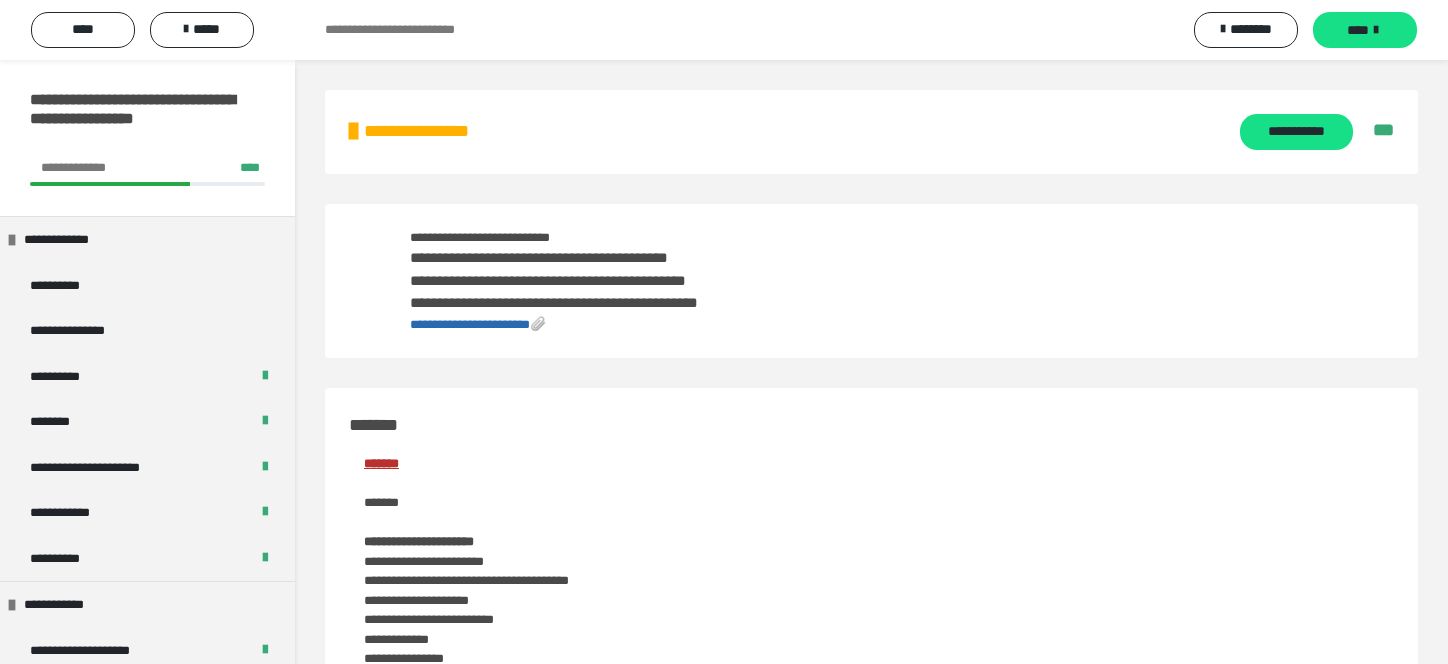 scroll, scrollTop: 2000, scrollLeft: 0, axis: vertical 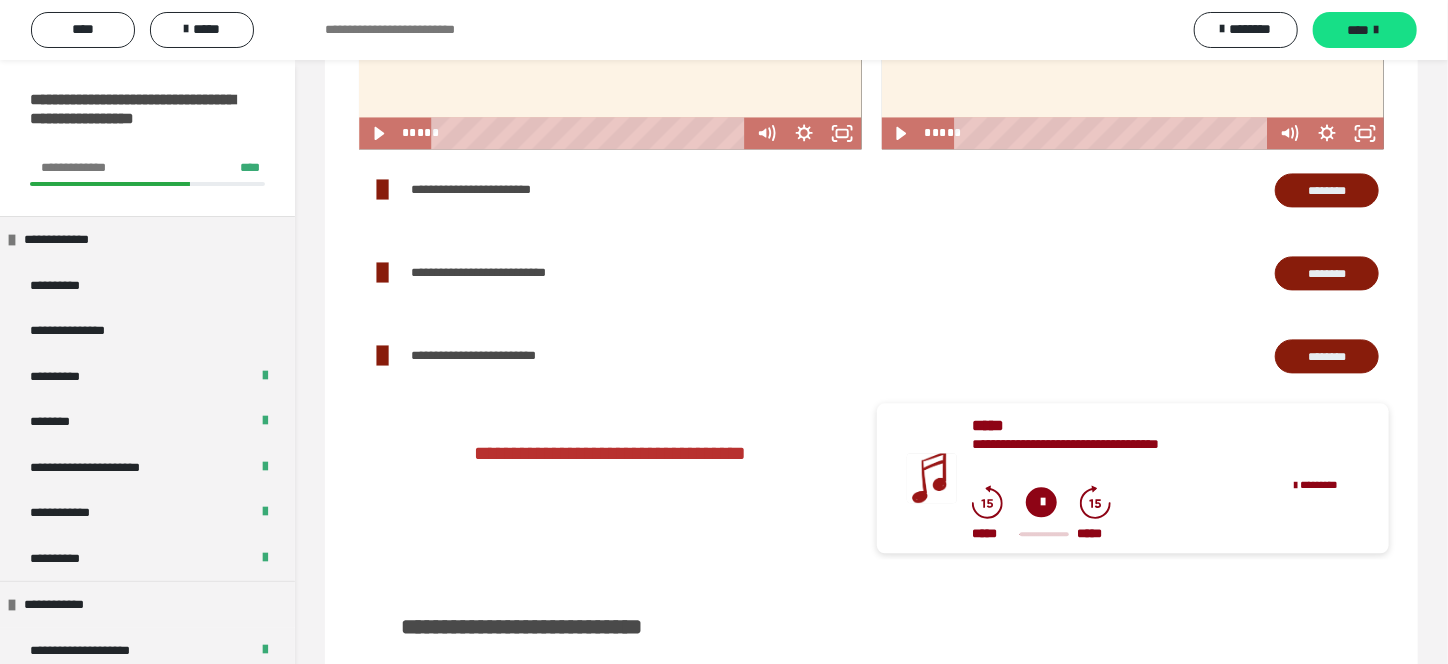 click on "********" at bounding box center (1327, 190) 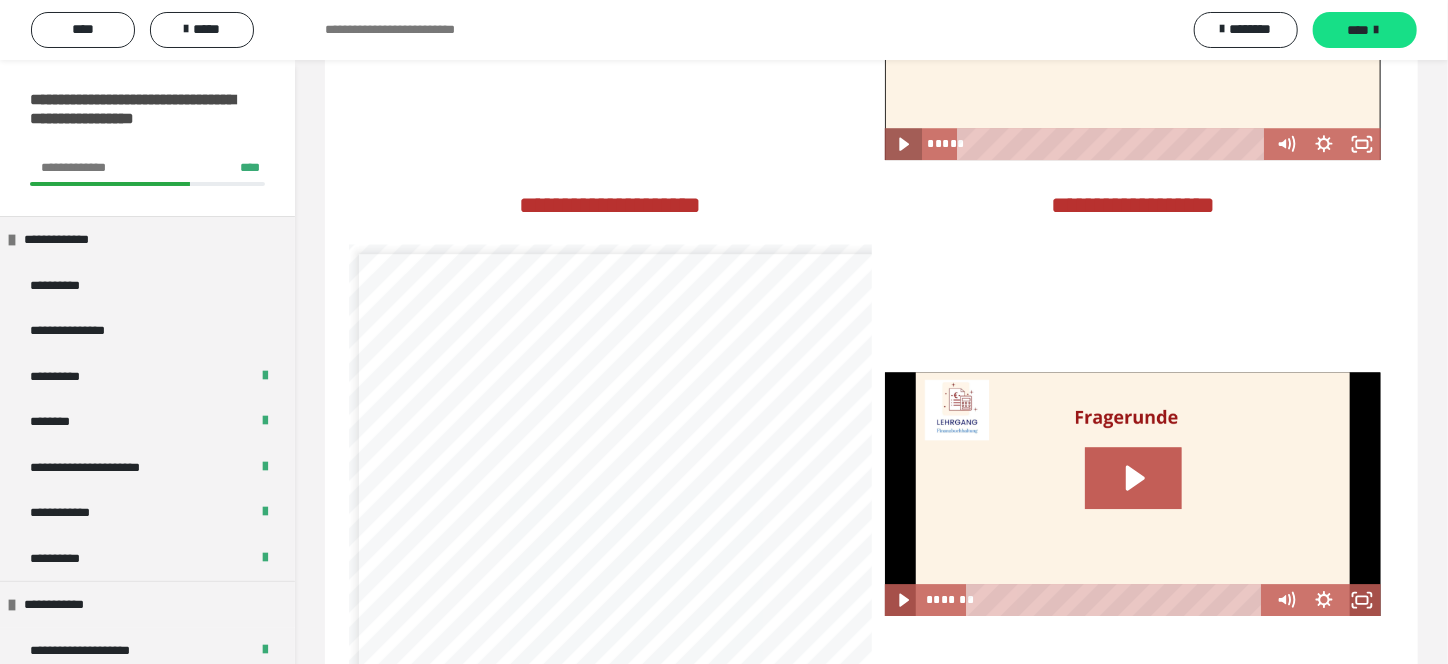scroll, scrollTop: 2983, scrollLeft: 0, axis: vertical 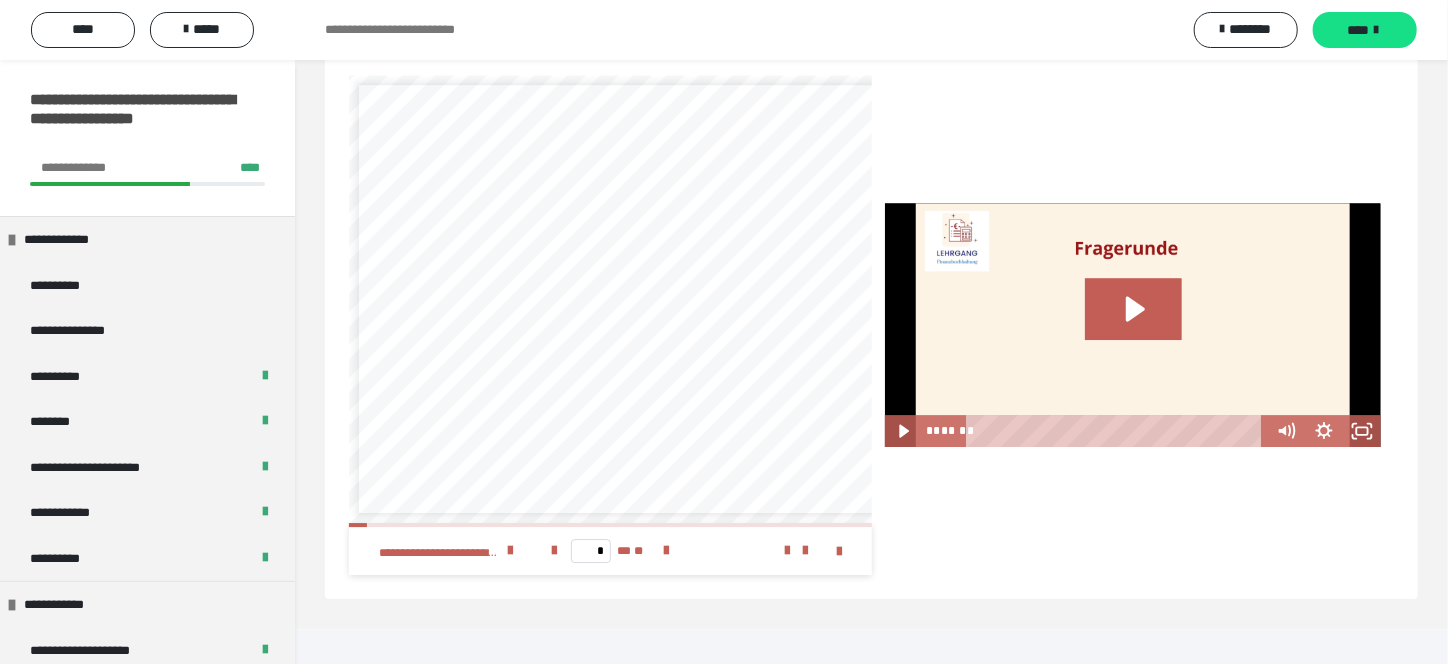 click on "* ** **" at bounding box center [610, 551] 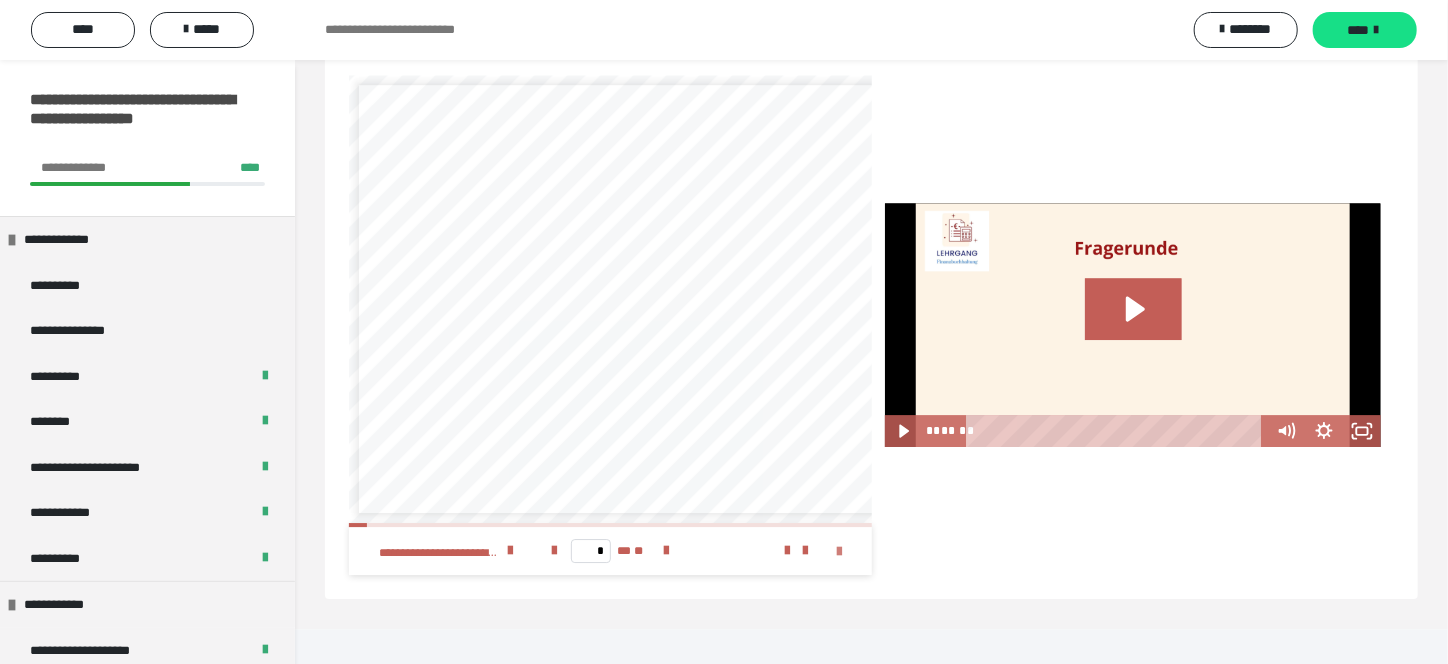 click at bounding box center [840, 552] 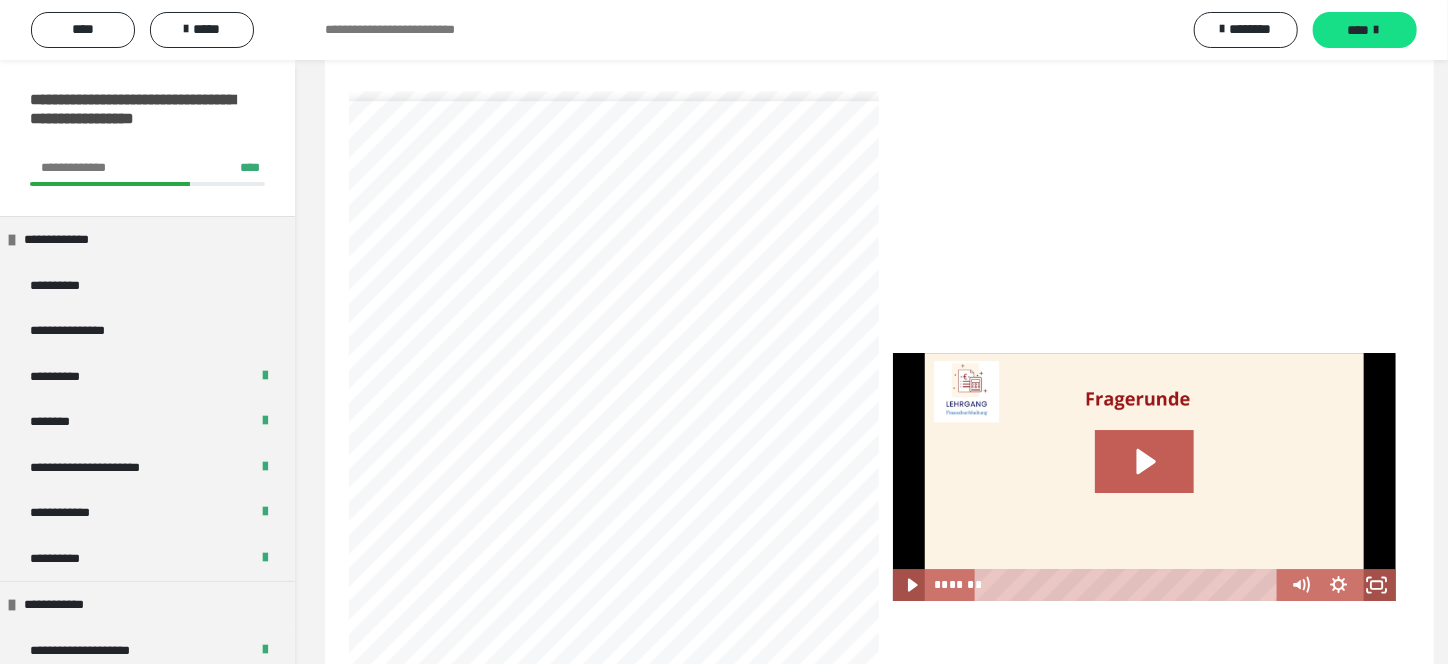 scroll, scrollTop: 2840, scrollLeft: 0, axis: vertical 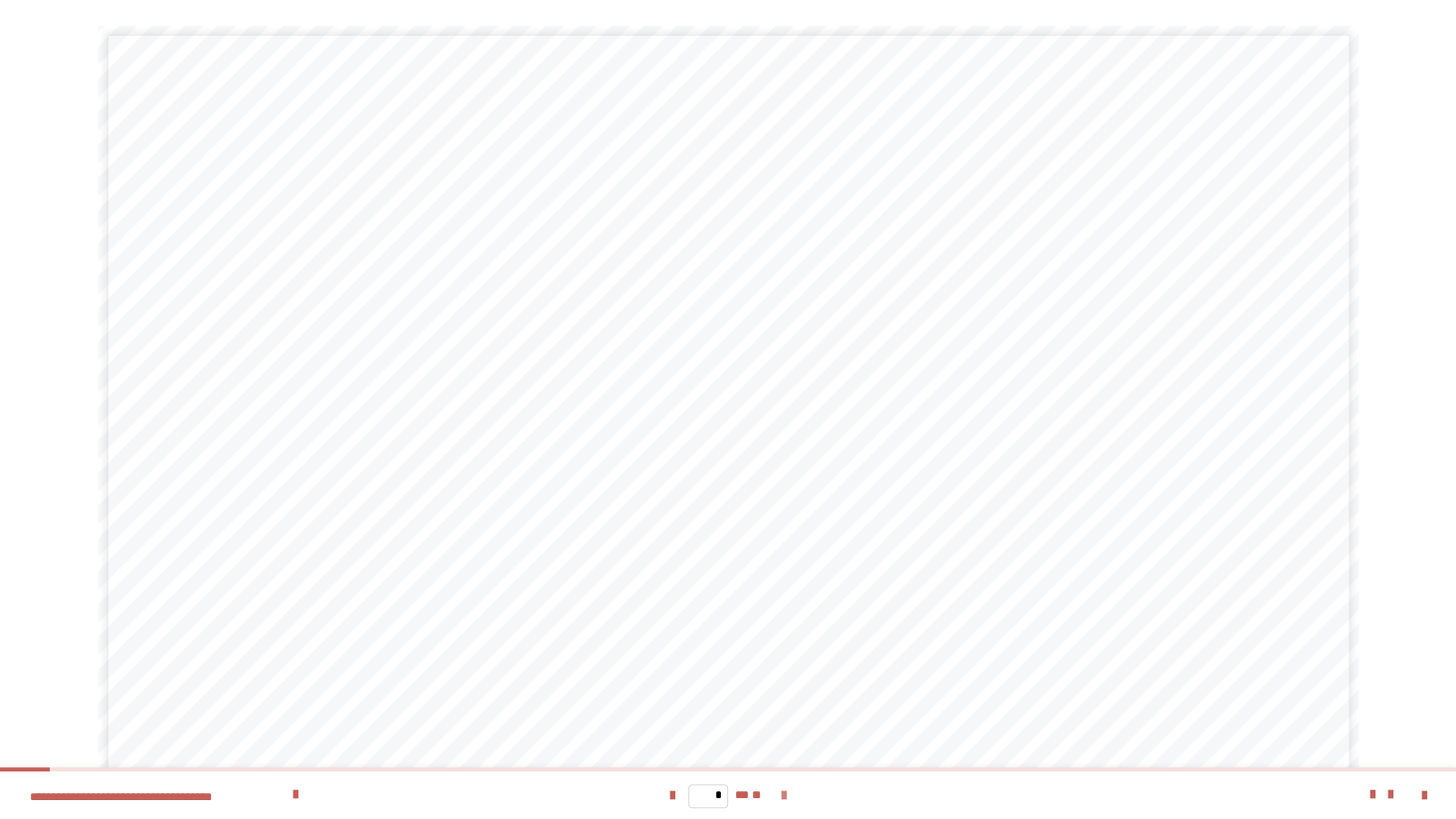 click at bounding box center (784, 796) 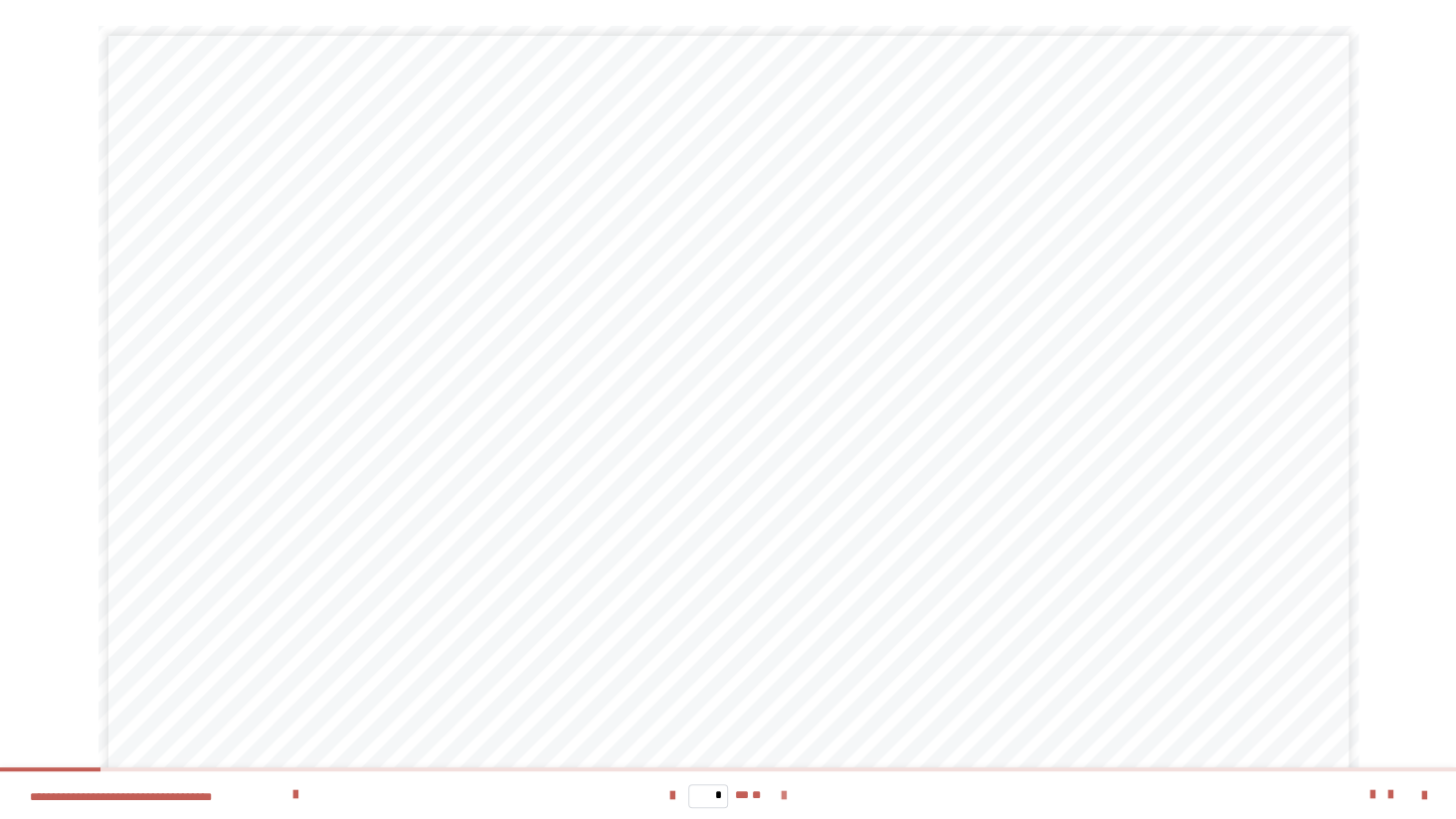 click at bounding box center (784, 796) 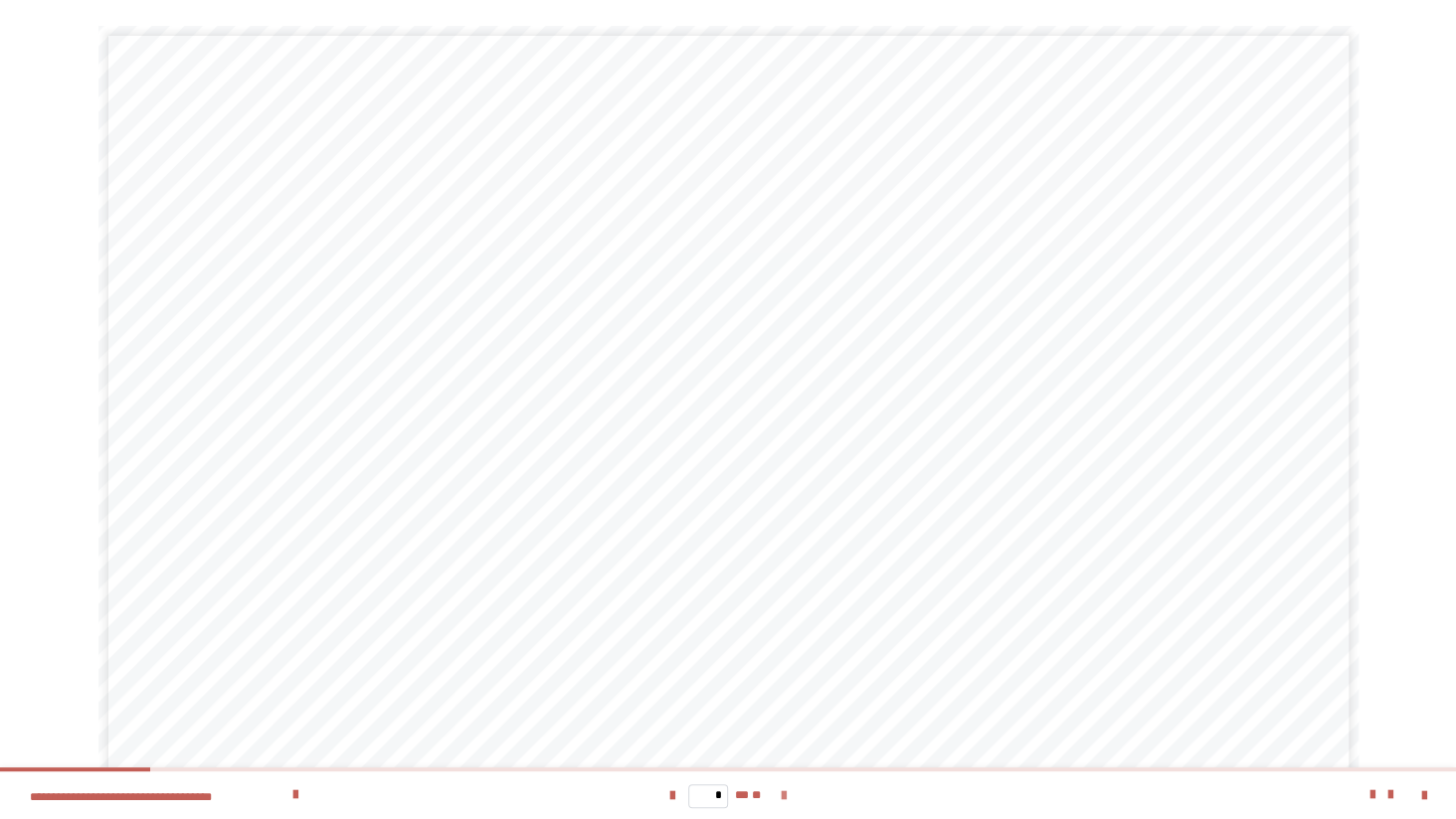 click at bounding box center [784, 796] 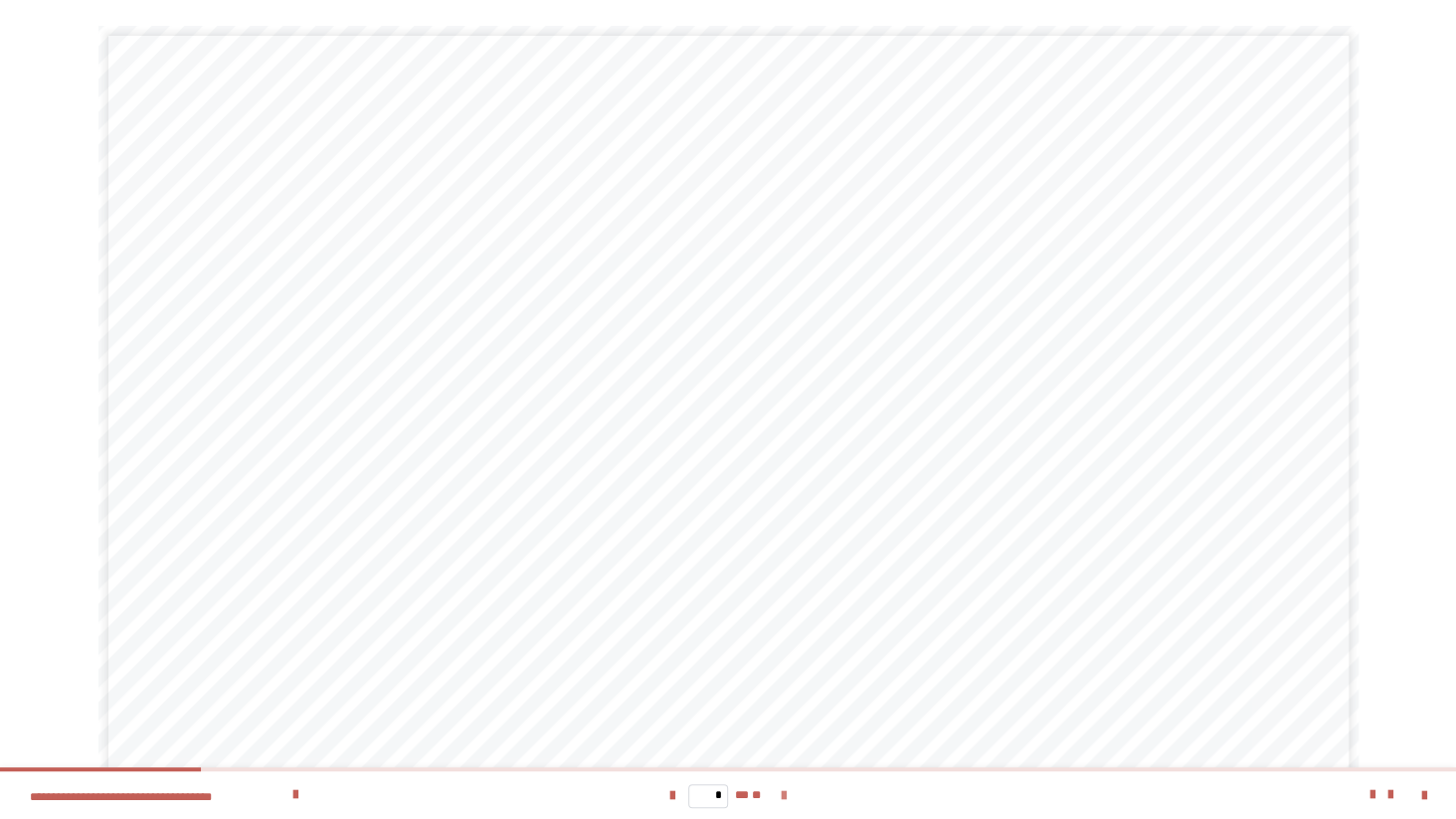 click at bounding box center (784, 796) 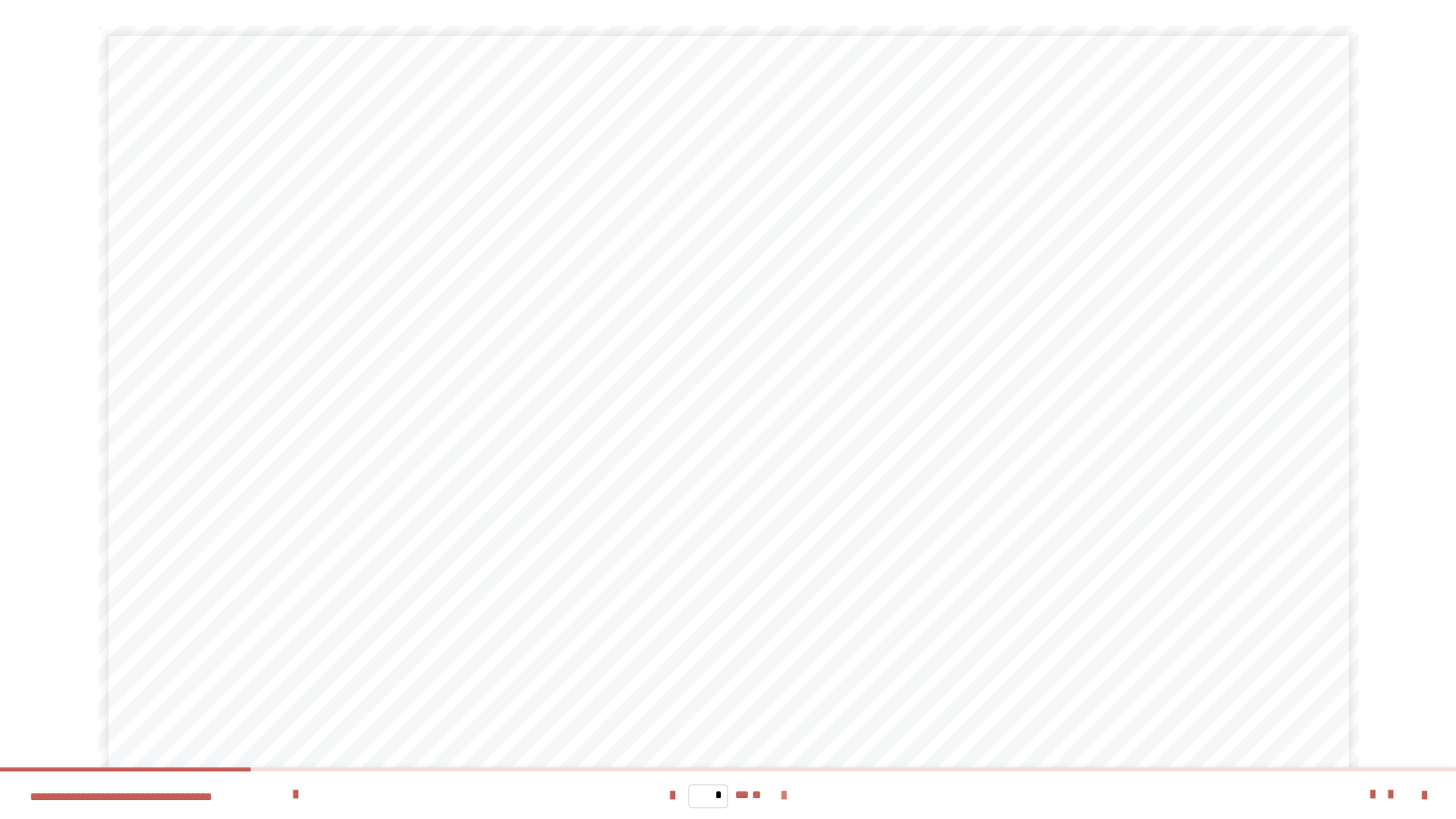 click at bounding box center [784, 796] 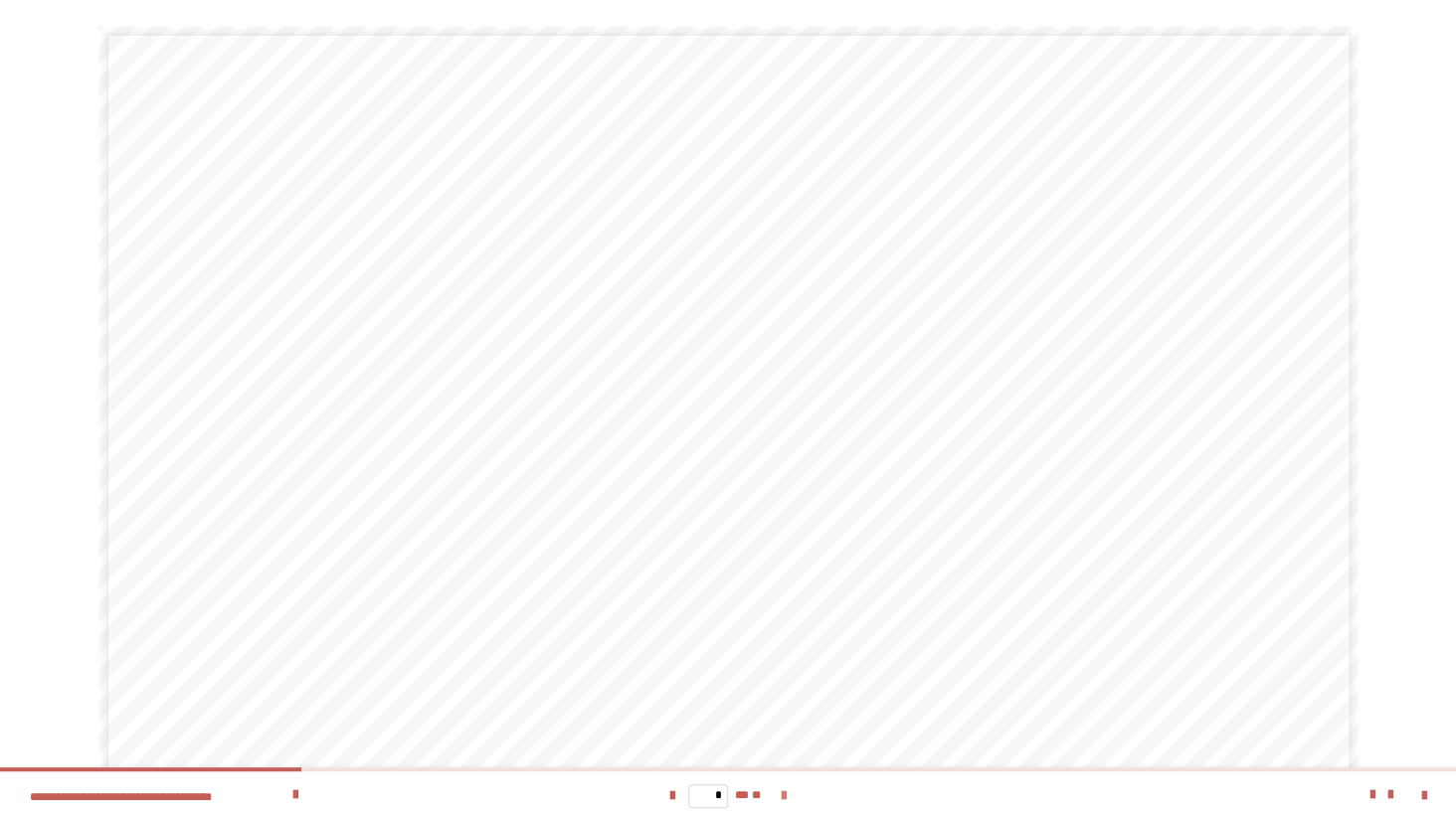 click at bounding box center [784, 796] 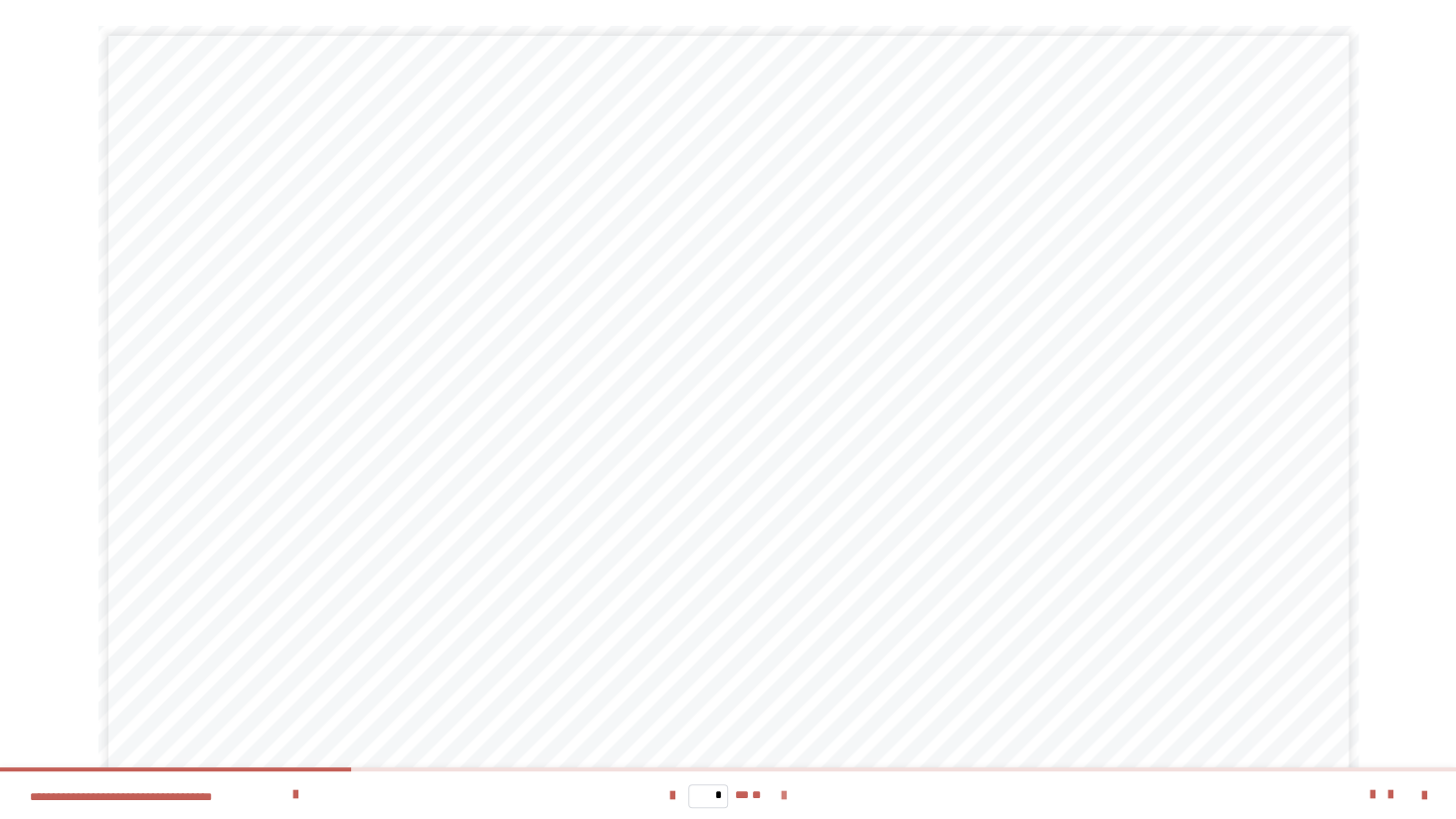 click at bounding box center [784, 796] 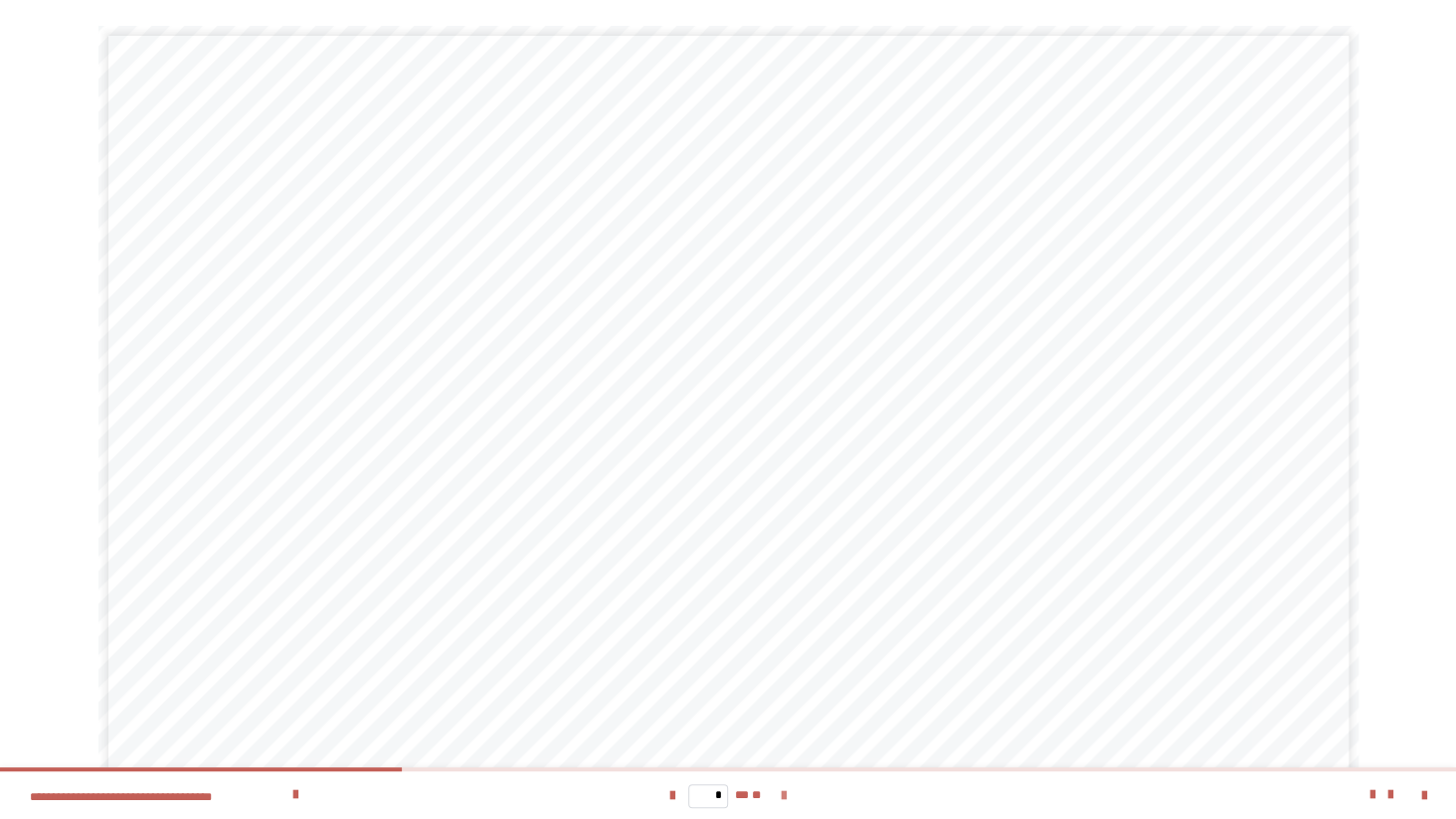 click at bounding box center (784, 796) 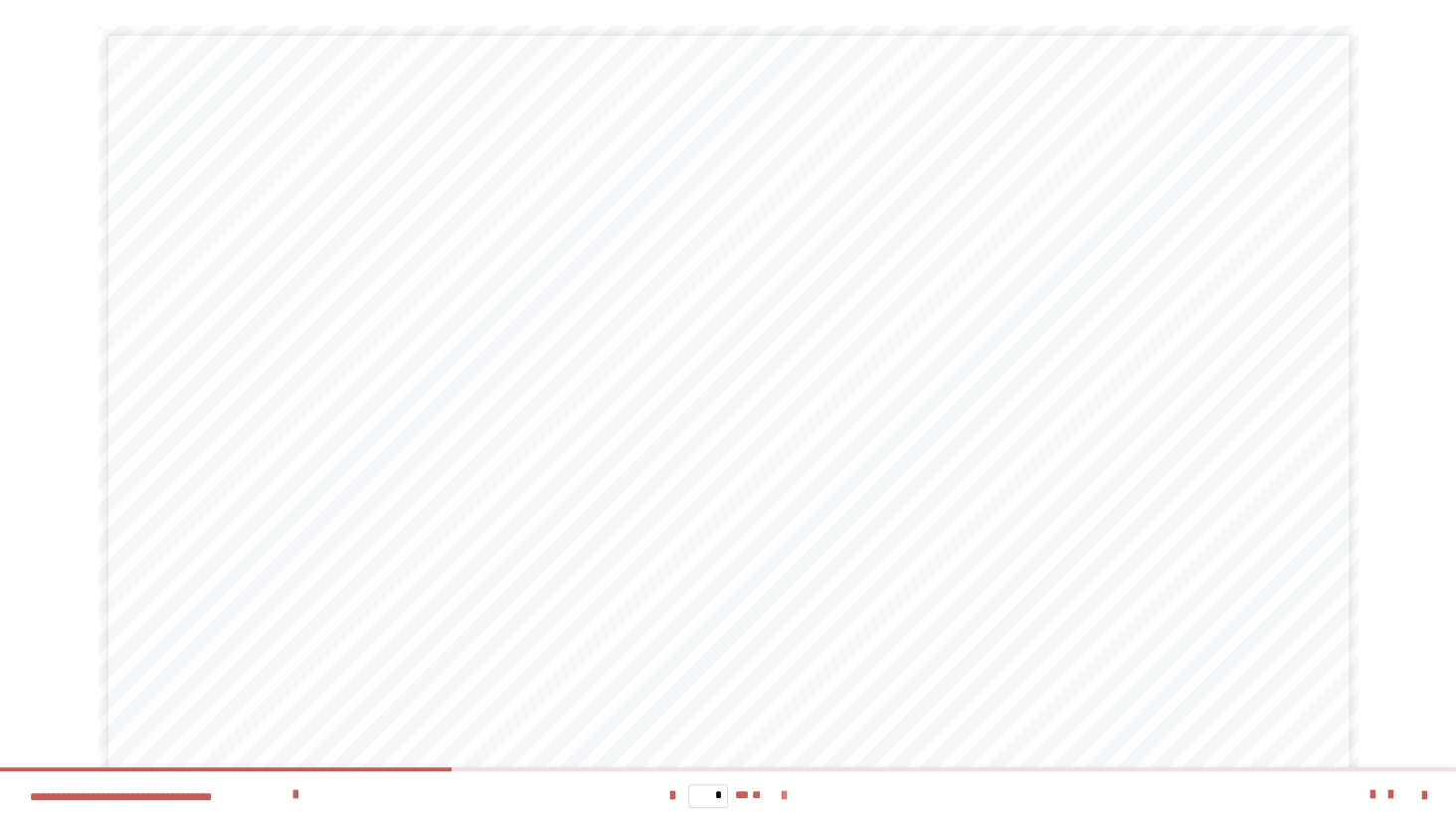 click at bounding box center (784, 796) 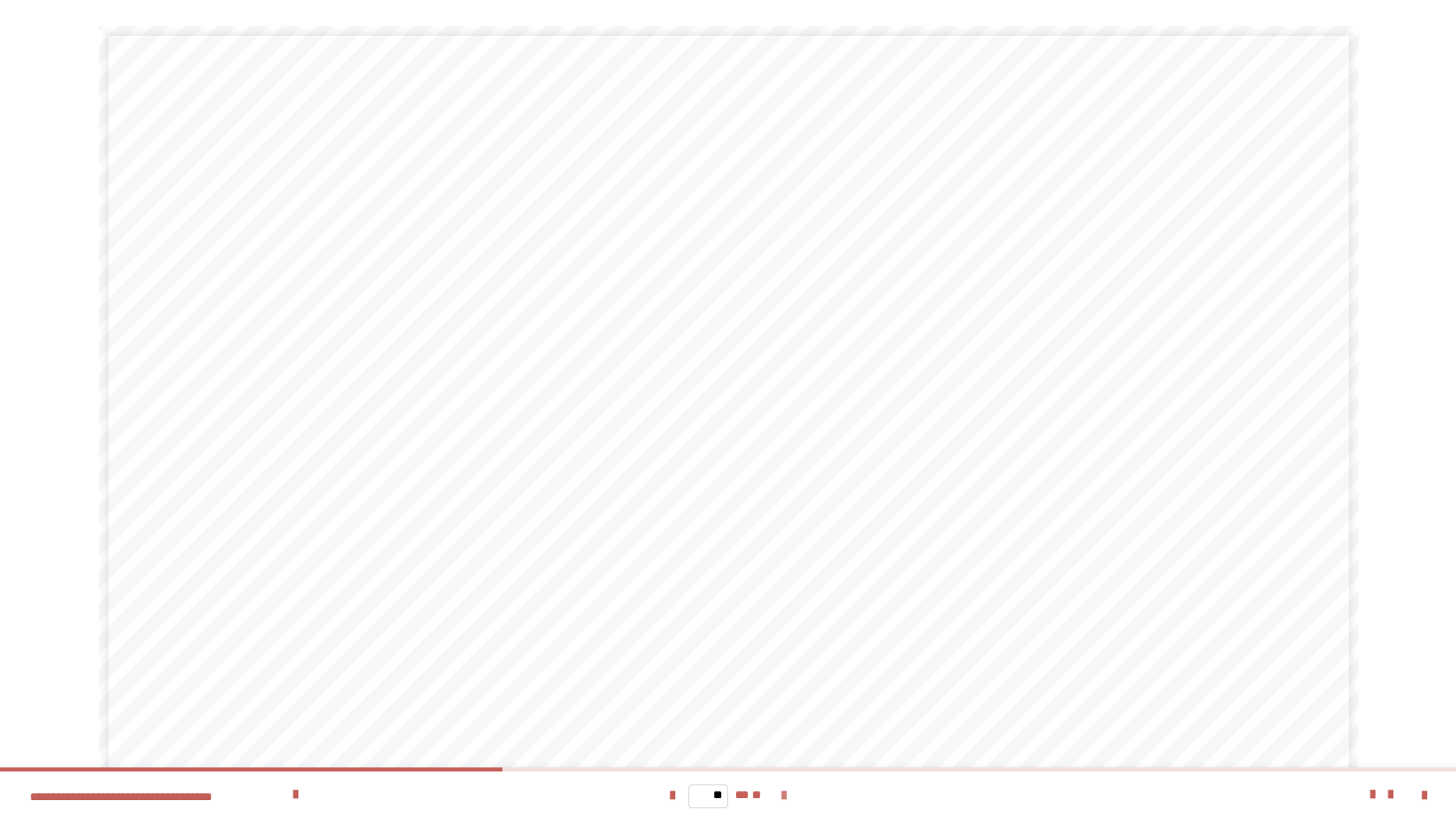 click at bounding box center (784, 796) 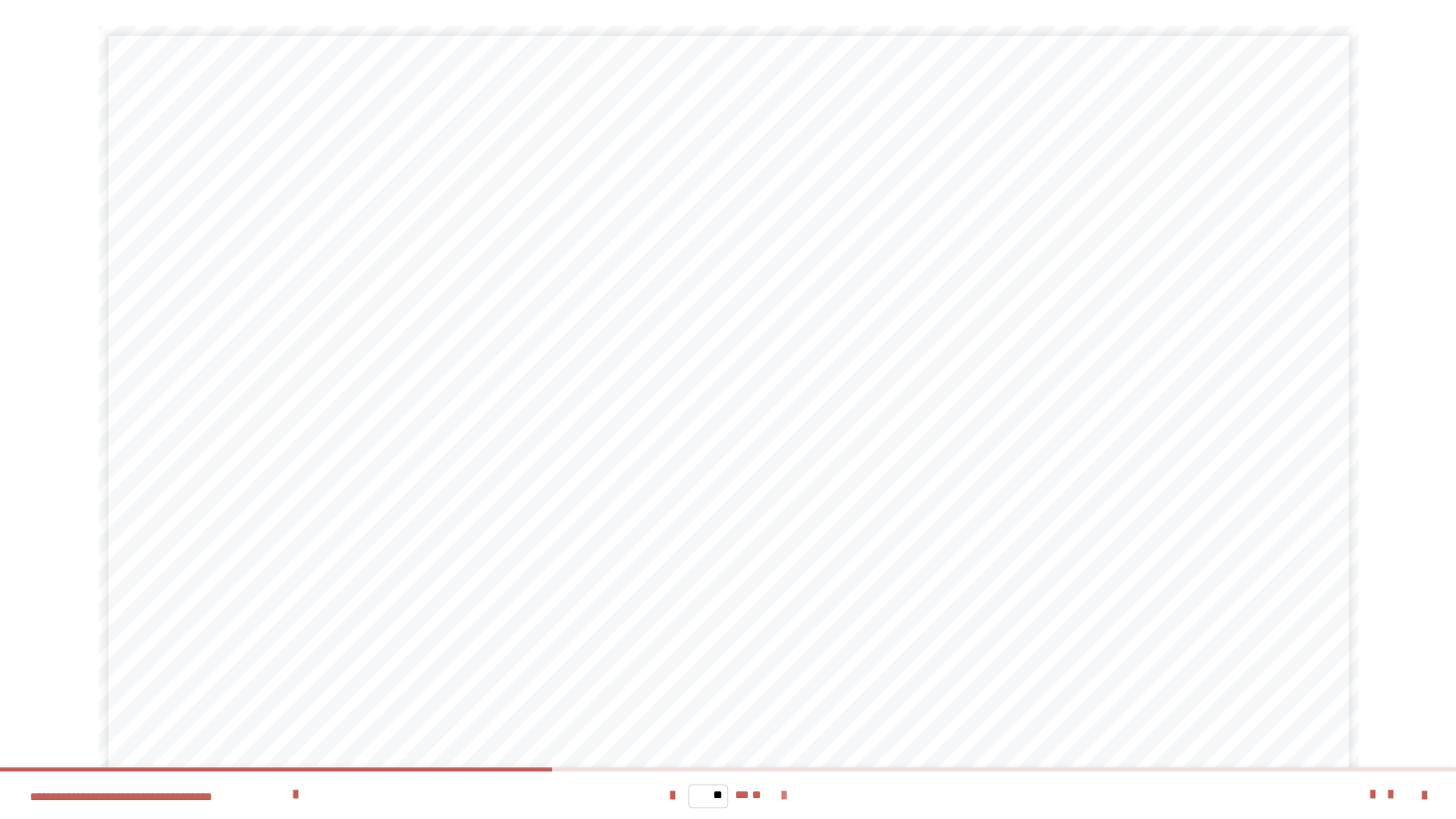click at bounding box center [784, 796] 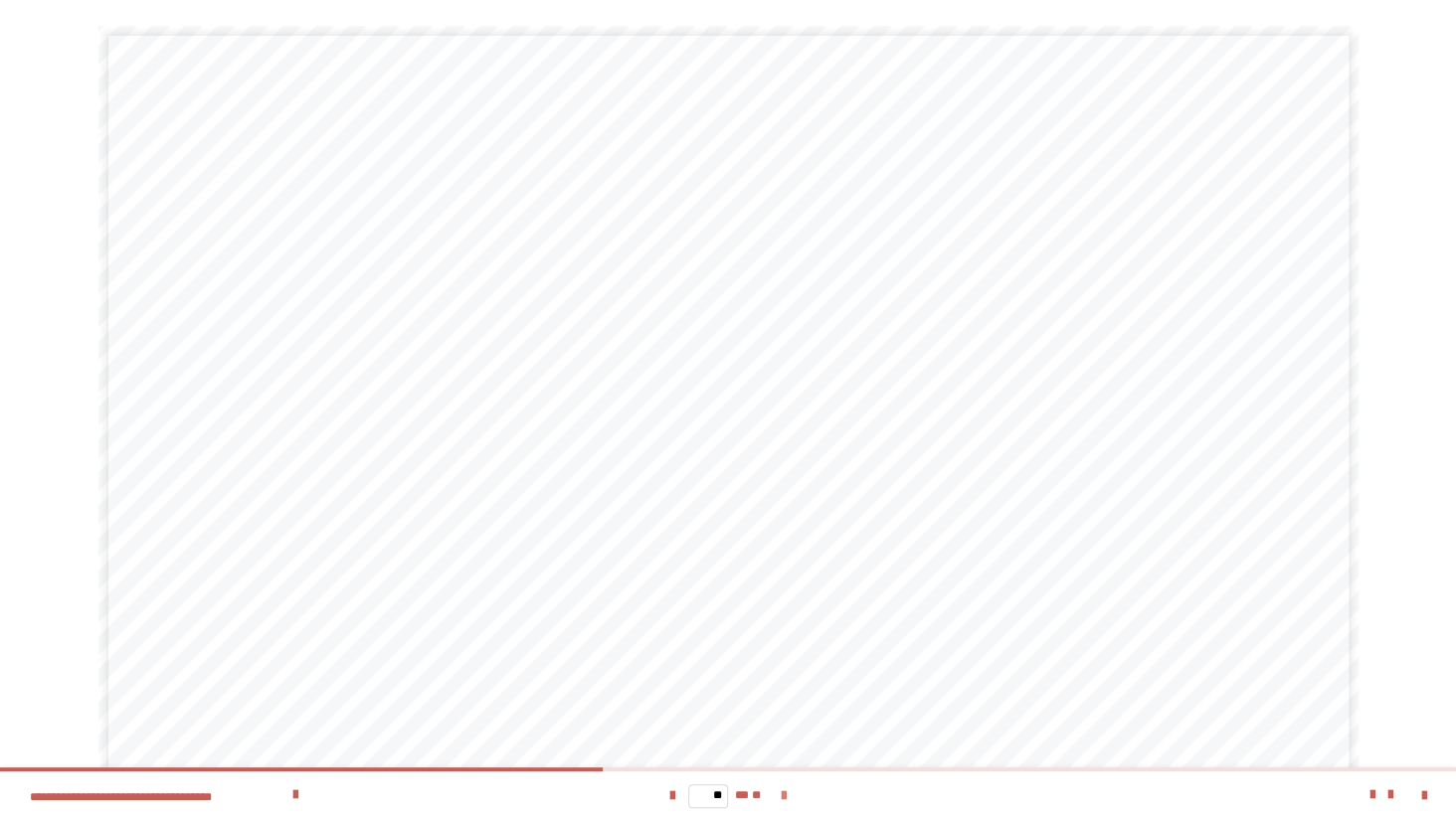 click at bounding box center [784, 796] 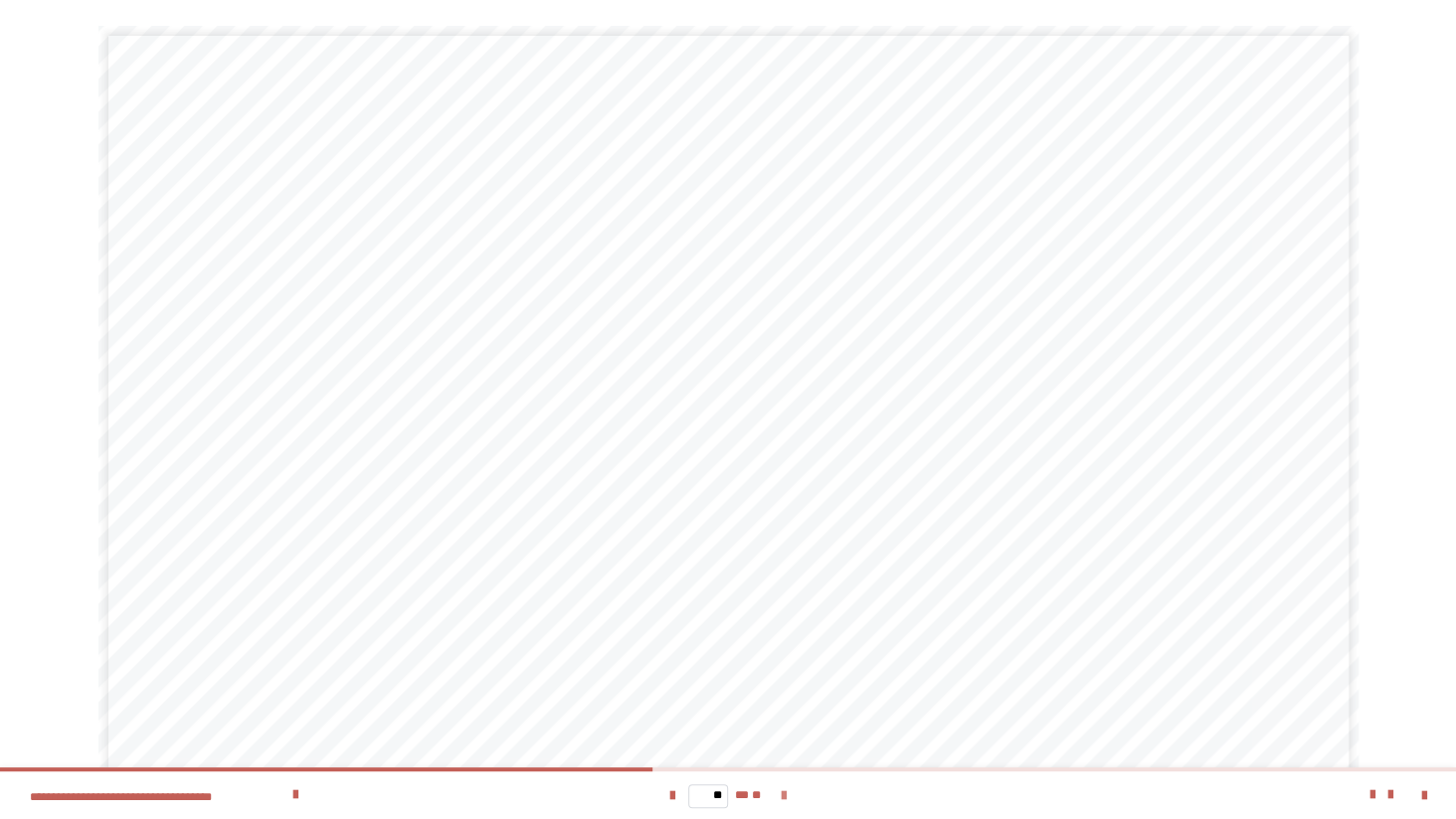 click at bounding box center [784, 796] 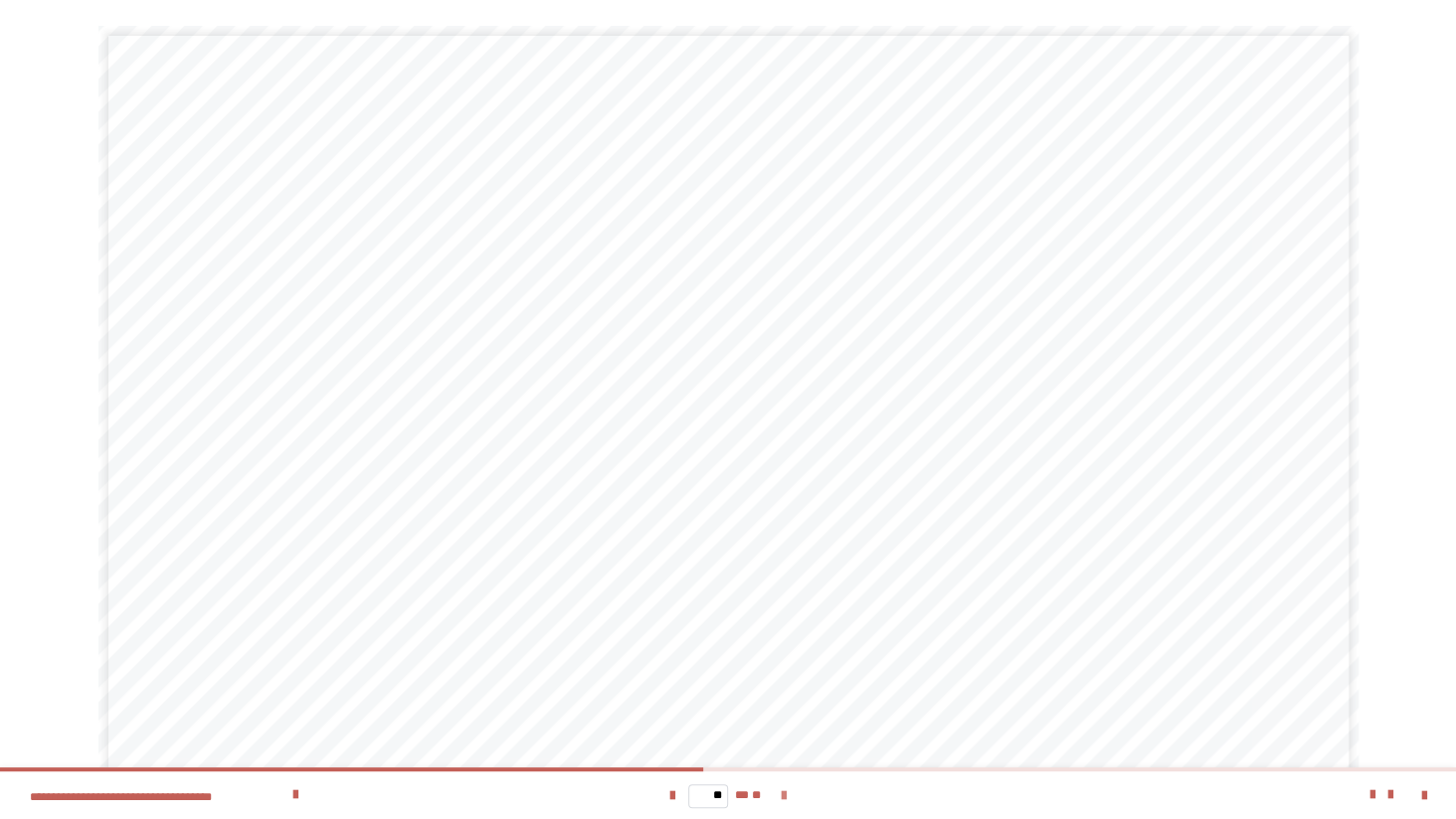 click at bounding box center [784, 796] 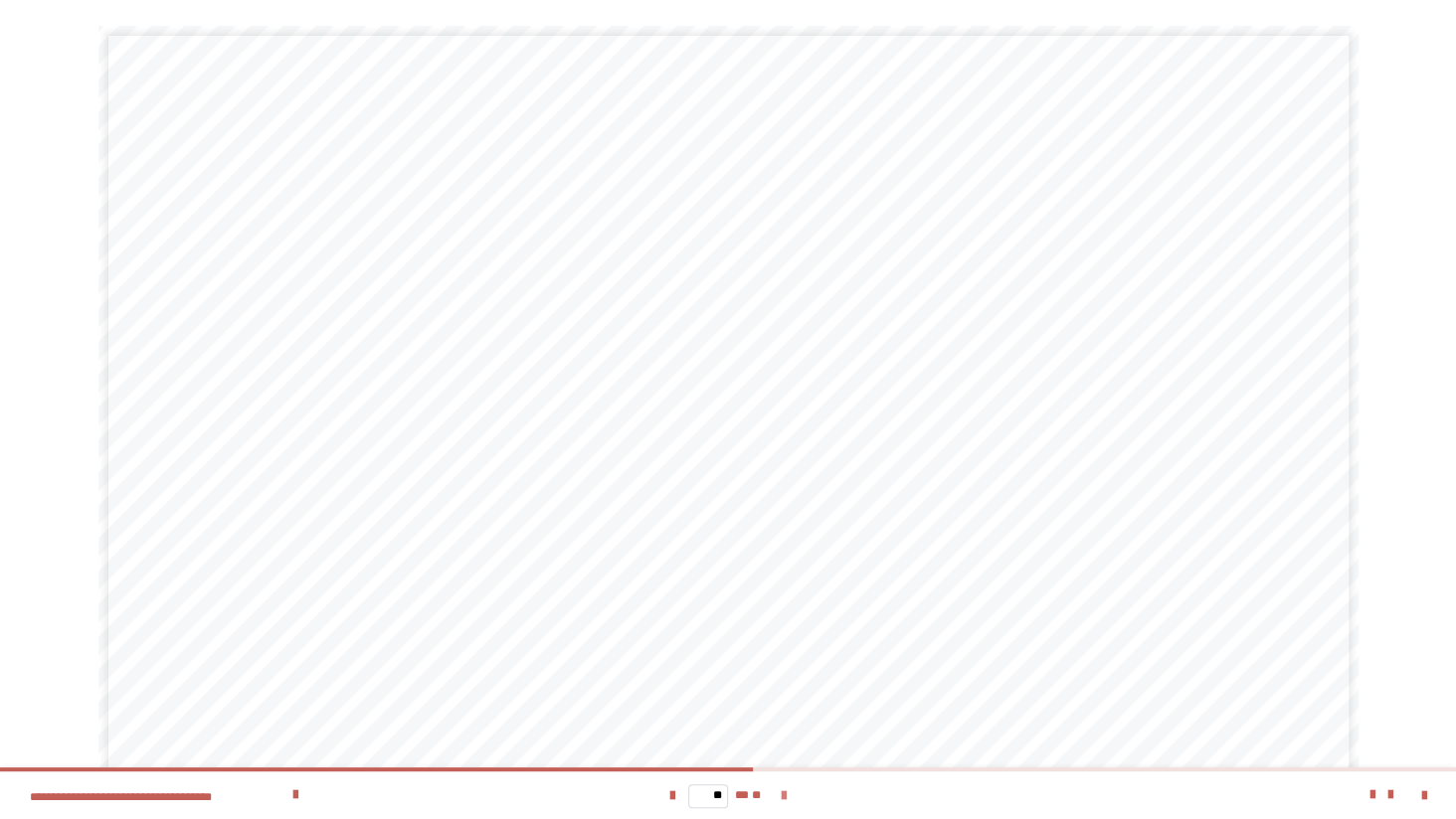 click at bounding box center [784, 796] 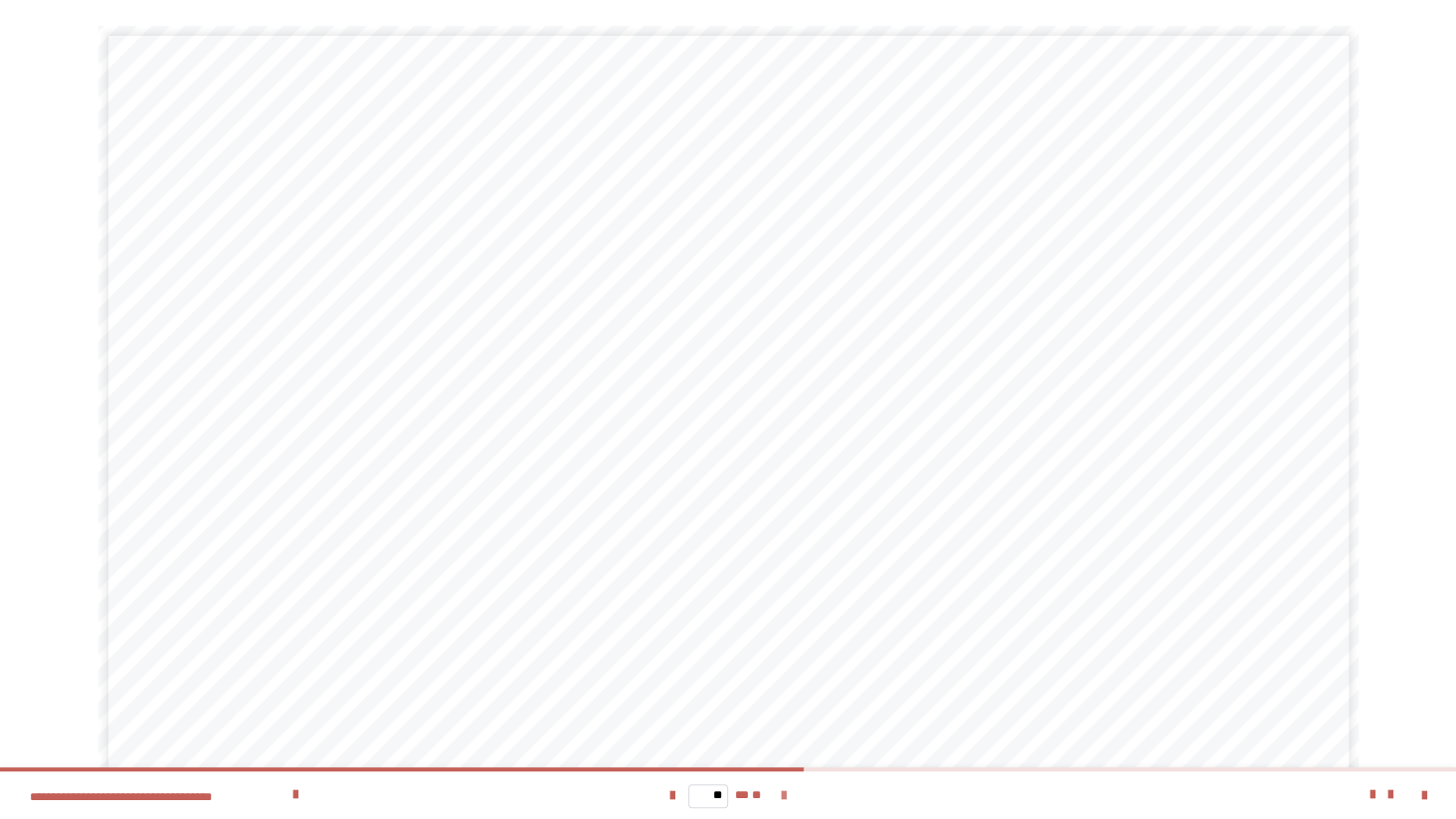 click at bounding box center (784, 796) 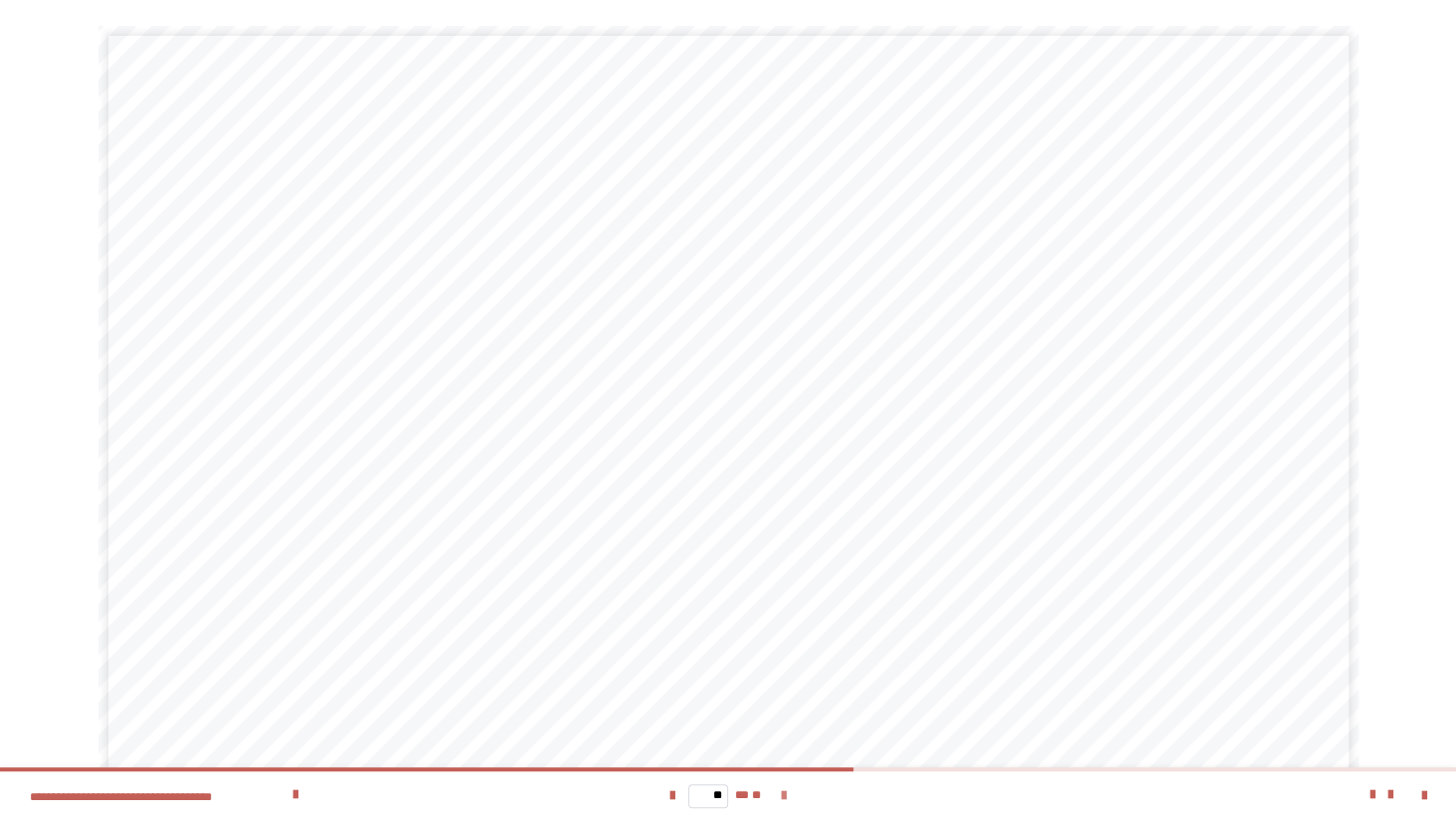 click at bounding box center (784, 796) 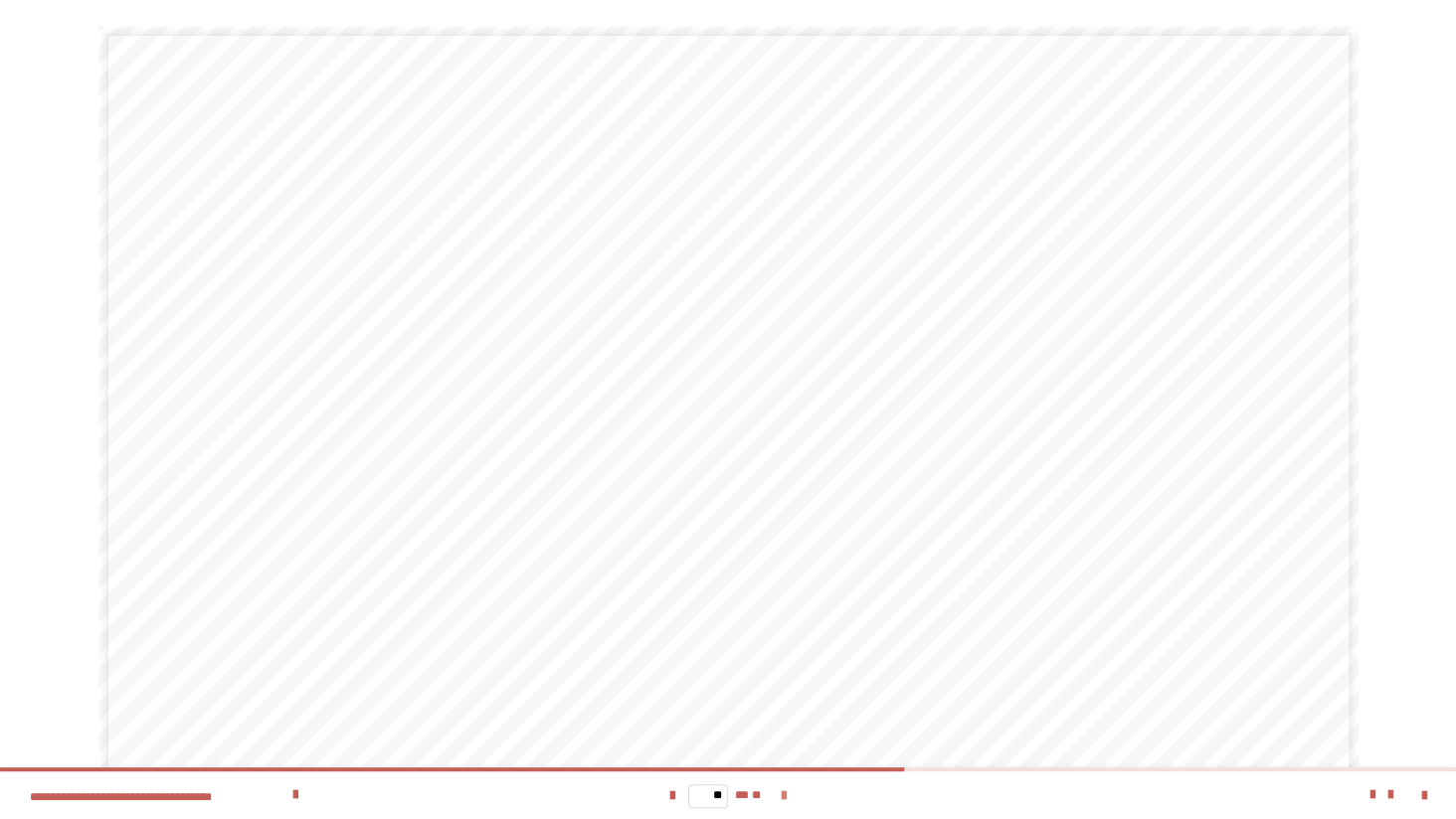 click at bounding box center (784, 796) 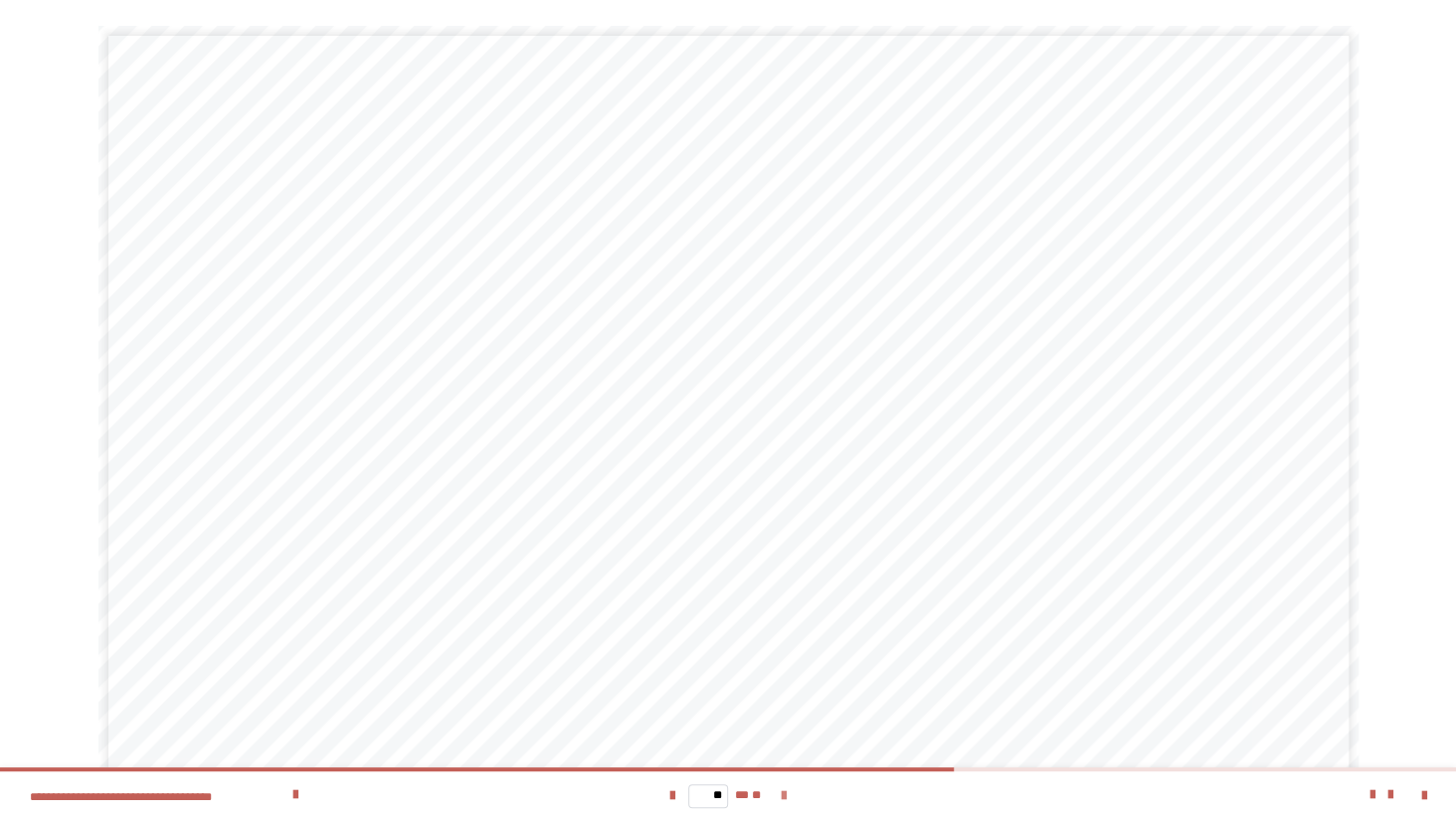 click at bounding box center [784, 796] 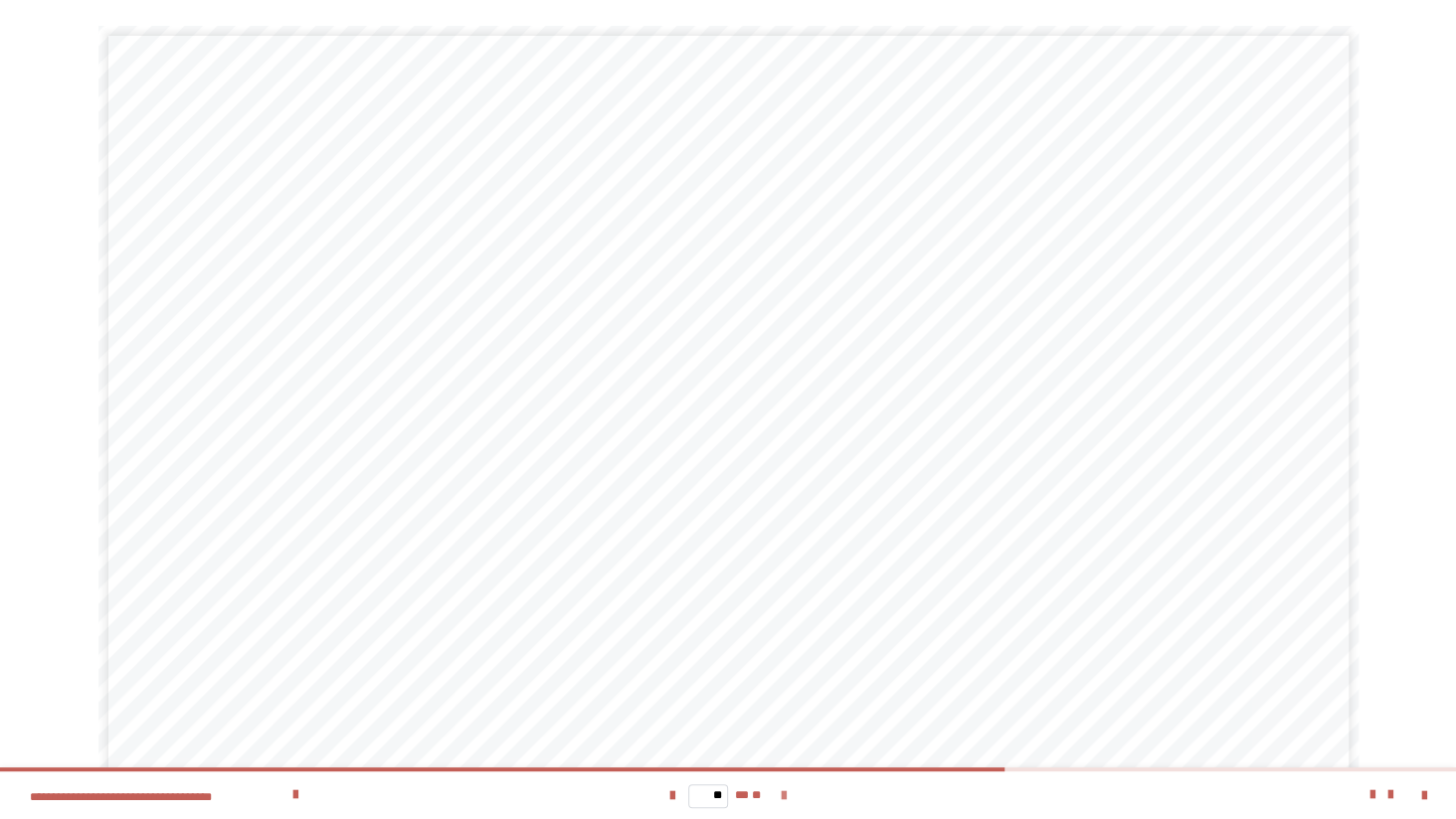 click at bounding box center (784, 796) 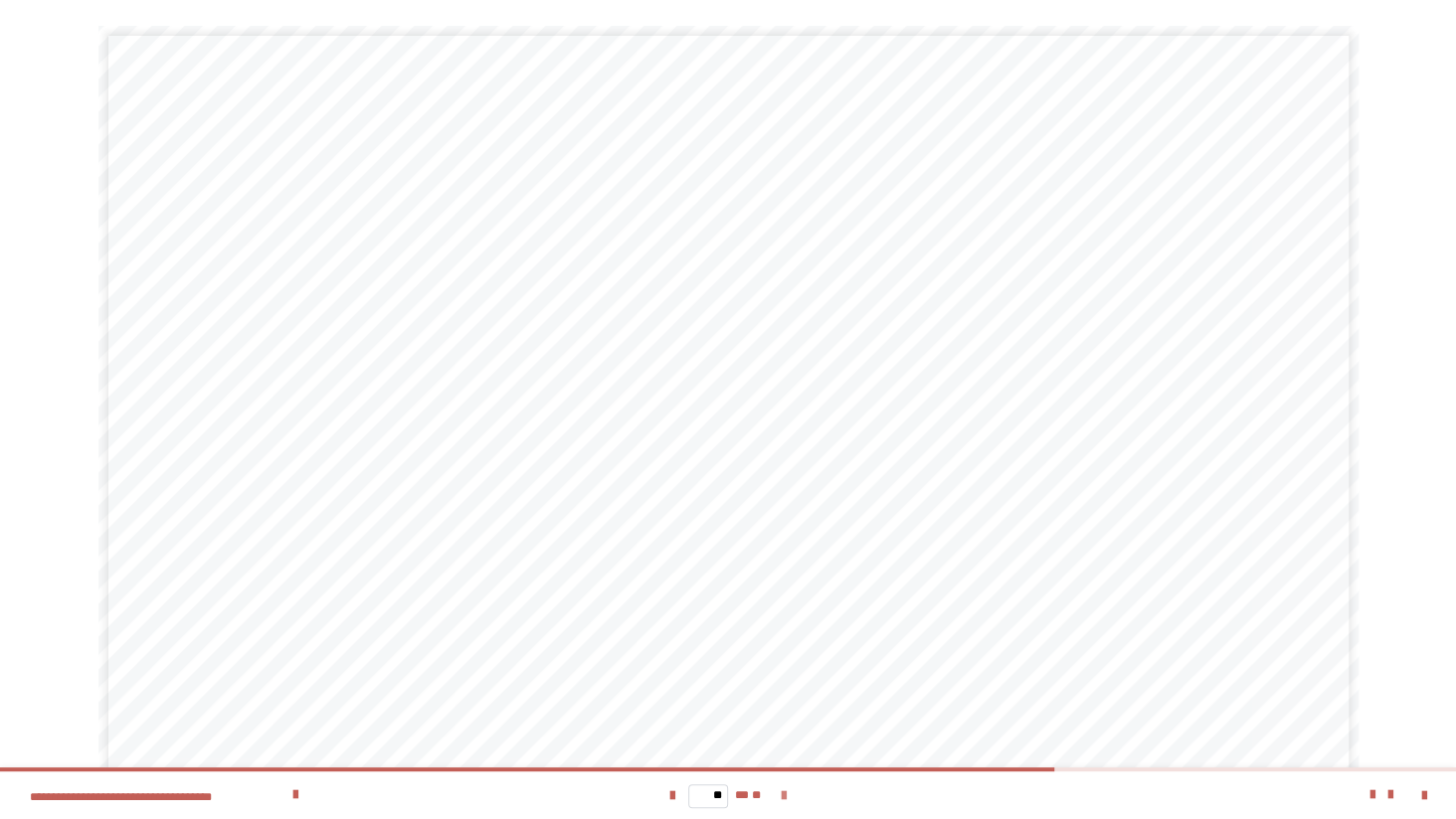 click at bounding box center [784, 796] 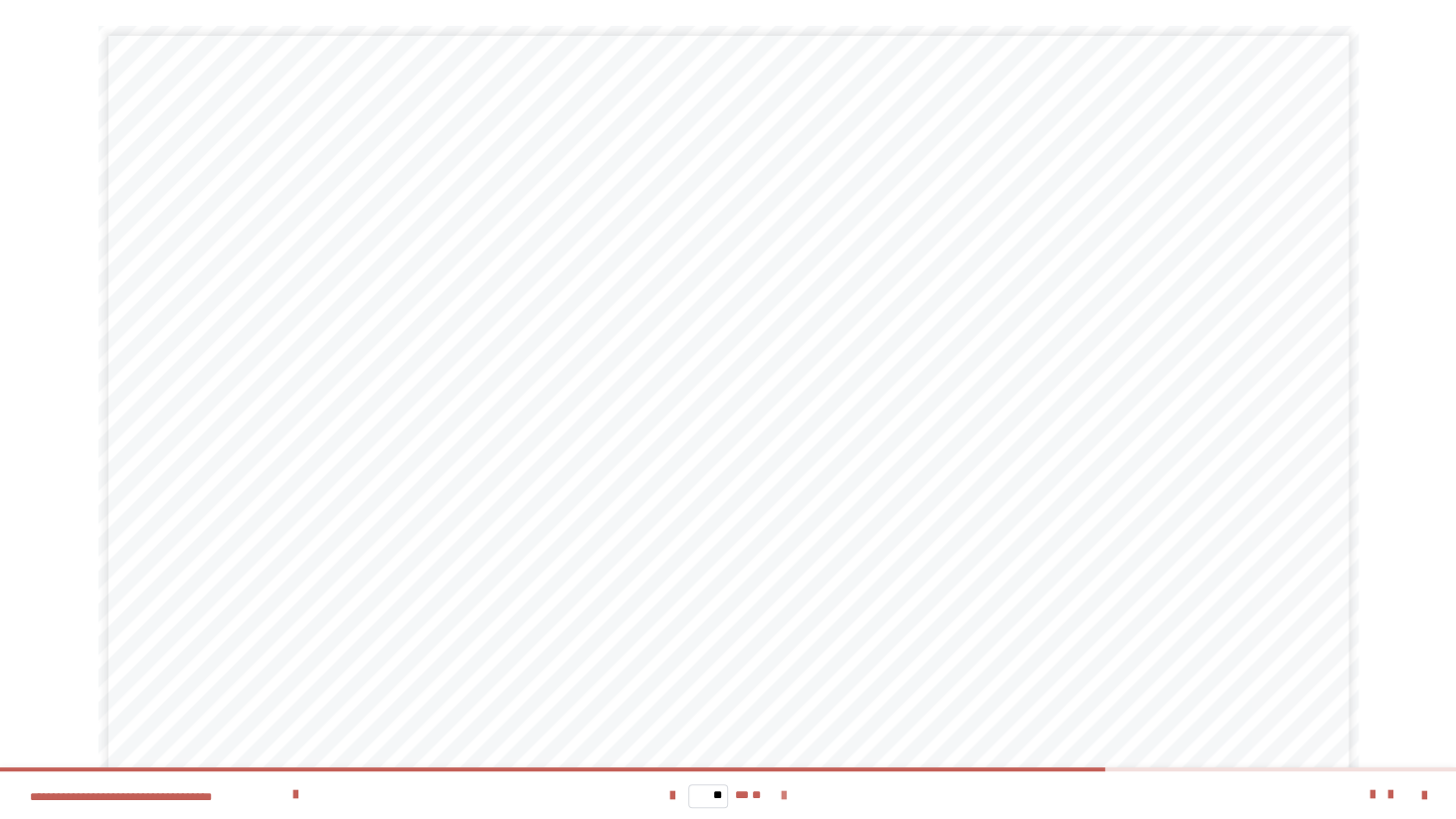 click at bounding box center [784, 796] 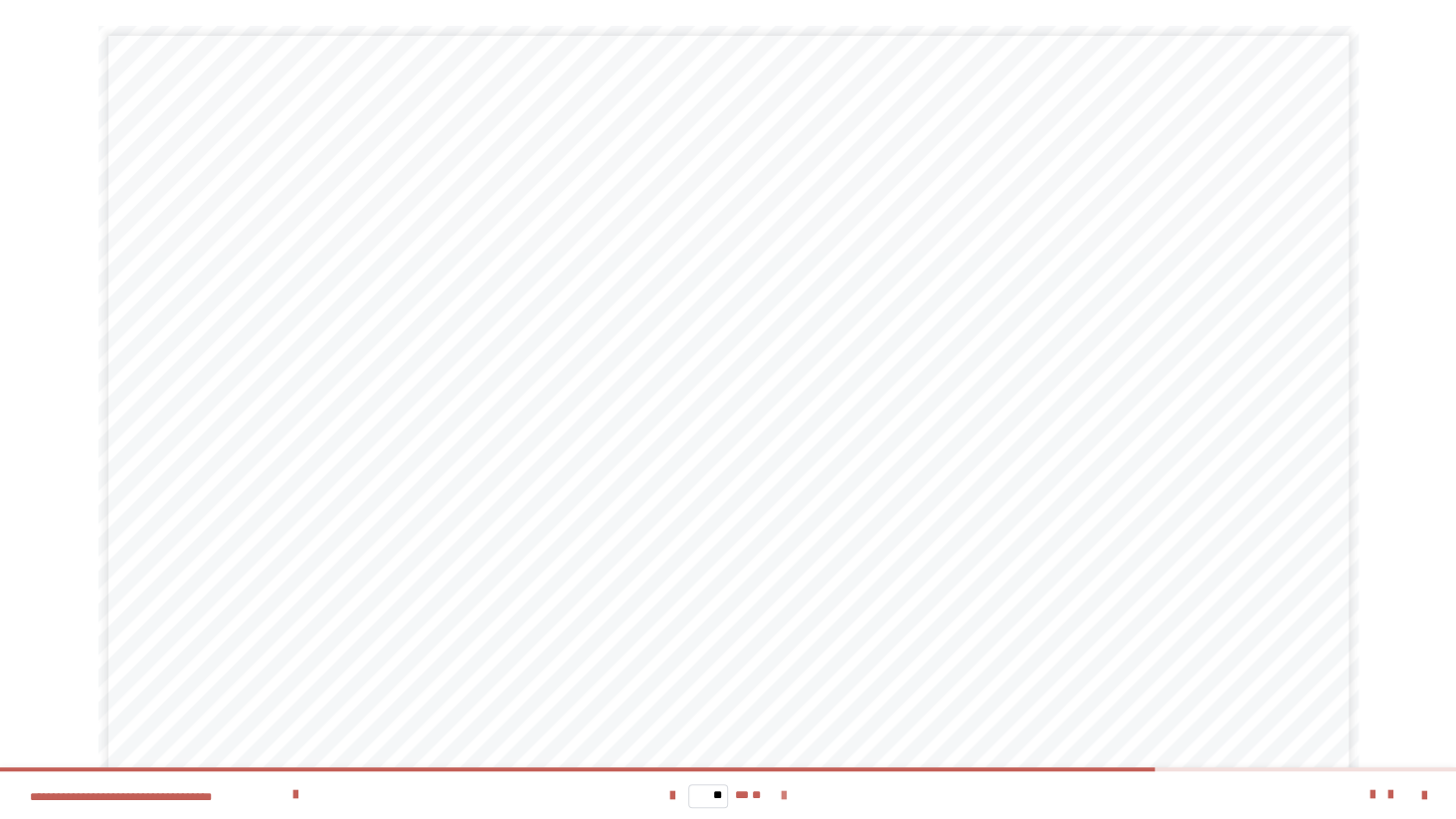 click at bounding box center (784, 796) 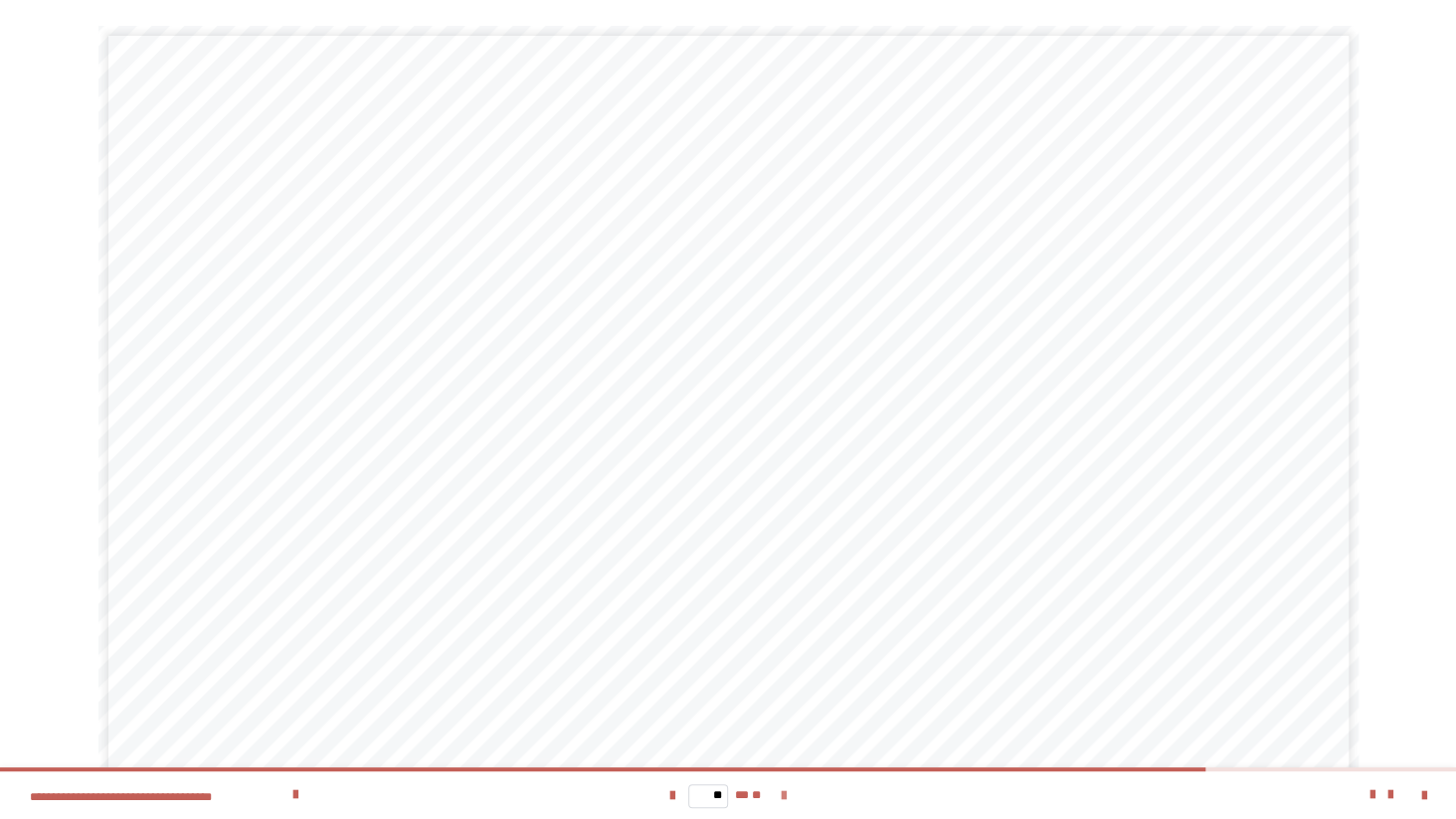 click at bounding box center (784, 796) 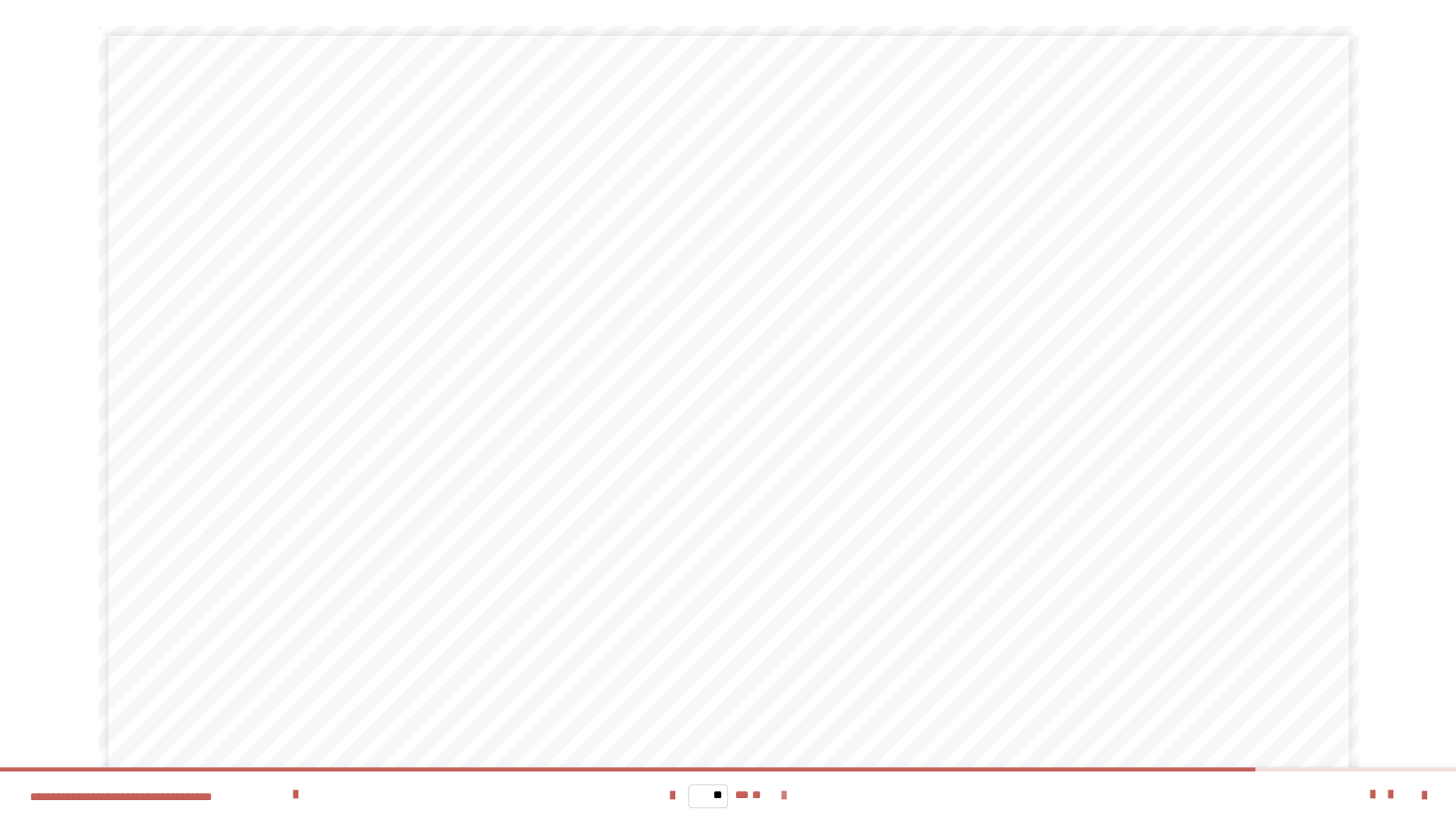 click at bounding box center [784, 796] 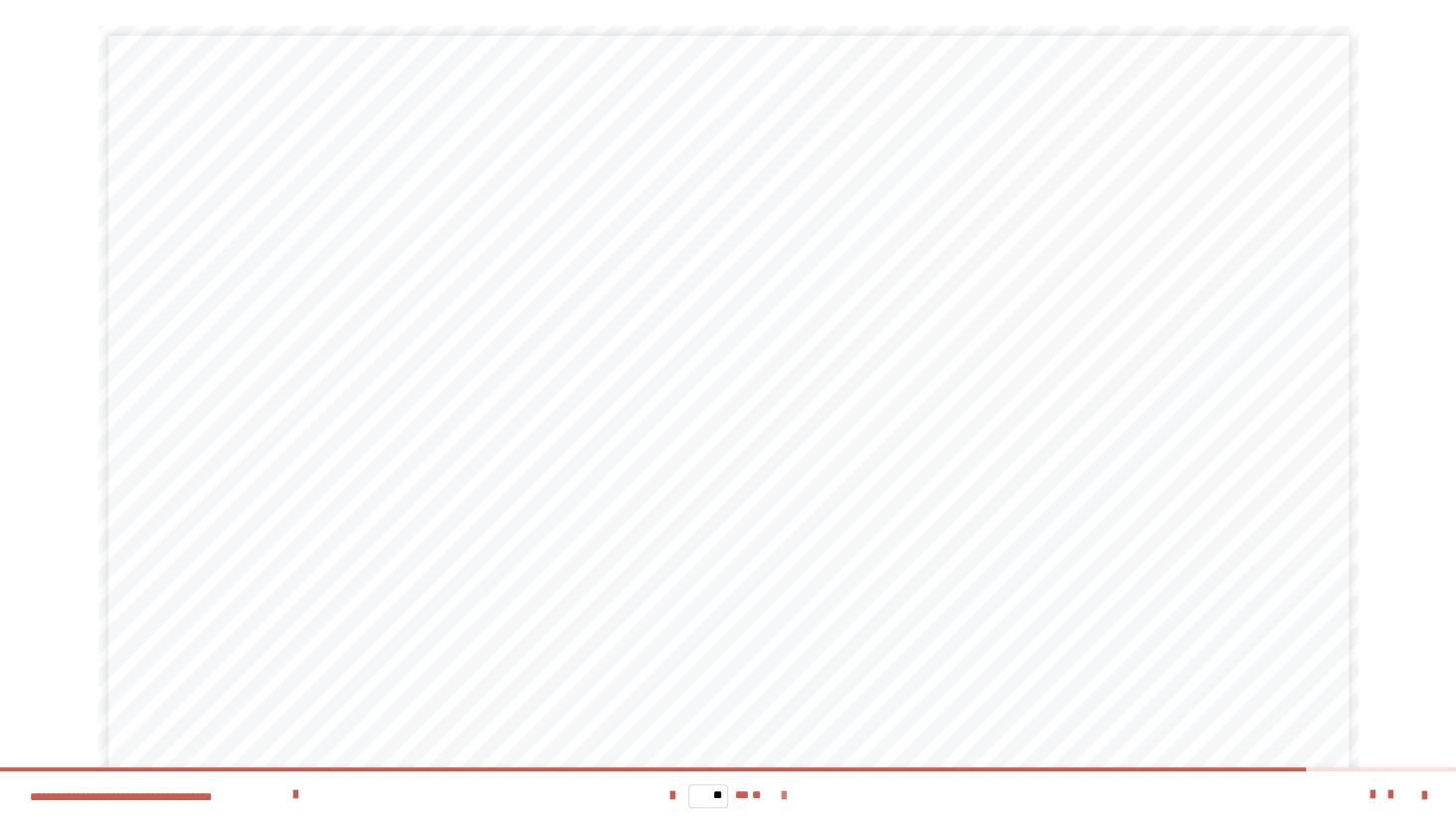 click at bounding box center (784, 796) 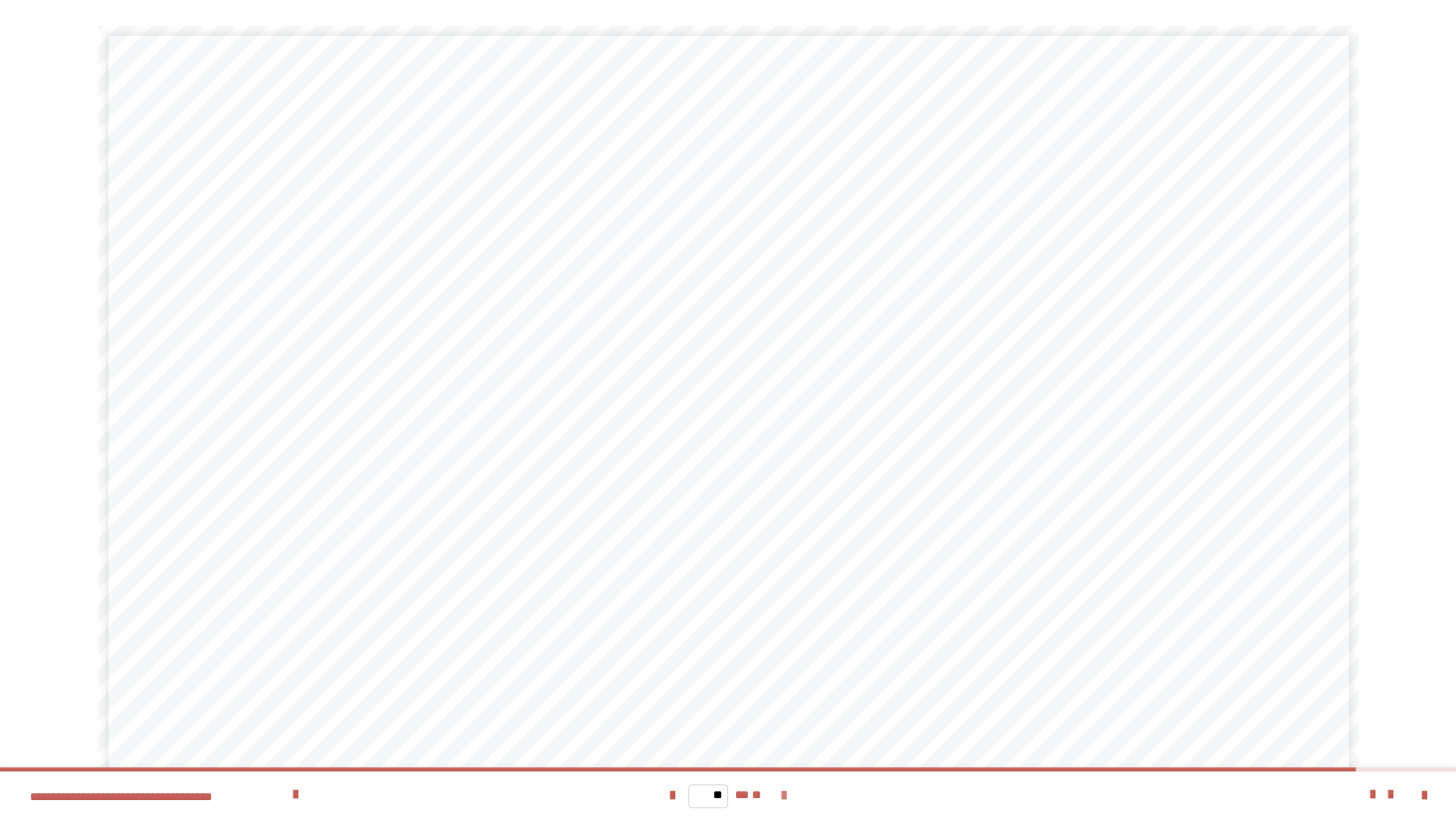 click at bounding box center [784, 796] 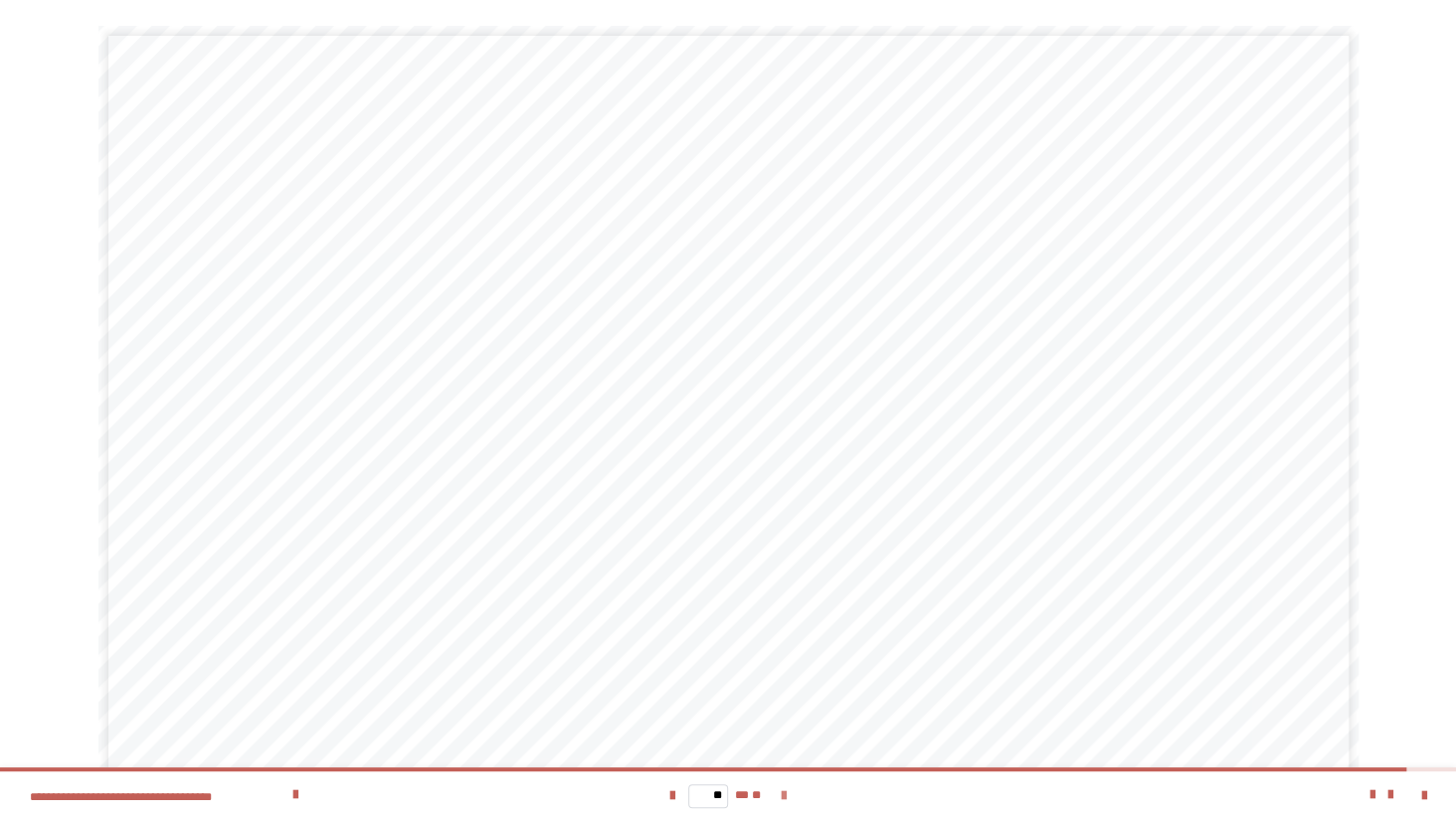 click at bounding box center [784, 796] 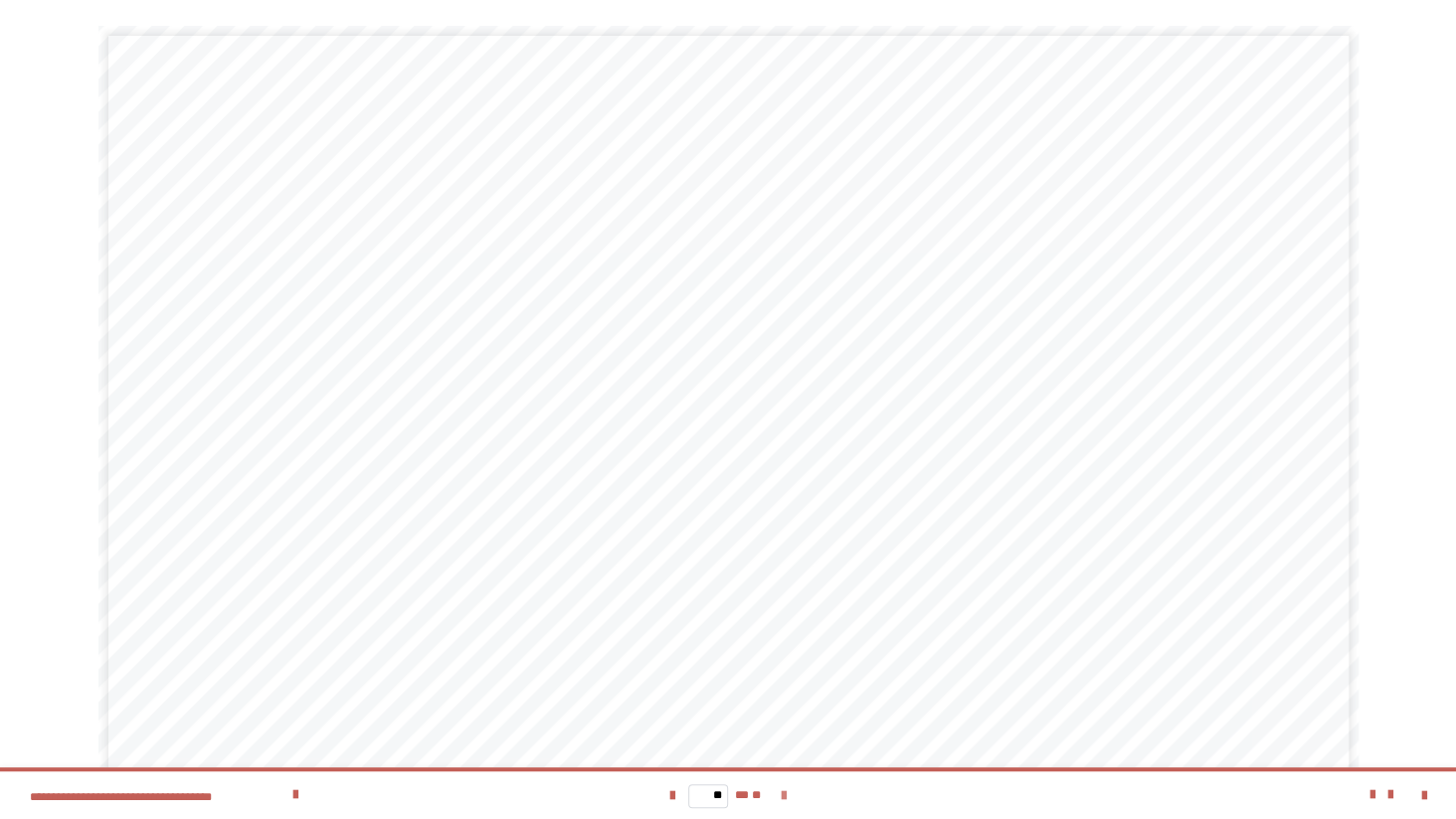 click on "** ** **" at bounding box center (727, 795) 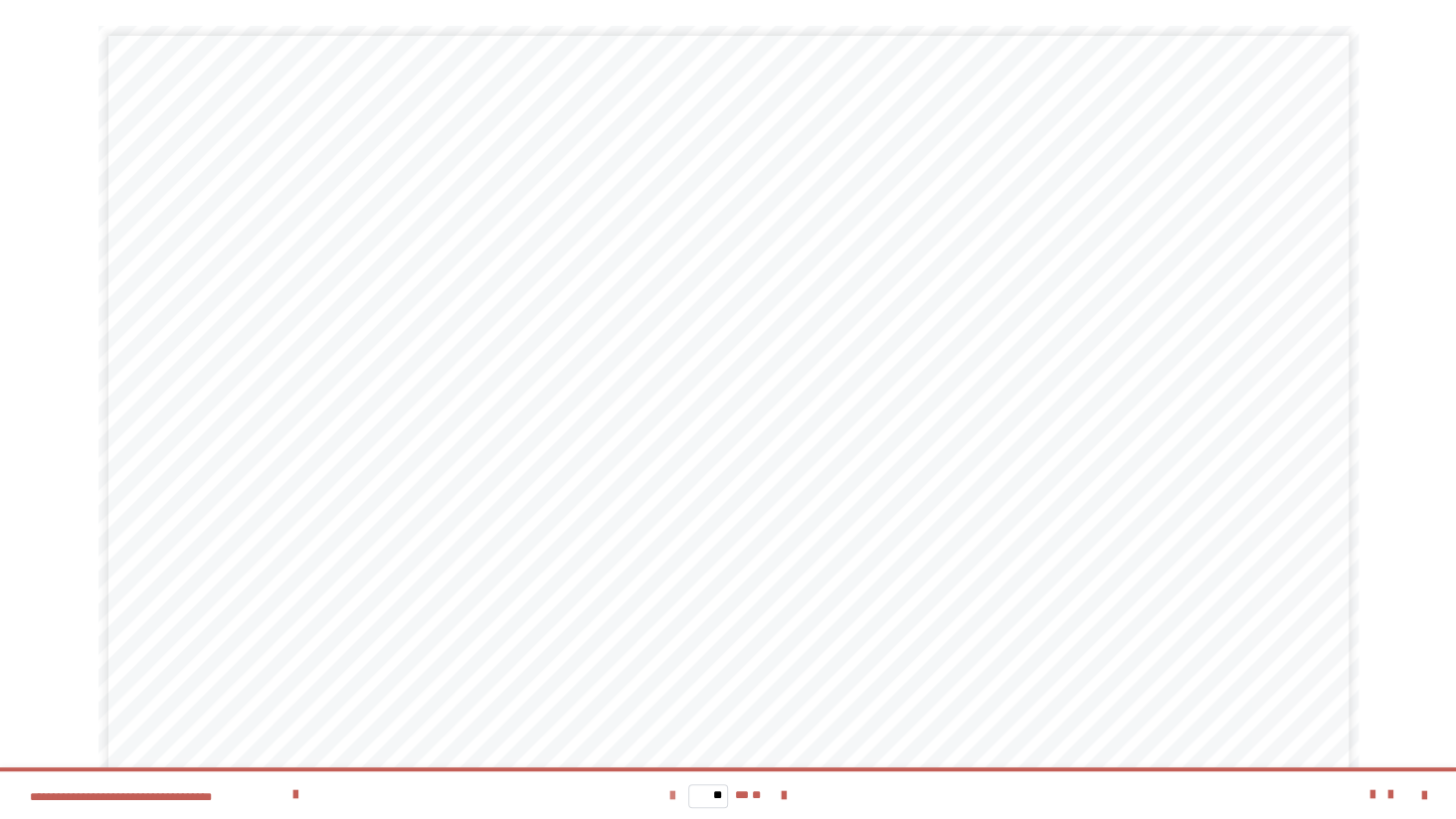 click at bounding box center [672, 796] 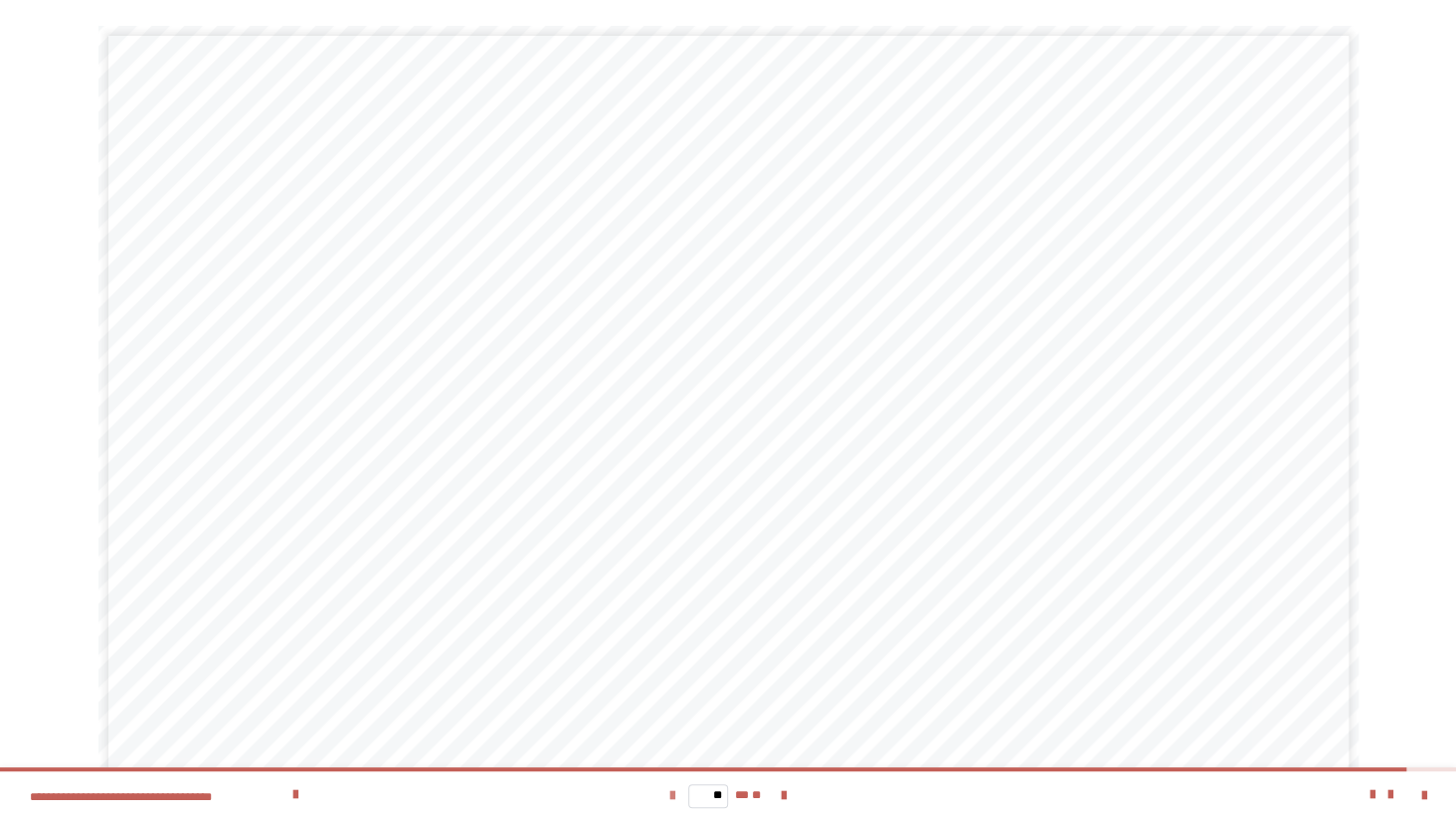 click at bounding box center (672, 796) 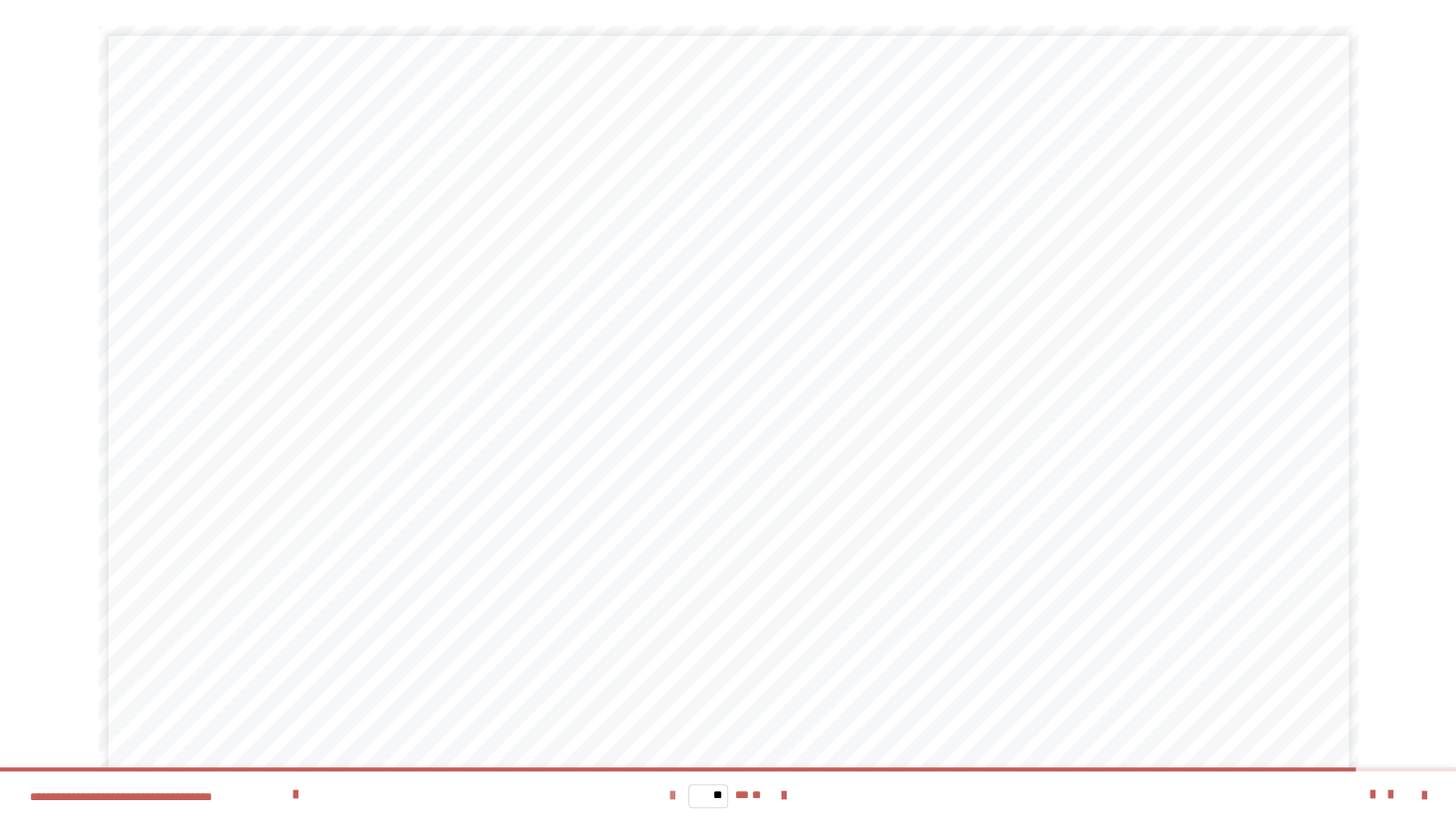 click at bounding box center [672, 796] 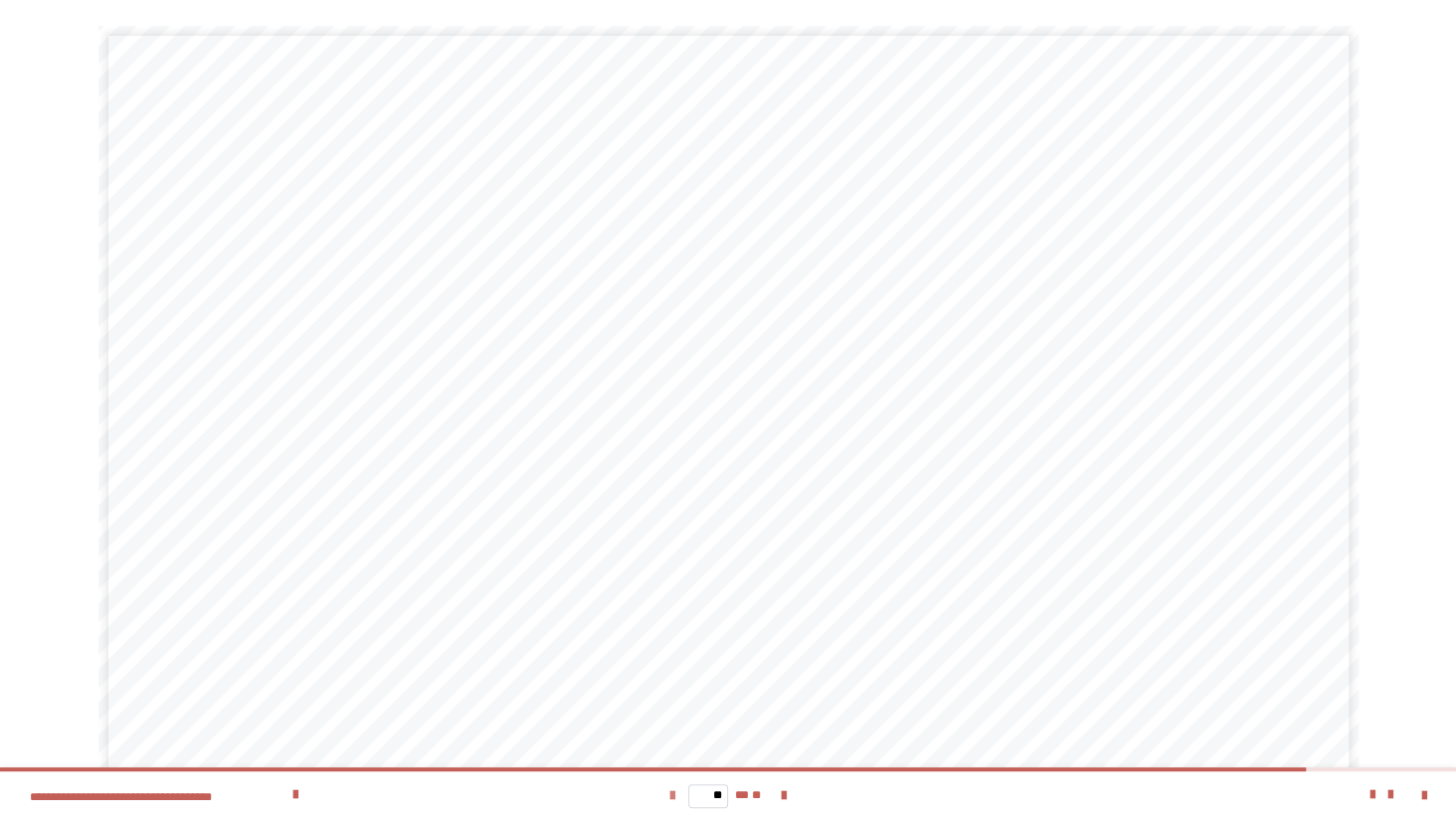click at bounding box center [672, 796] 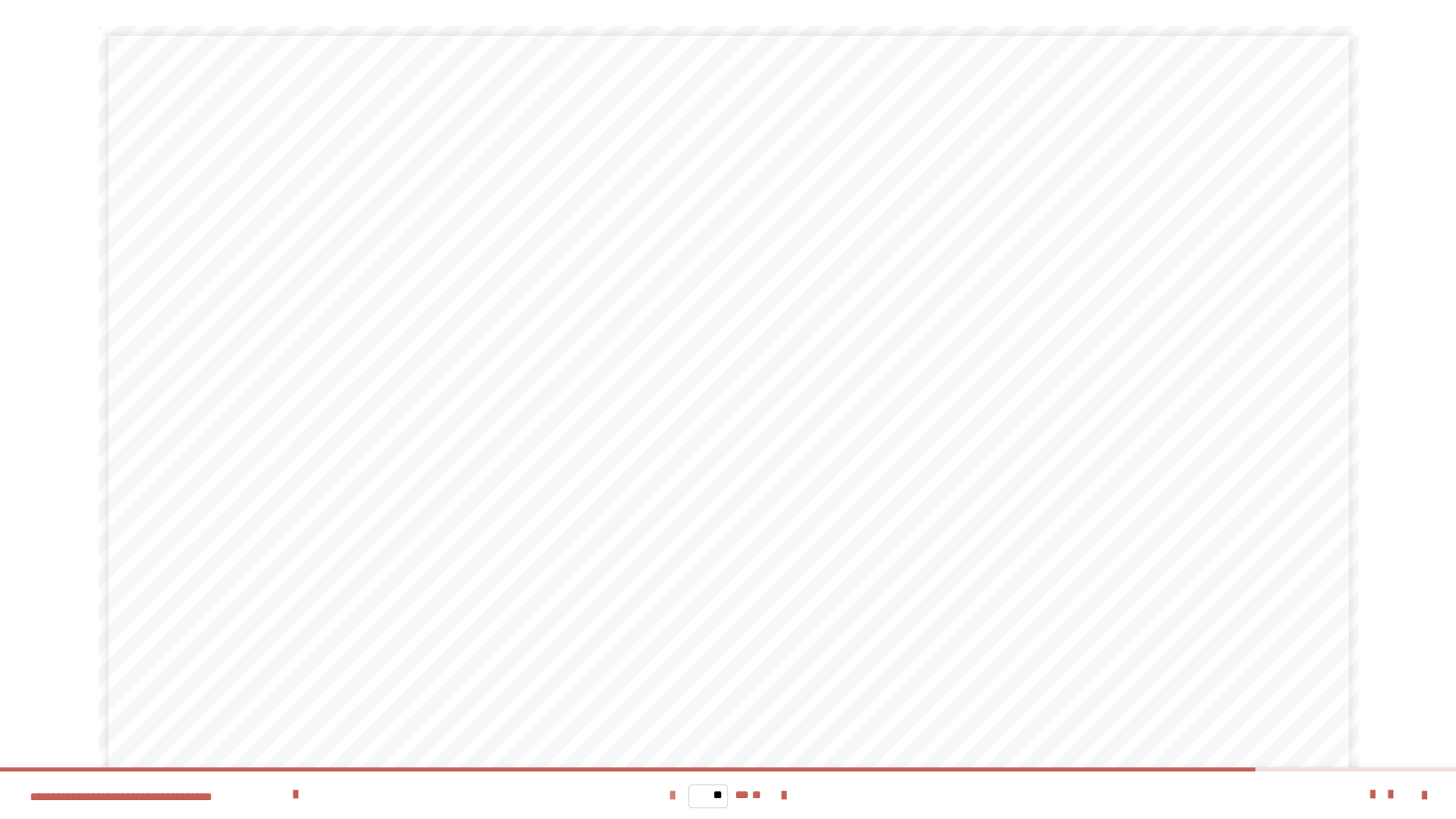 click at bounding box center [672, 796] 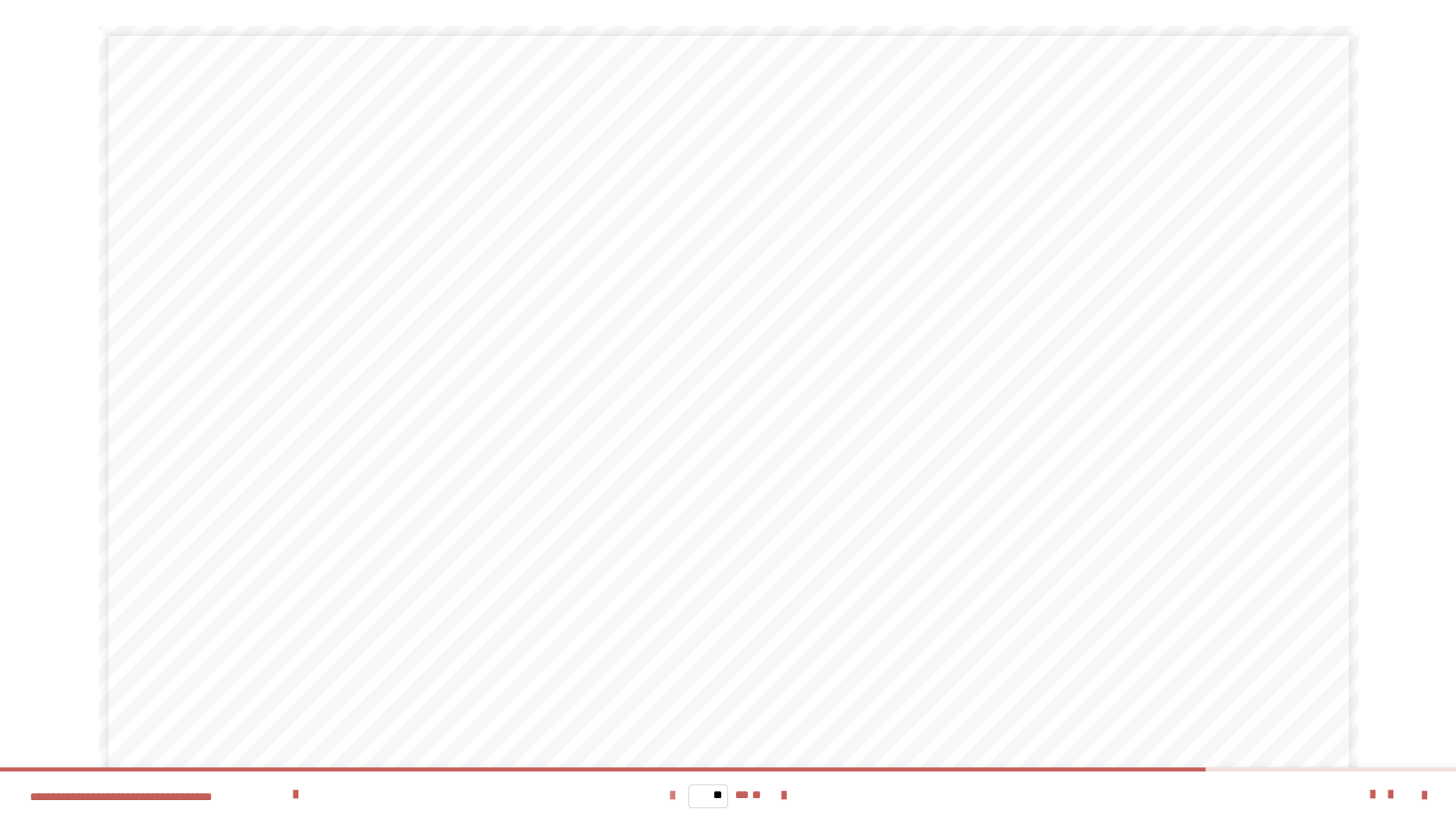 click at bounding box center (672, 796) 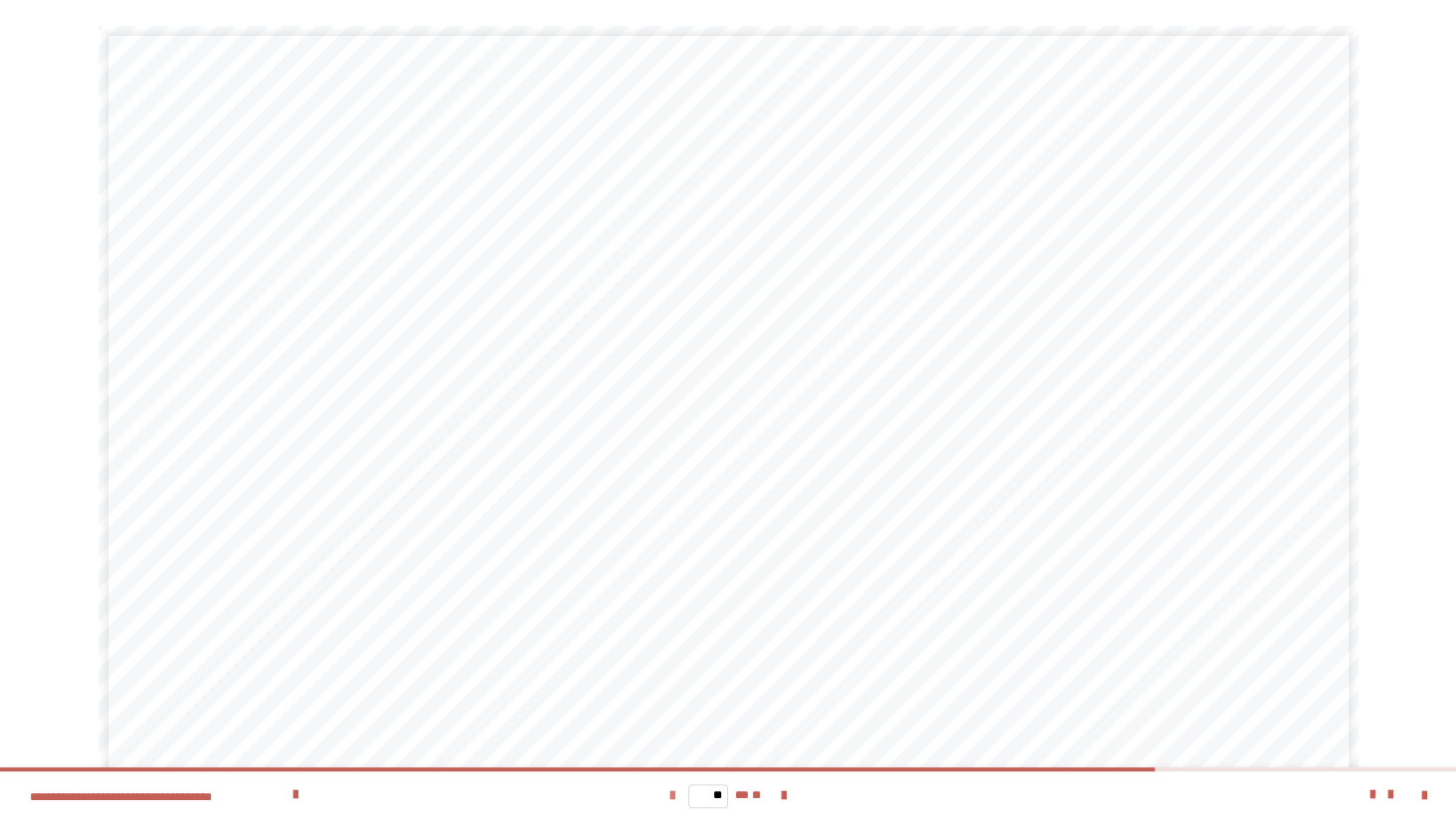 click at bounding box center [672, 796] 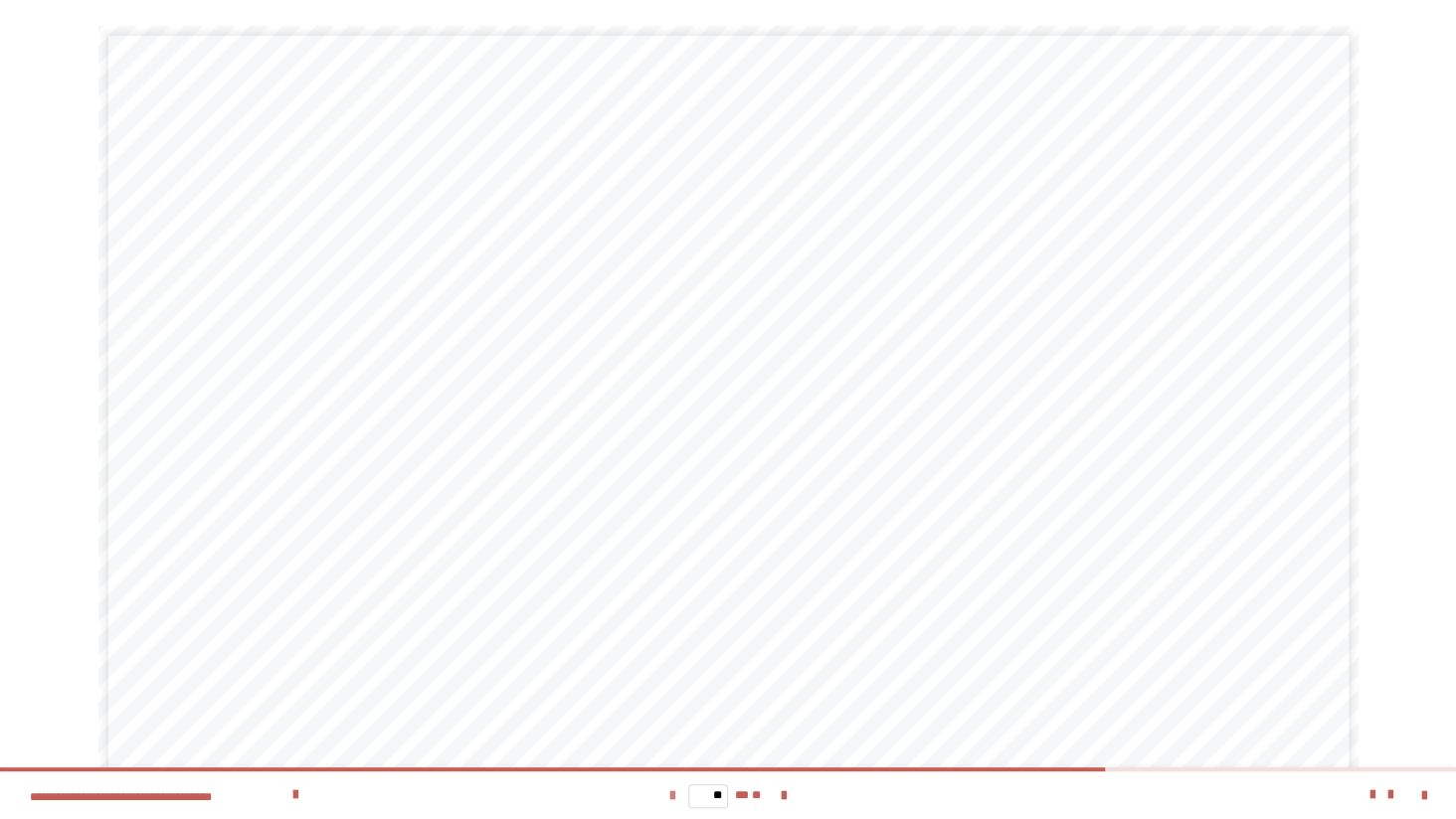click at bounding box center (672, 796) 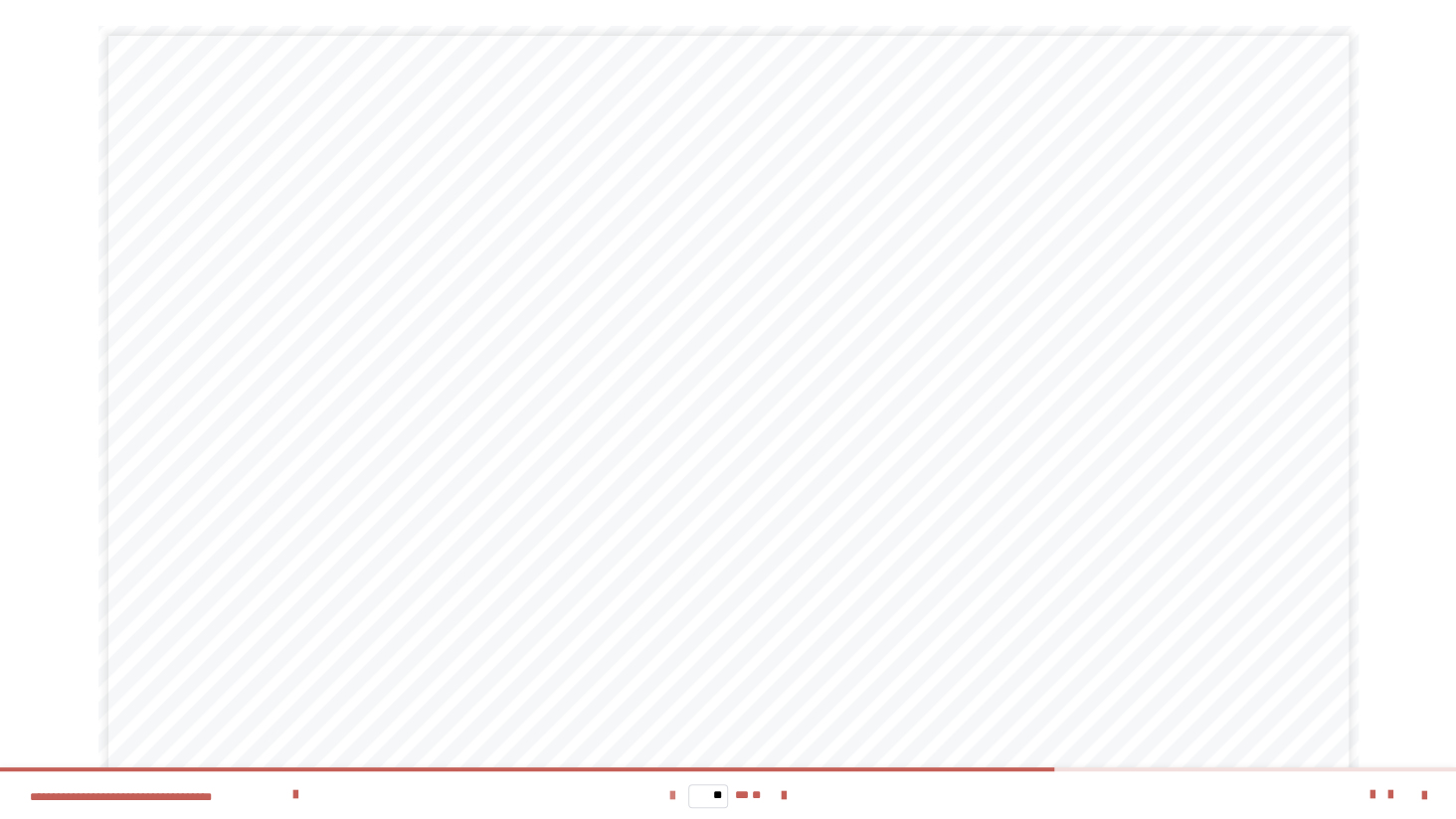 click at bounding box center [672, 796] 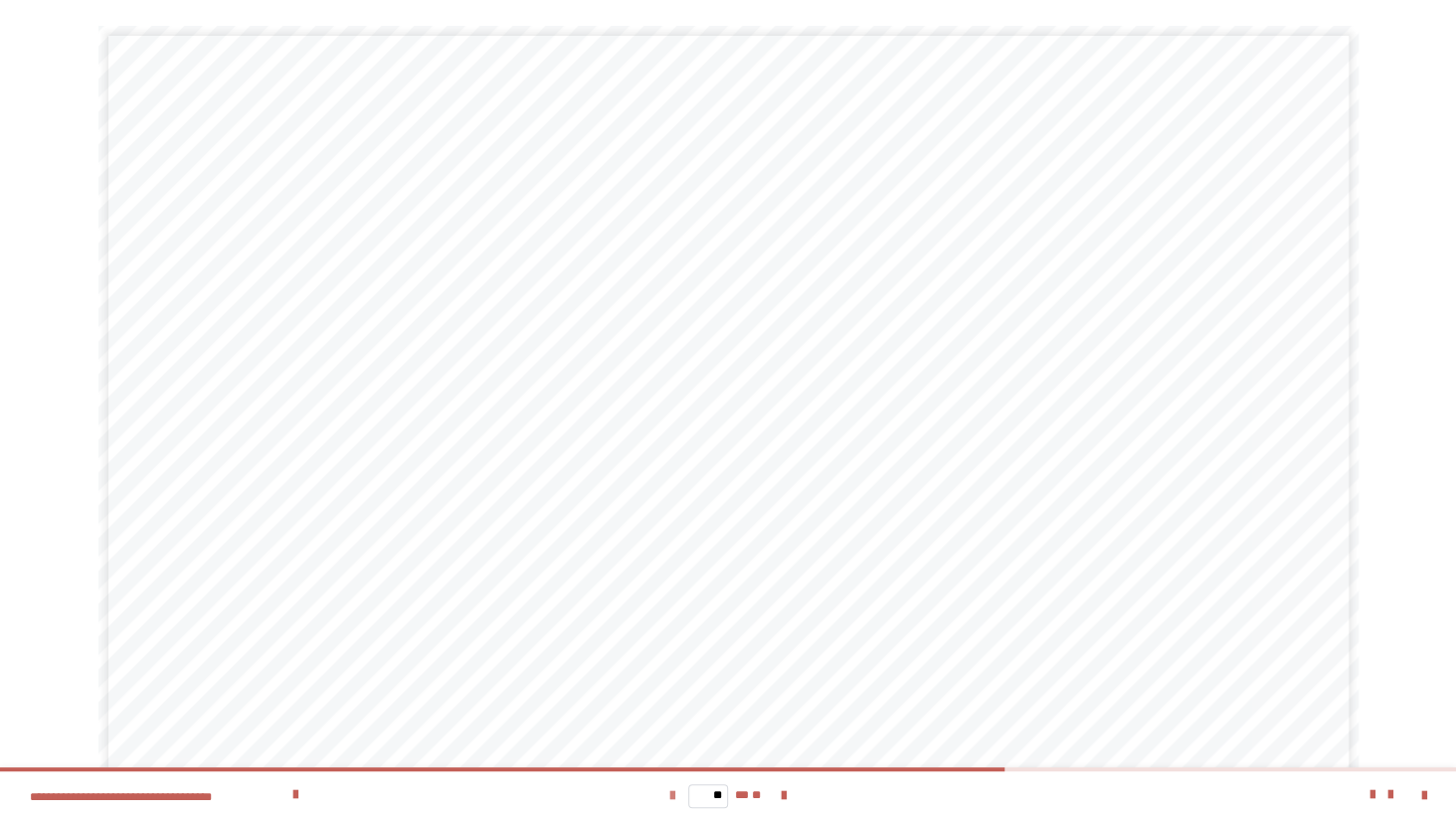 click at bounding box center (672, 796) 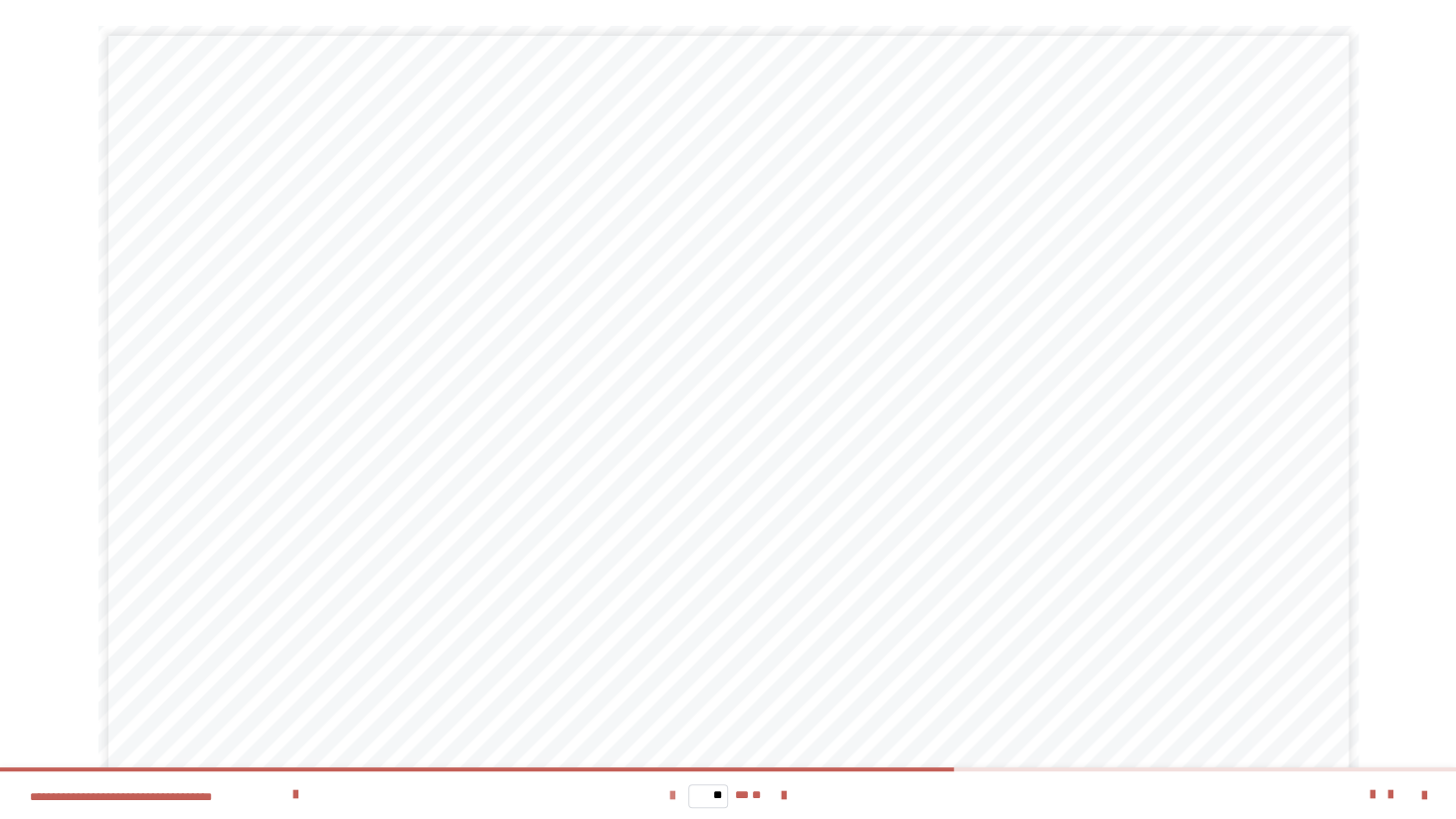 click at bounding box center (672, 796) 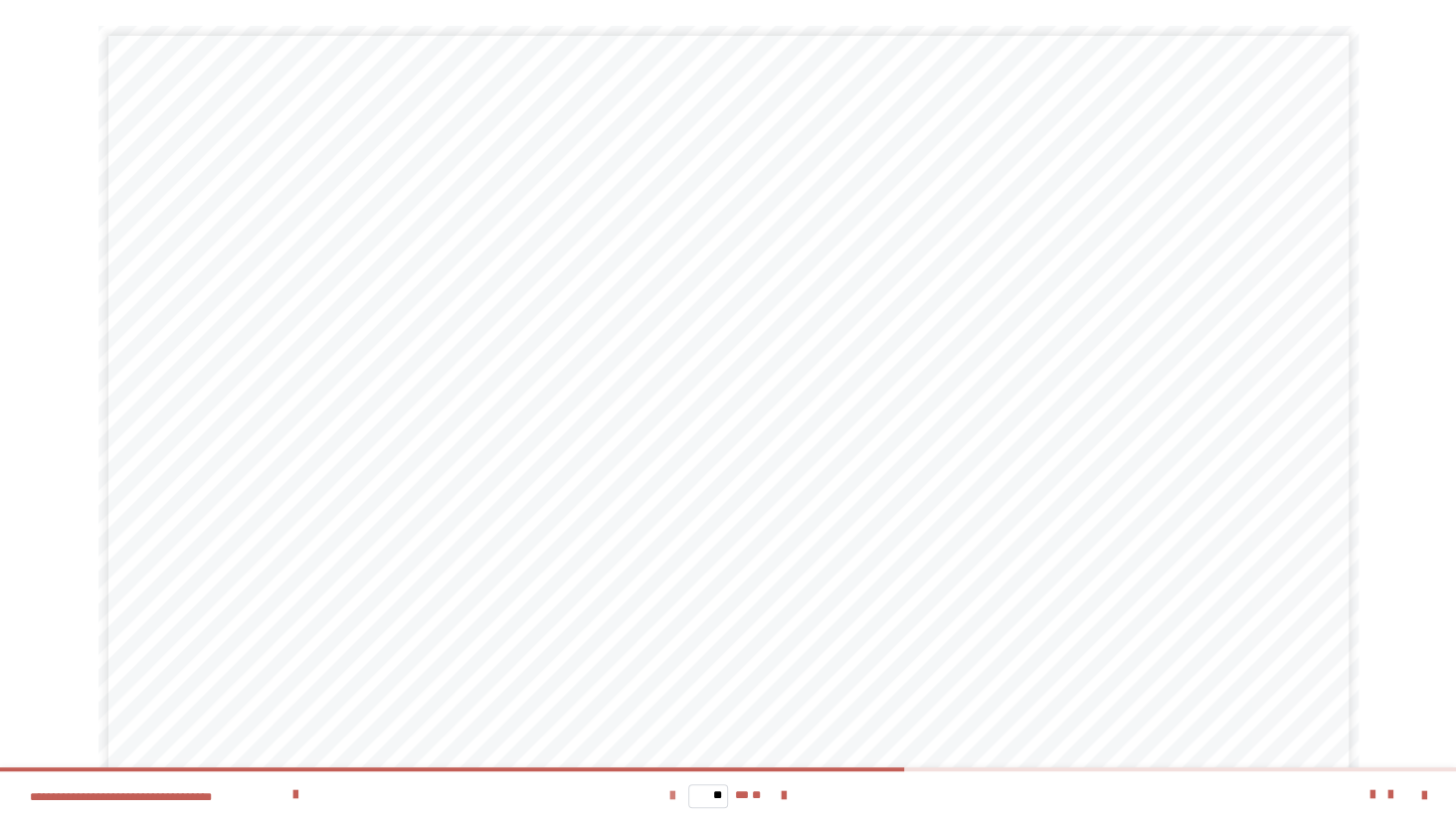 click at bounding box center [672, 796] 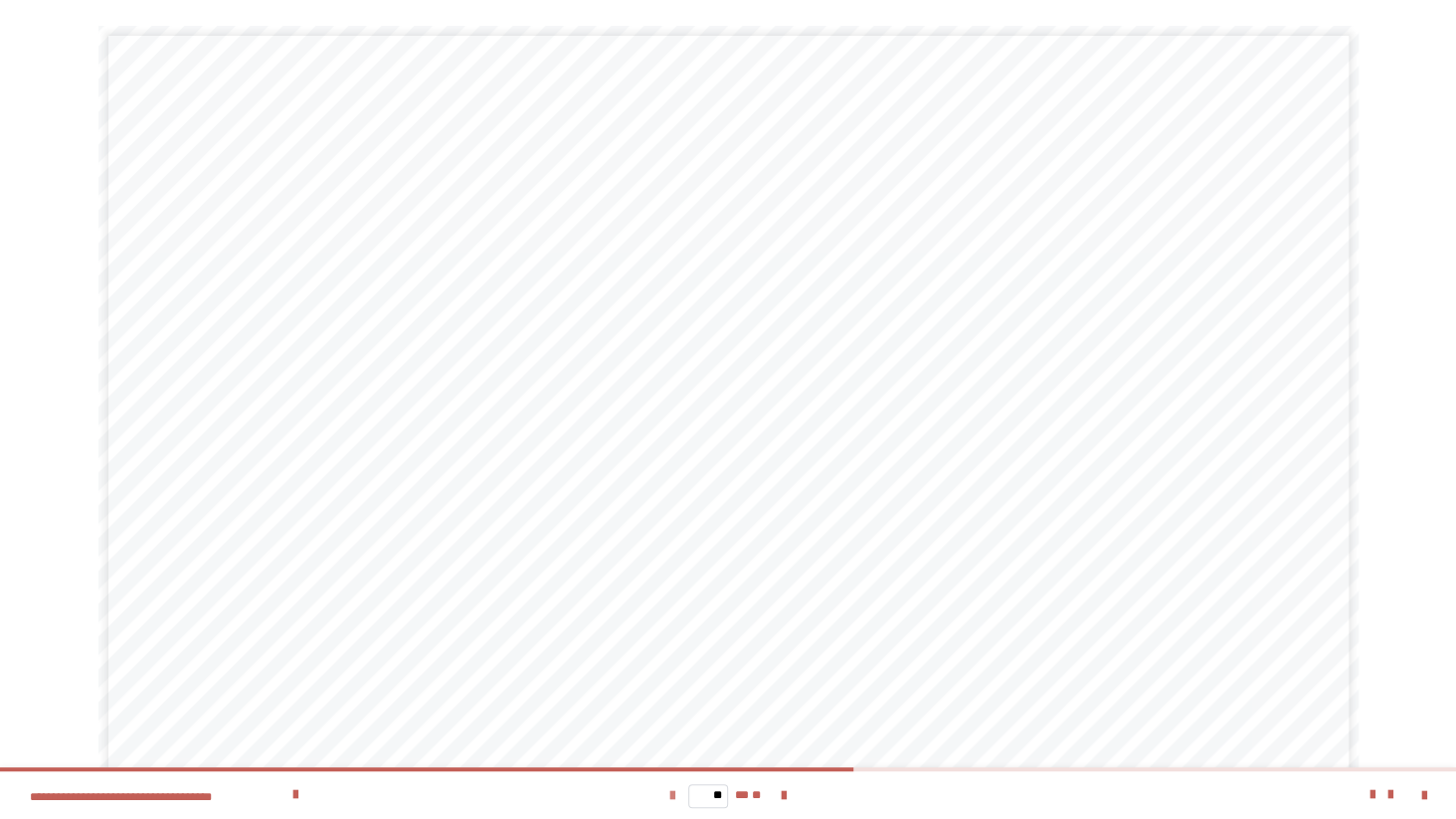 click at bounding box center [672, 796] 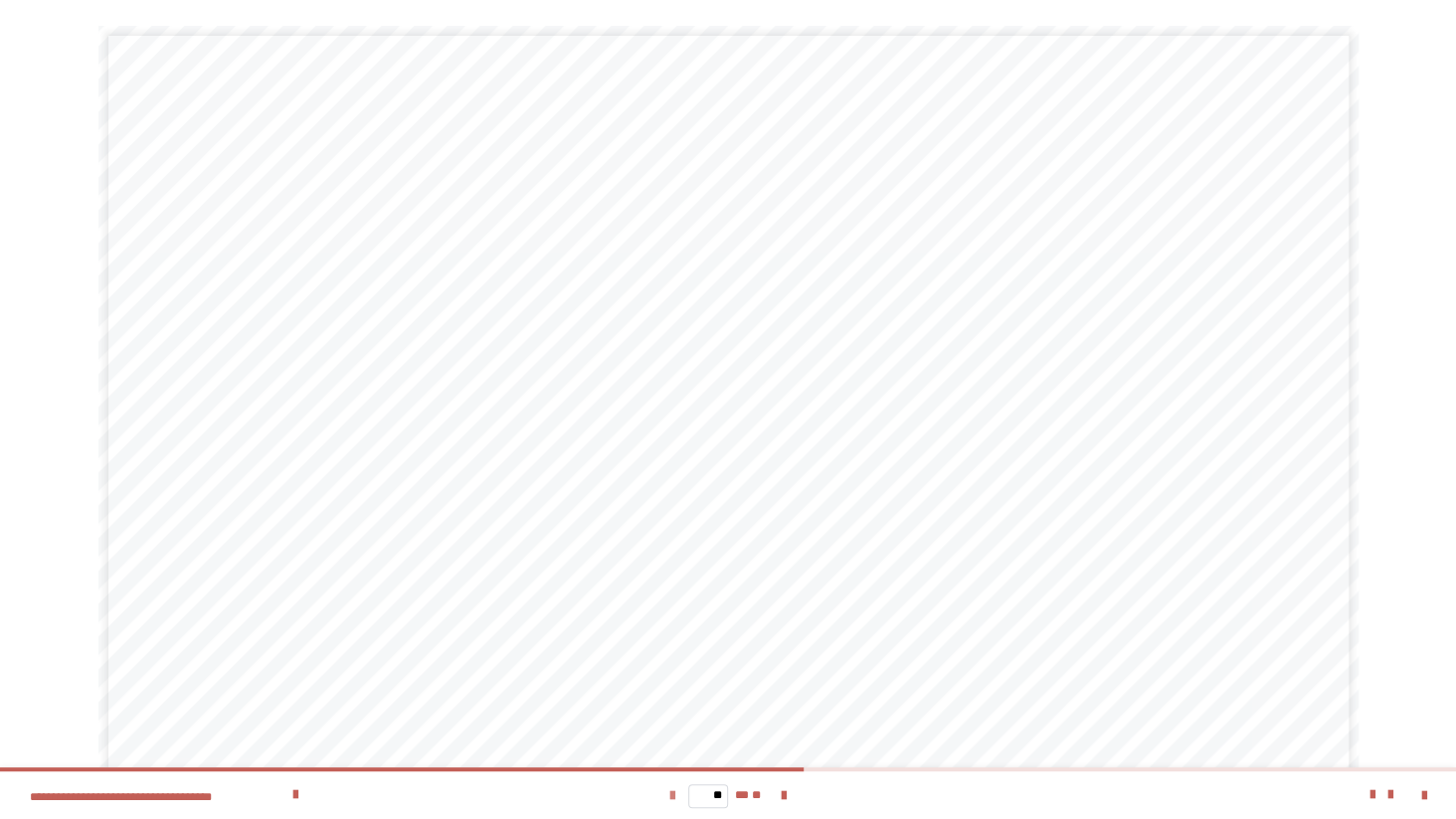 click at bounding box center [672, 796] 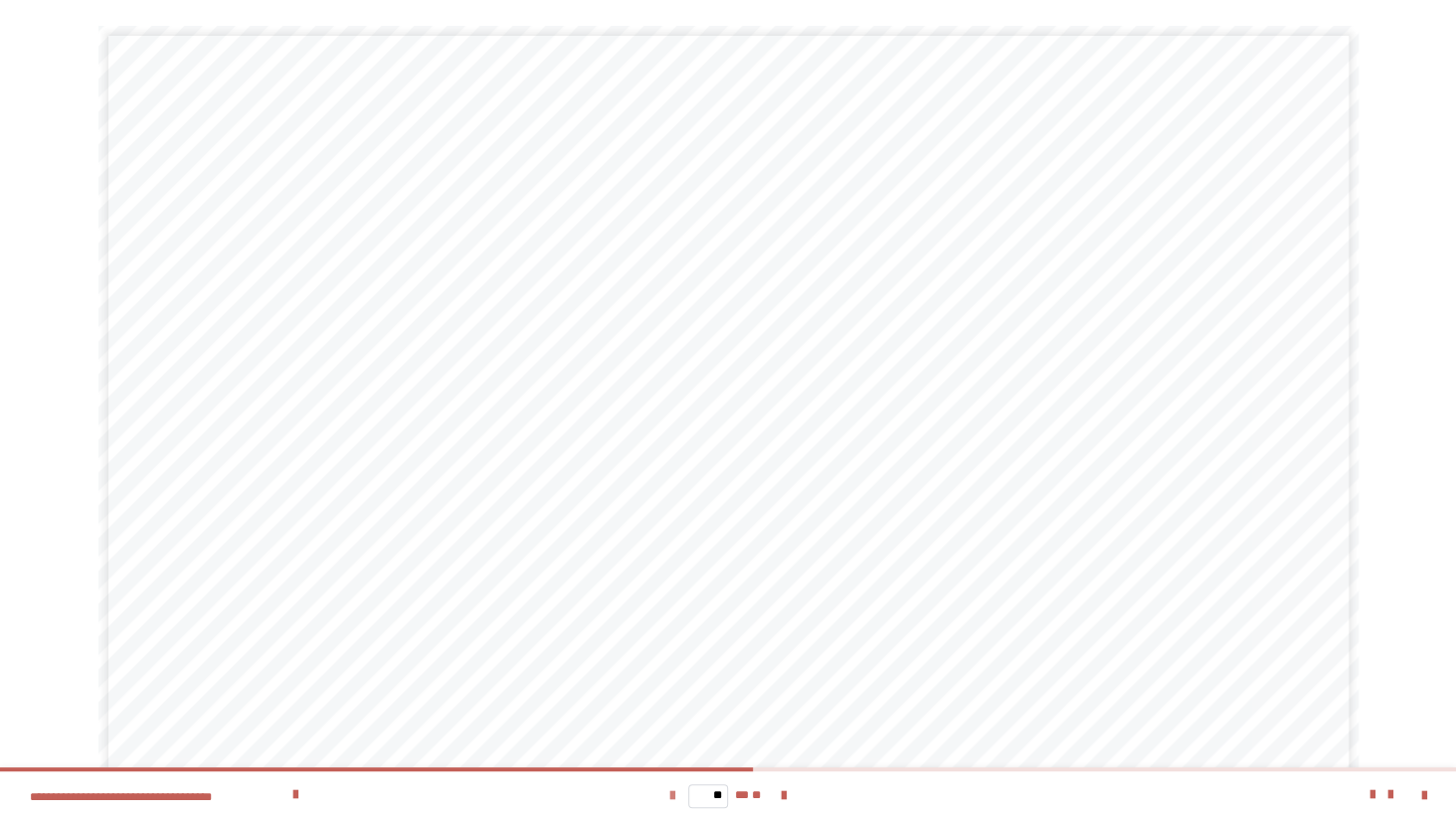 click at bounding box center [672, 796] 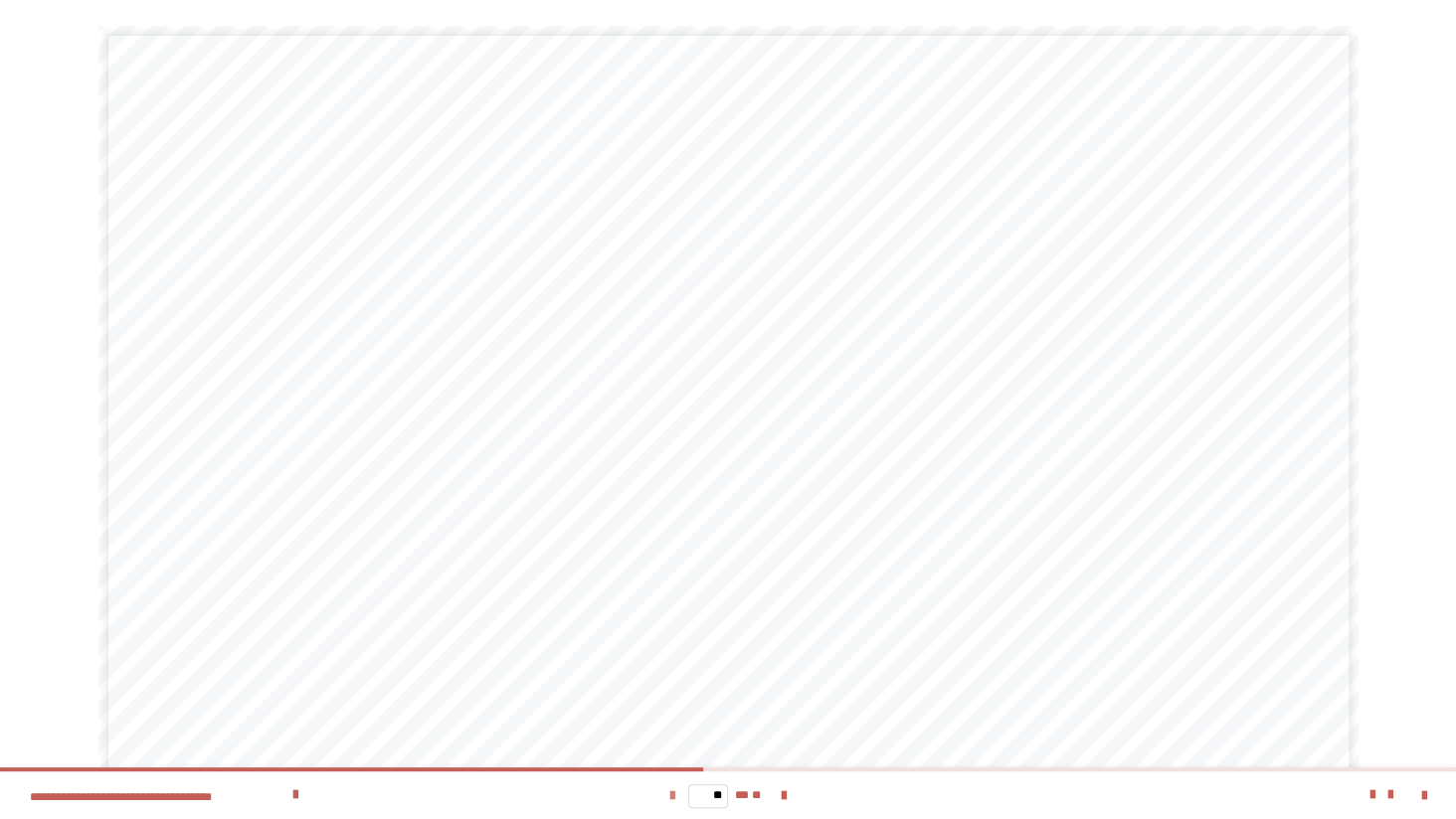 click at bounding box center [672, 796] 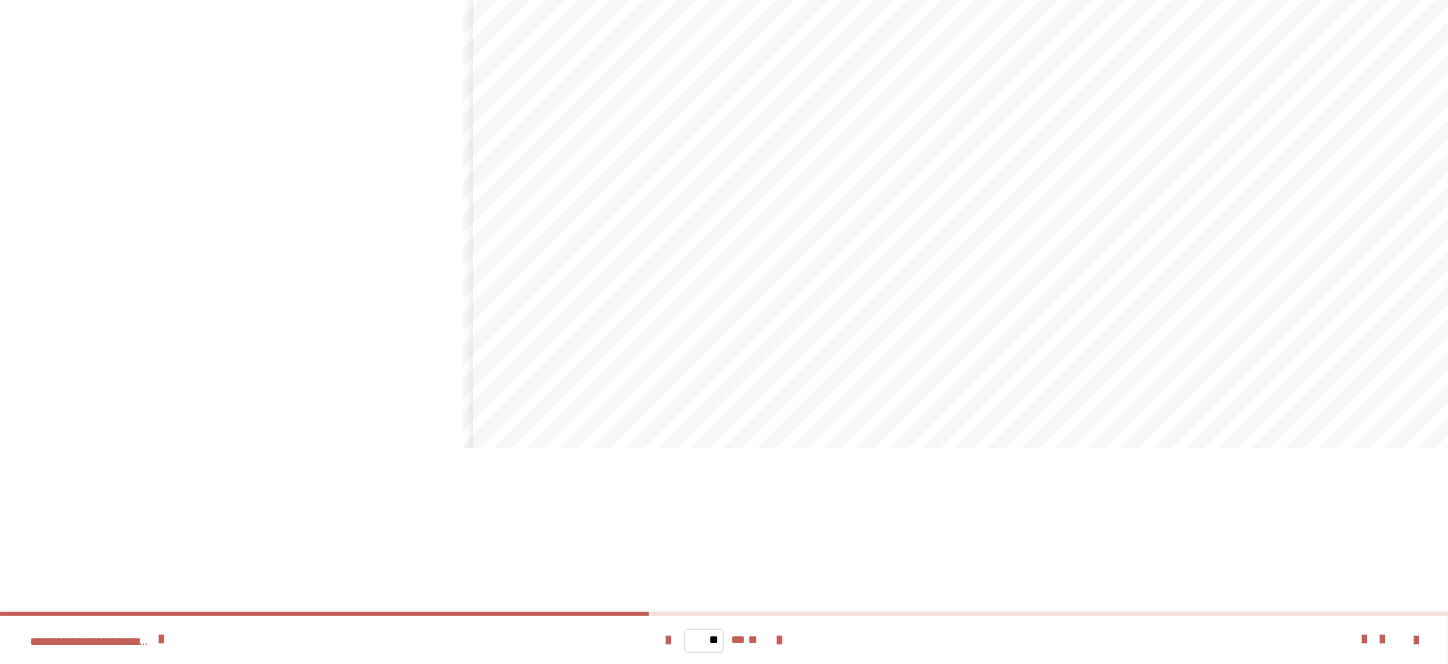 scroll, scrollTop: 2640, scrollLeft: 0, axis: vertical 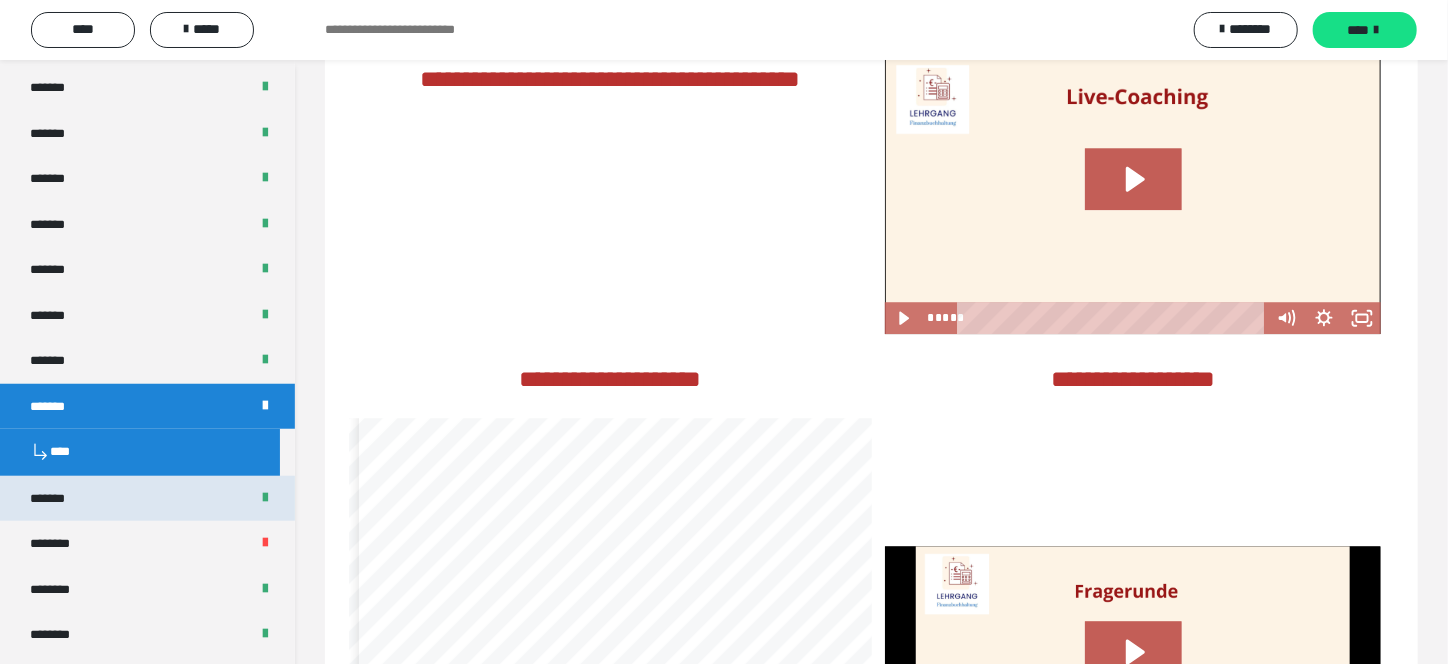 click on "*******" at bounding box center (147, 499) 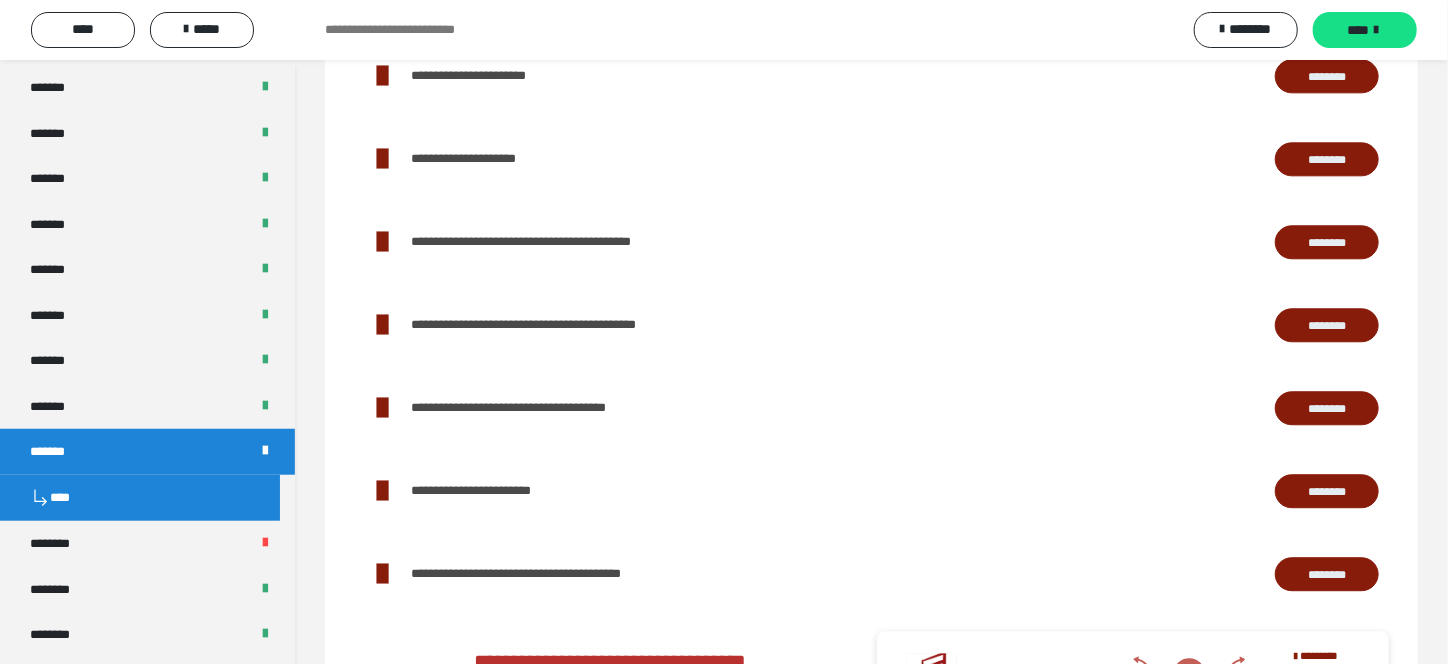 scroll, scrollTop: 2300, scrollLeft: 0, axis: vertical 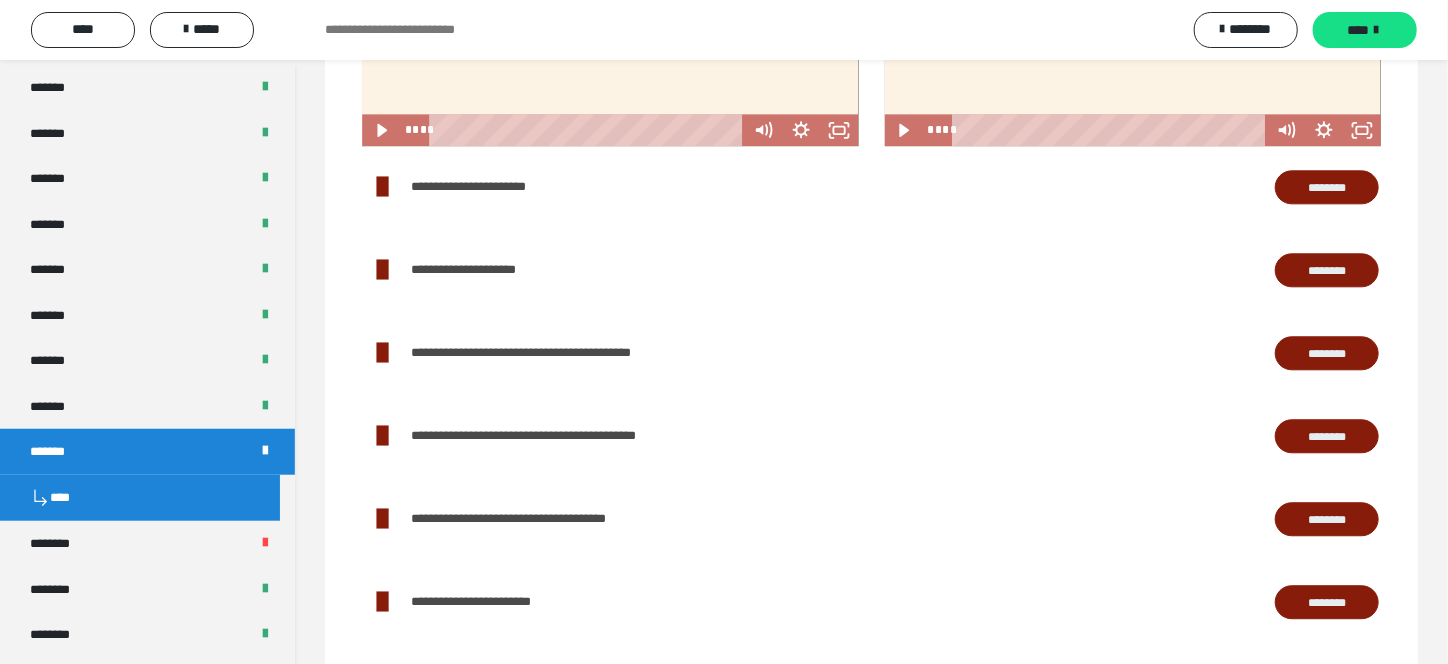click on "********" at bounding box center (1327, 187) 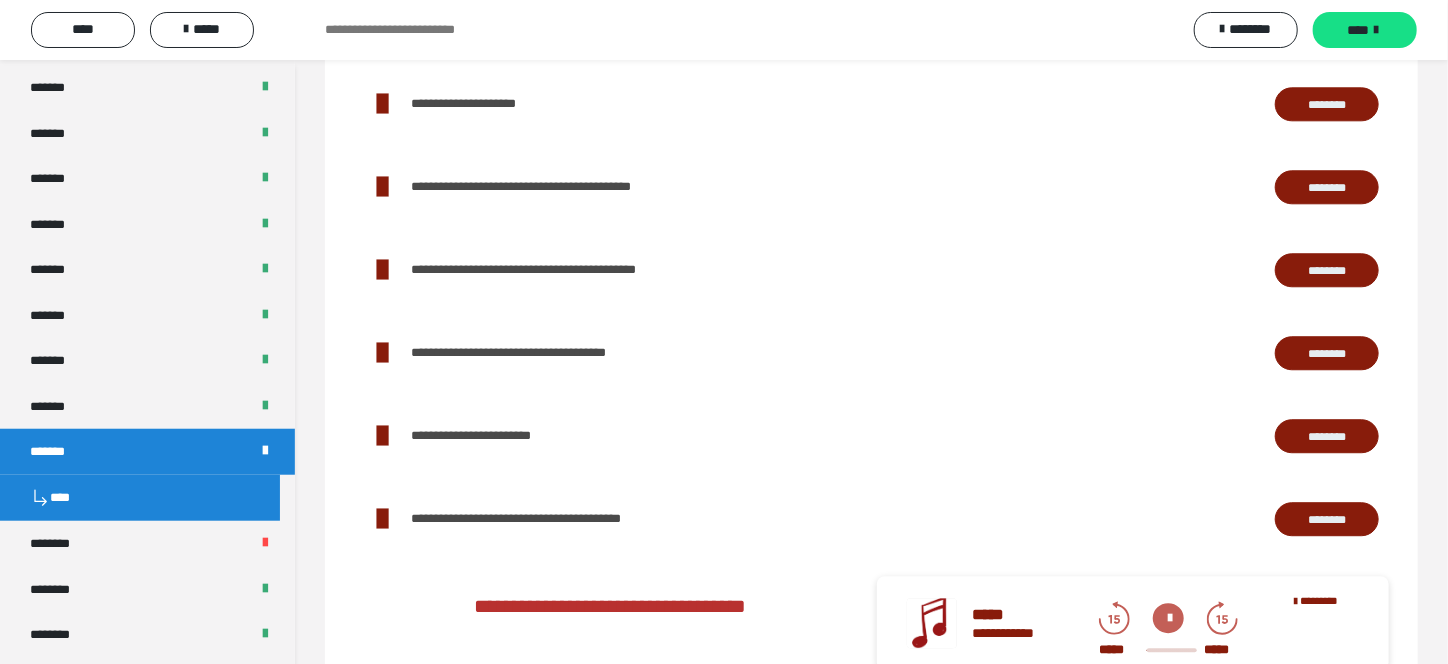 scroll, scrollTop: 2499, scrollLeft: 0, axis: vertical 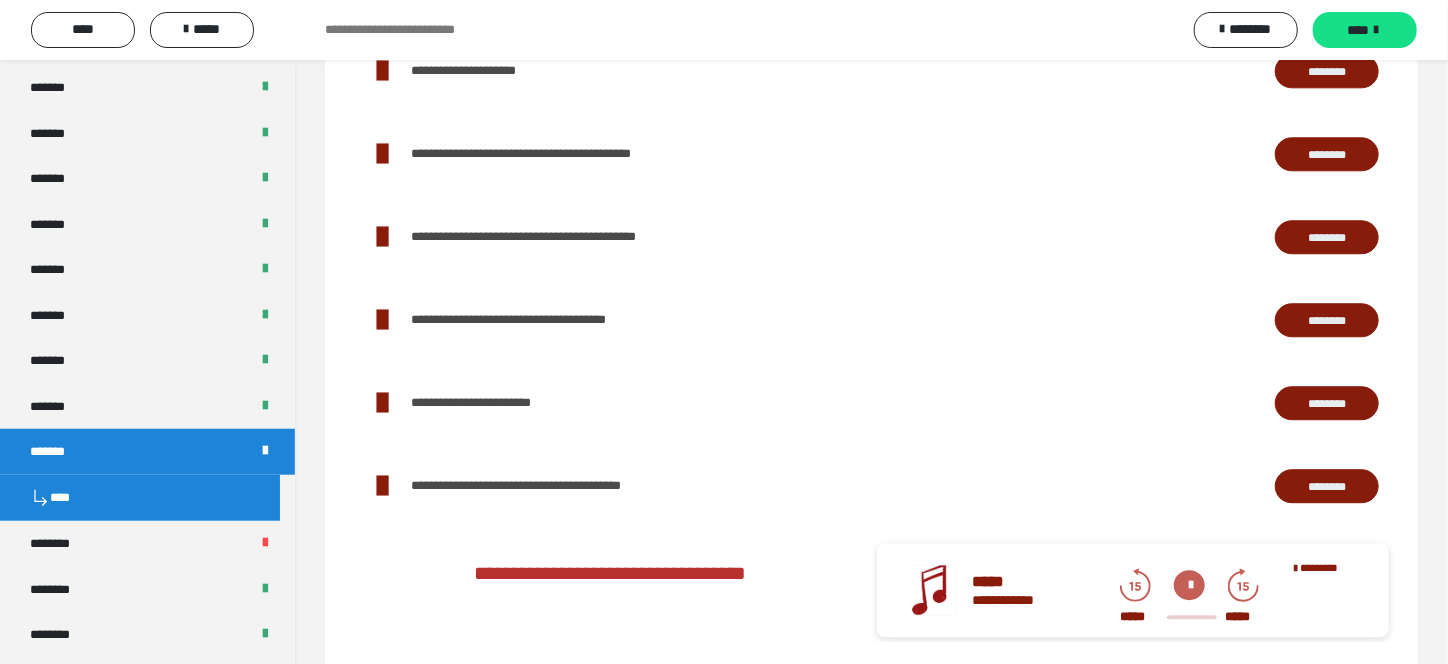 click on "********" at bounding box center (1327, 320) 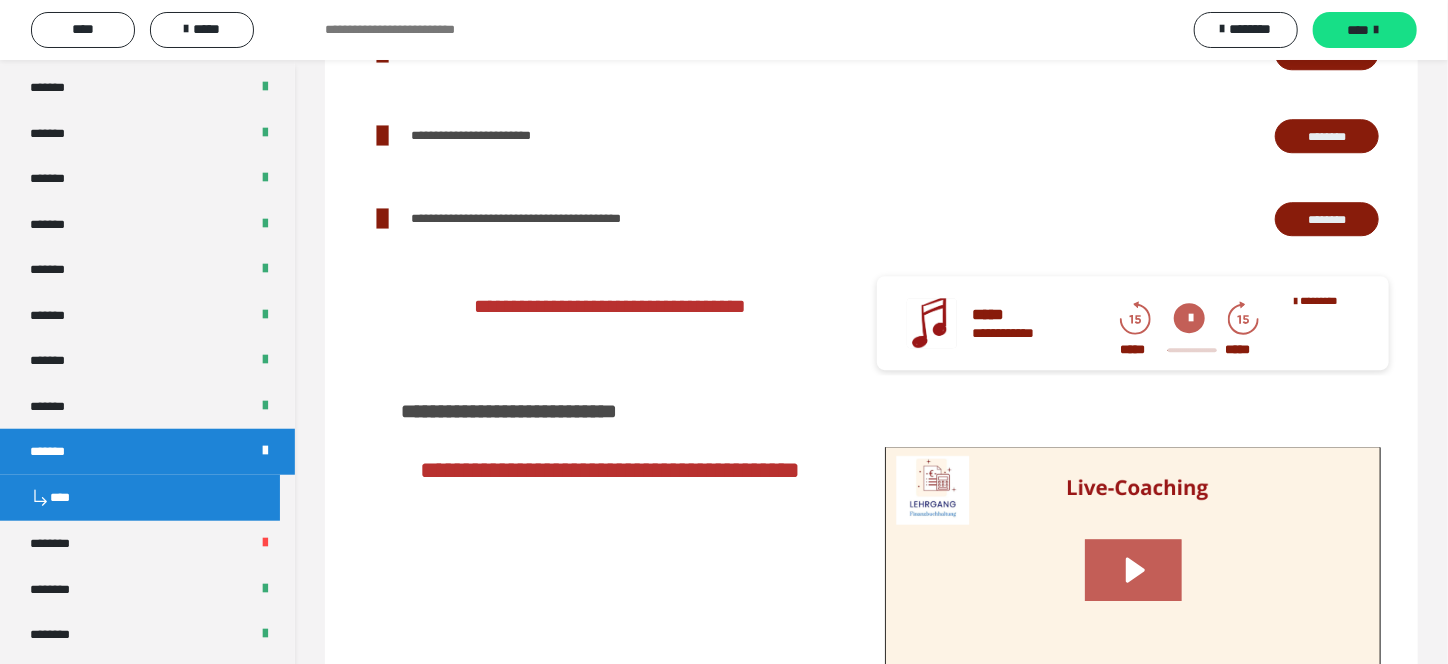 scroll, scrollTop: 2800, scrollLeft: 0, axis: vertical 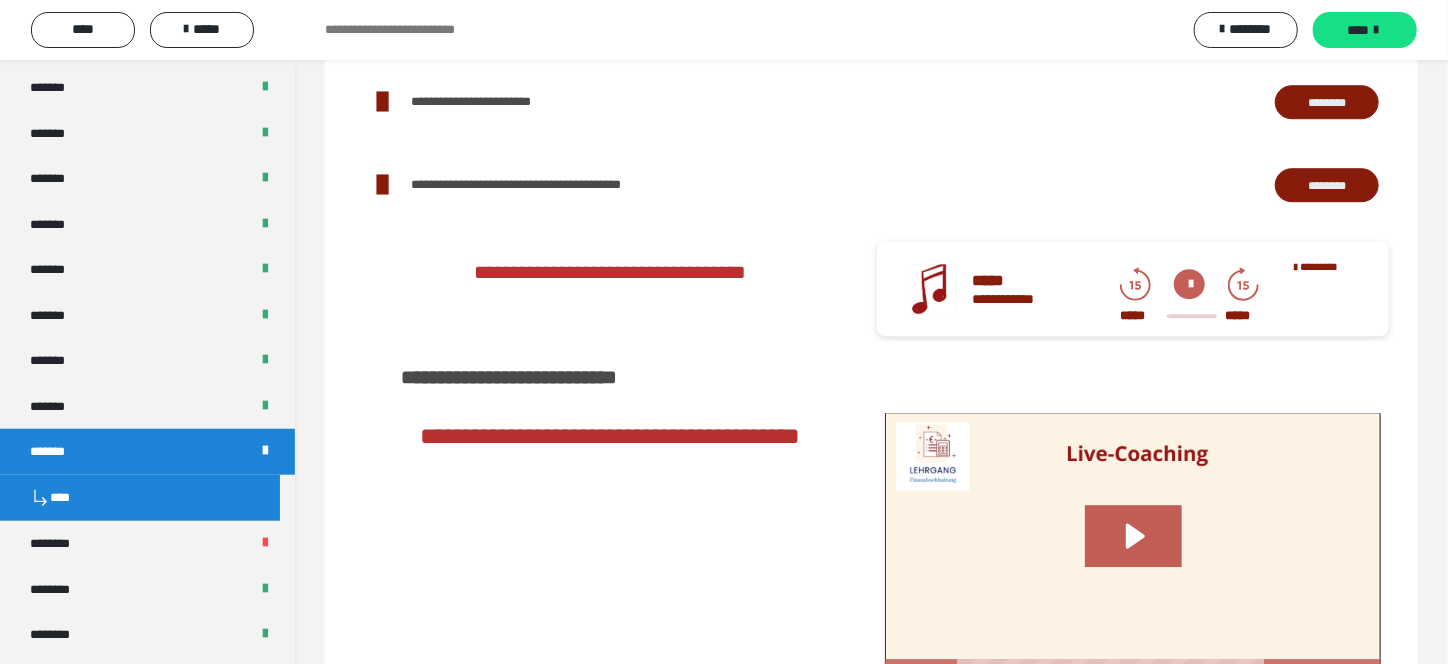 click on "********" at bounding box center [1327, 185] 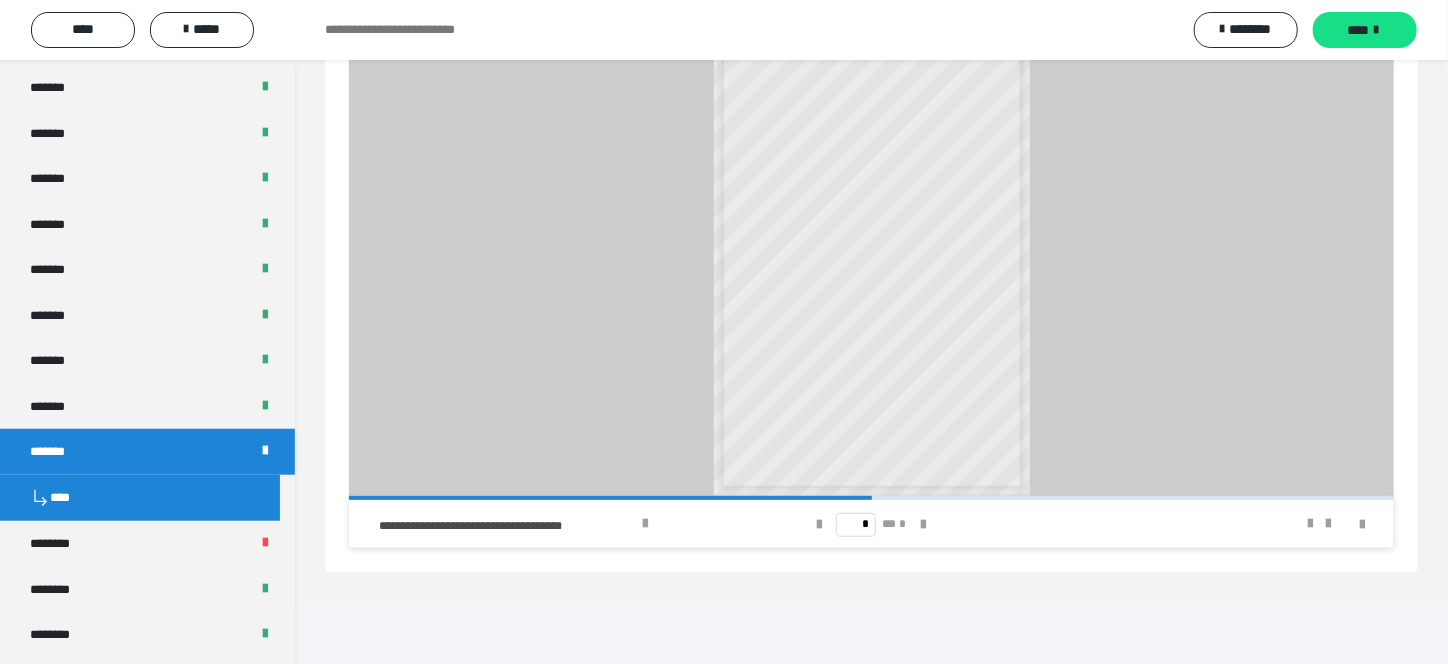 scroll, scrollTop: 3526, scrollLeft: 0, axis: vertical 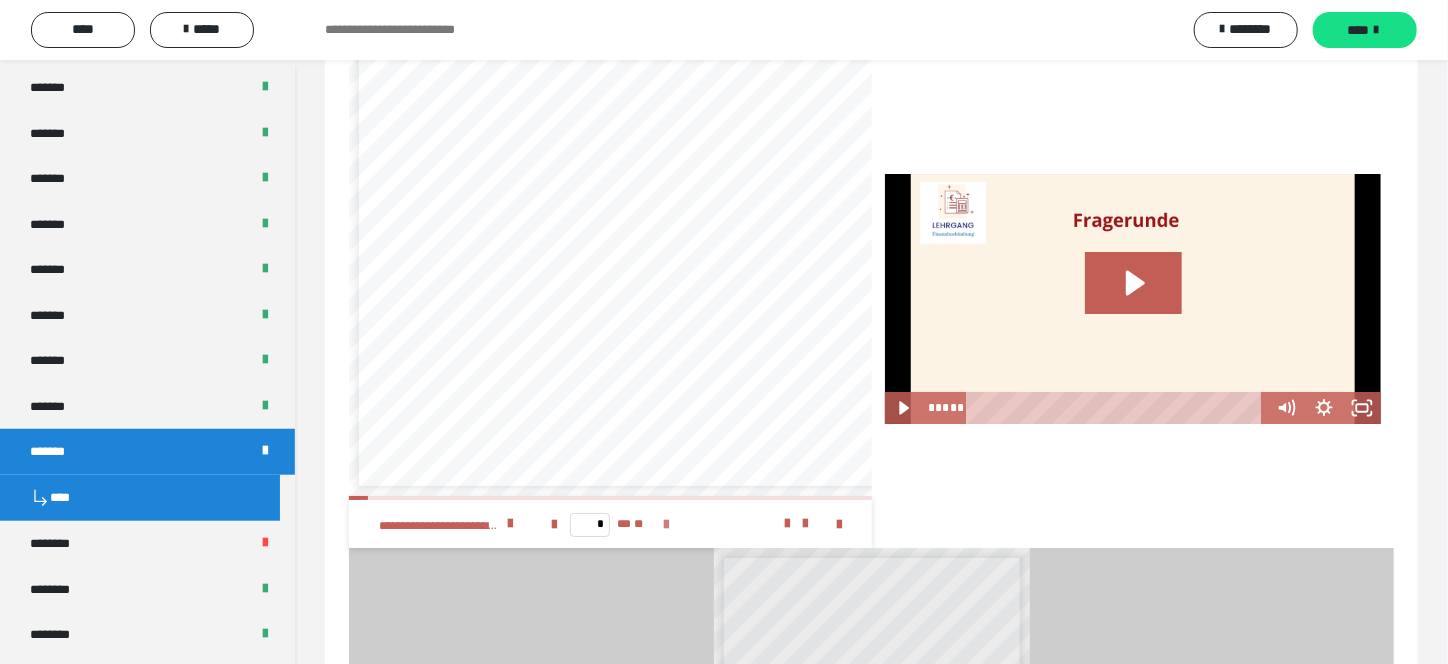 click at bounding box center [666, 525] 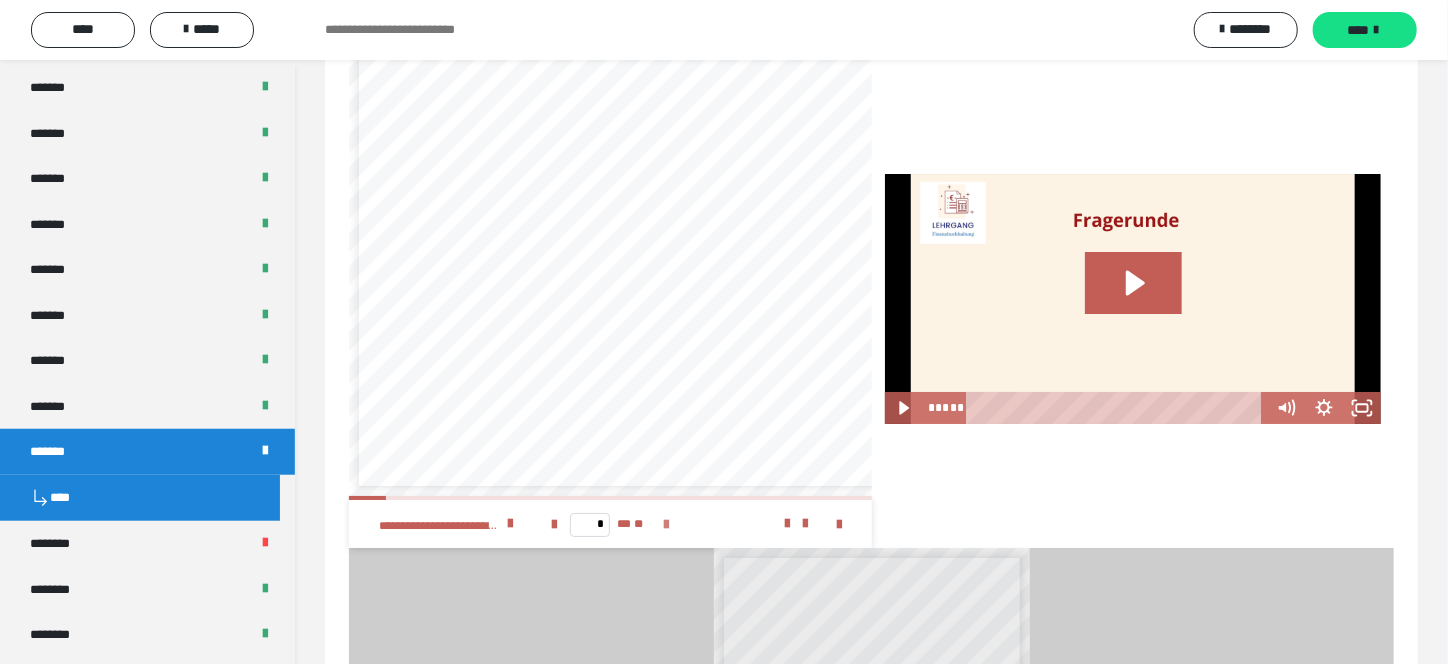 click at bounding box center [666, 525] 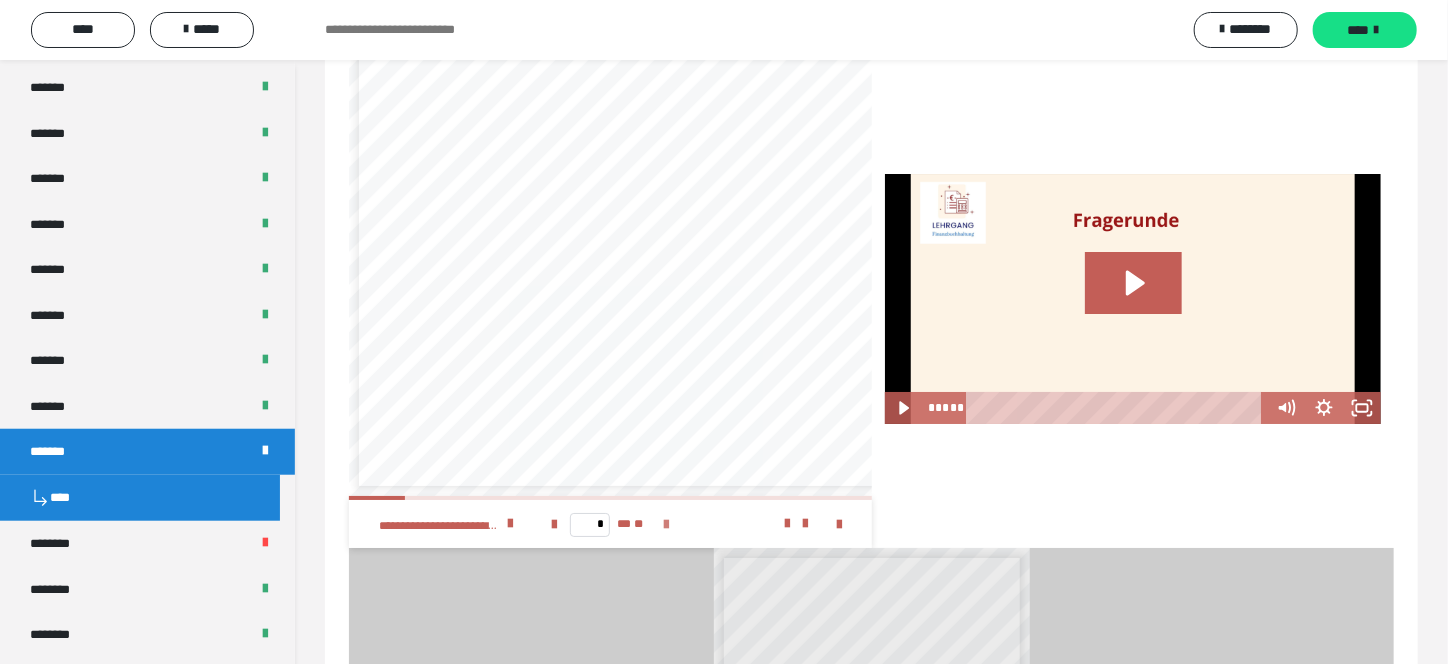 click at bounding box center (666, 525) 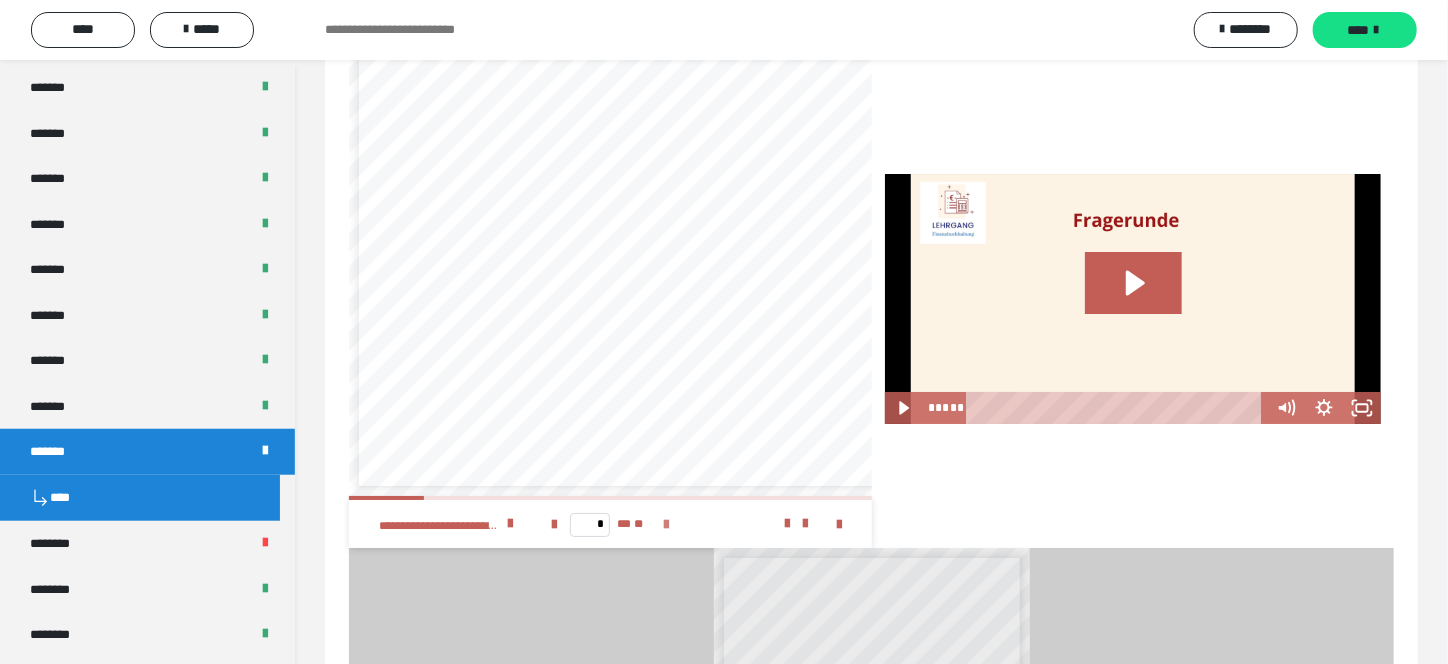 click at bounding box center [666, 525] 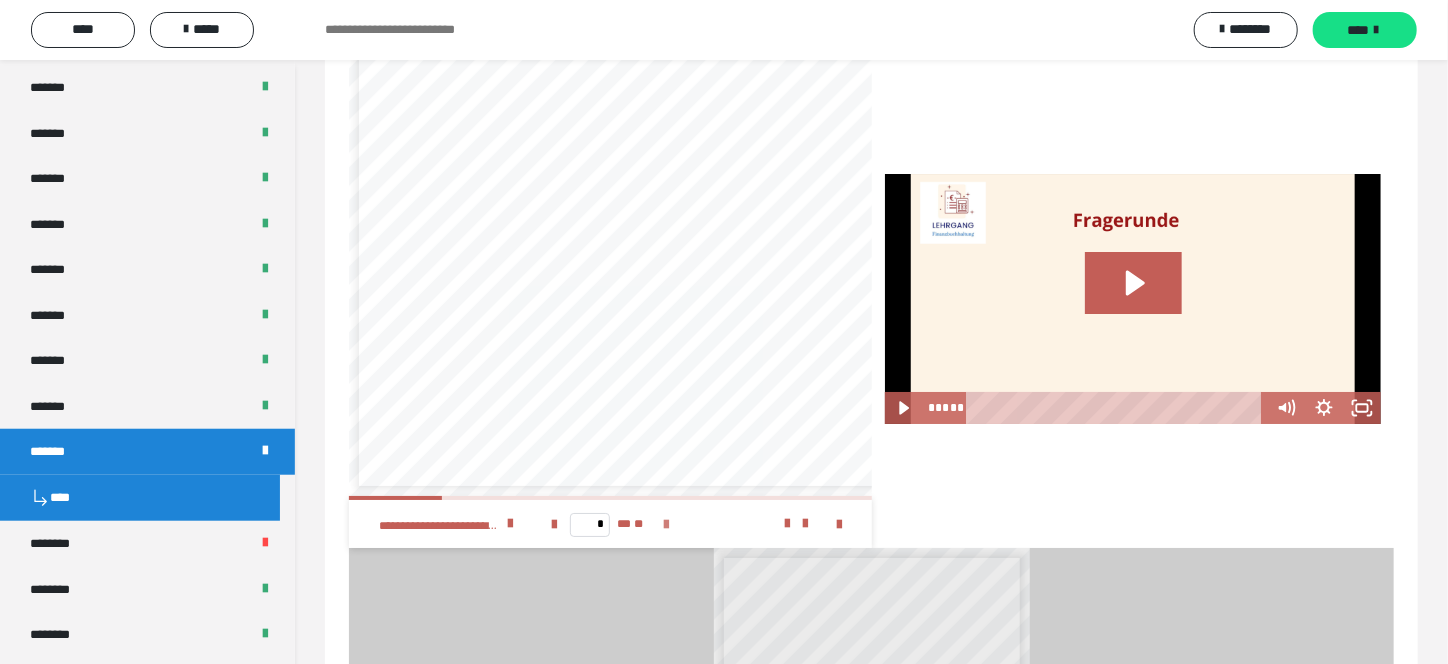 click at bounding box center [666, 525] 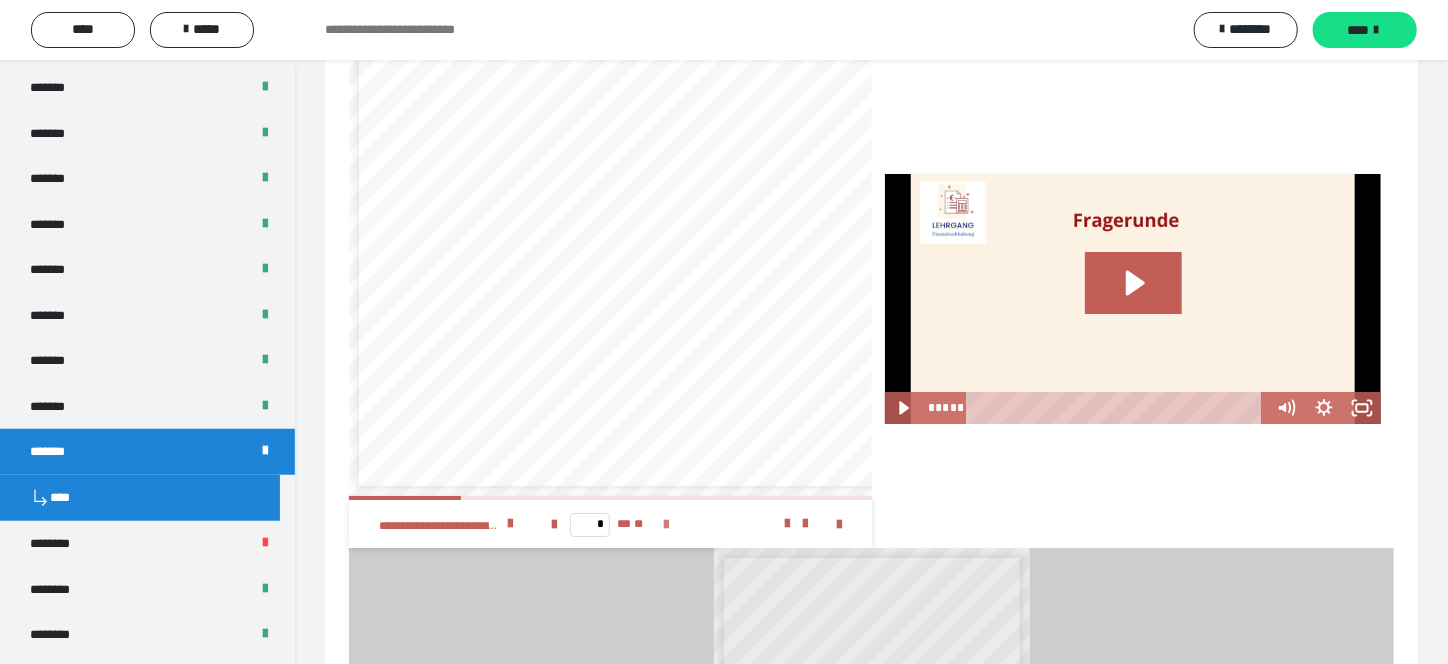 click at bounding box center [666, 525] 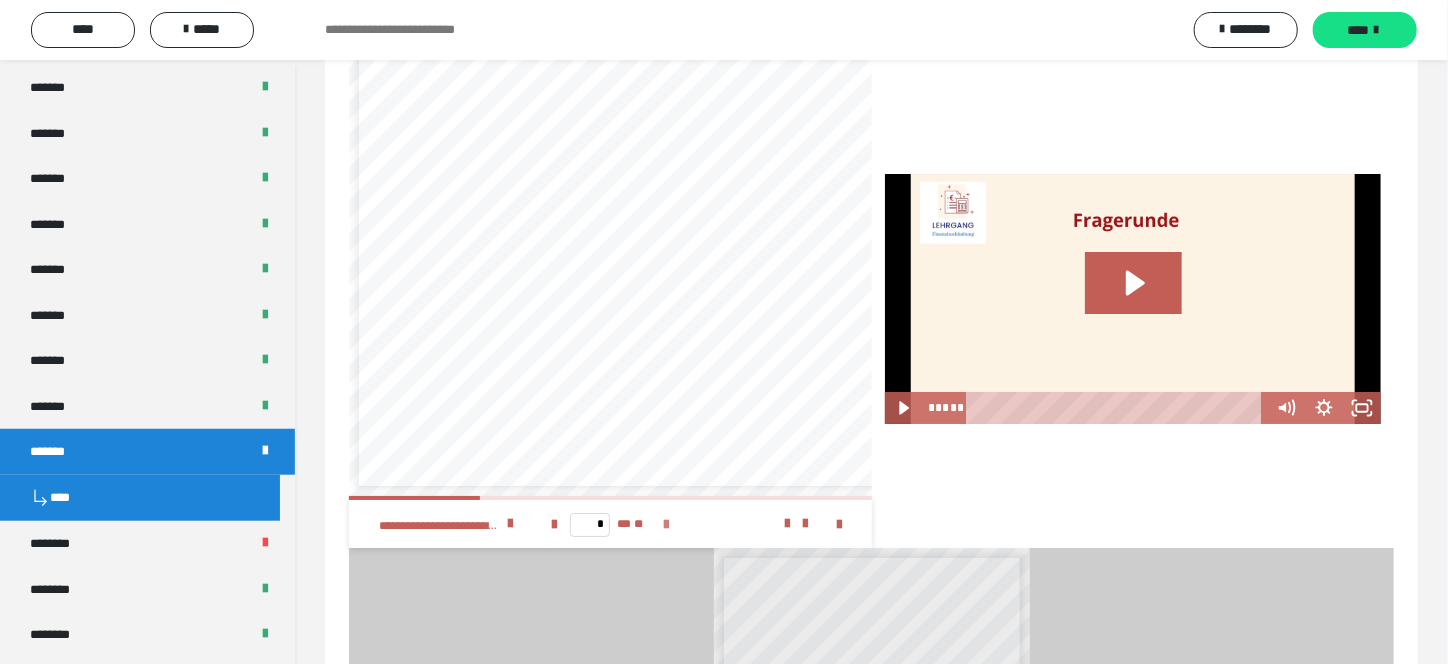 click at bounding box center (666, 525) 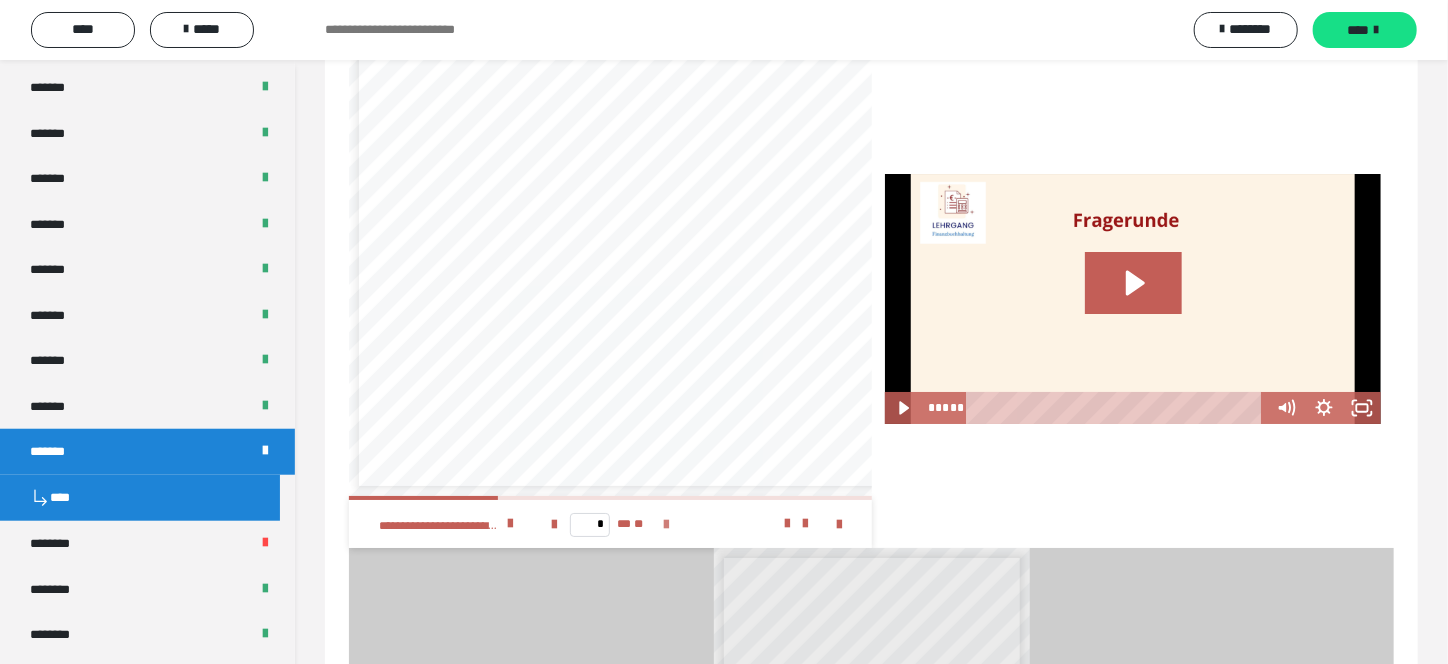 click at bounding box center [666, 525] 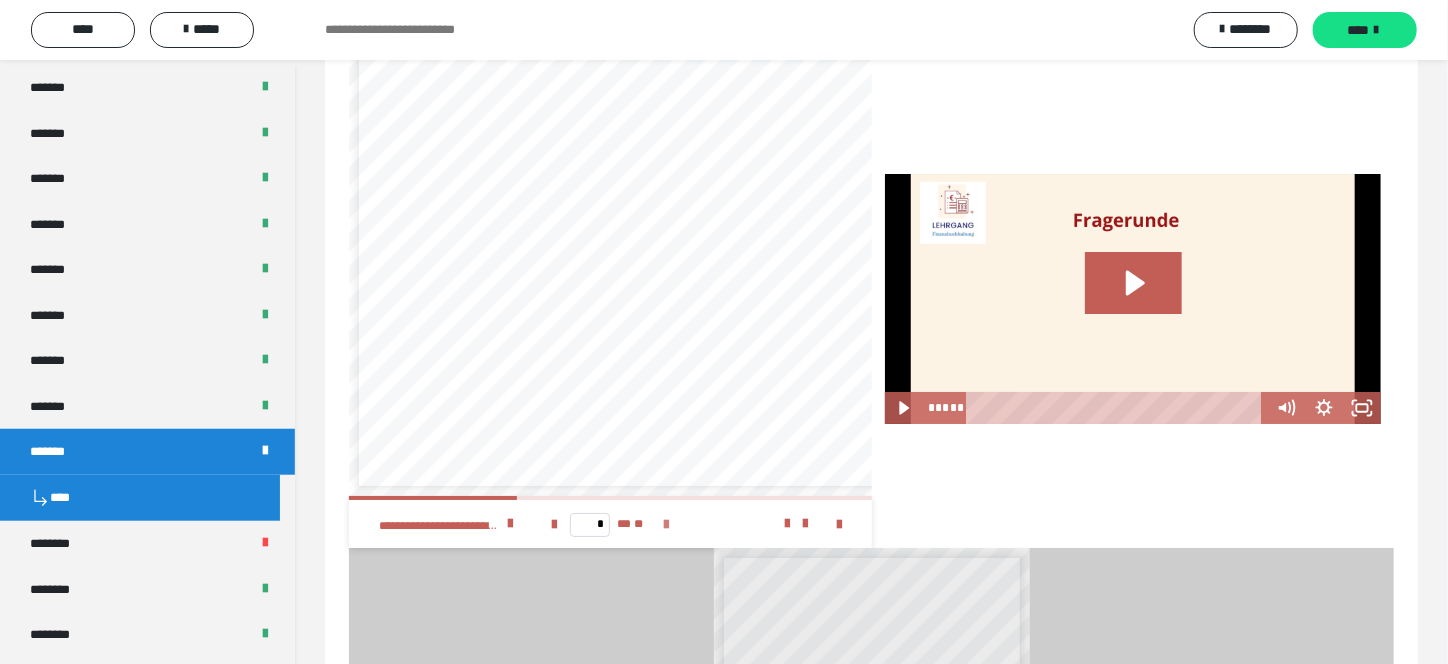 click at bounding box center (666, 525) 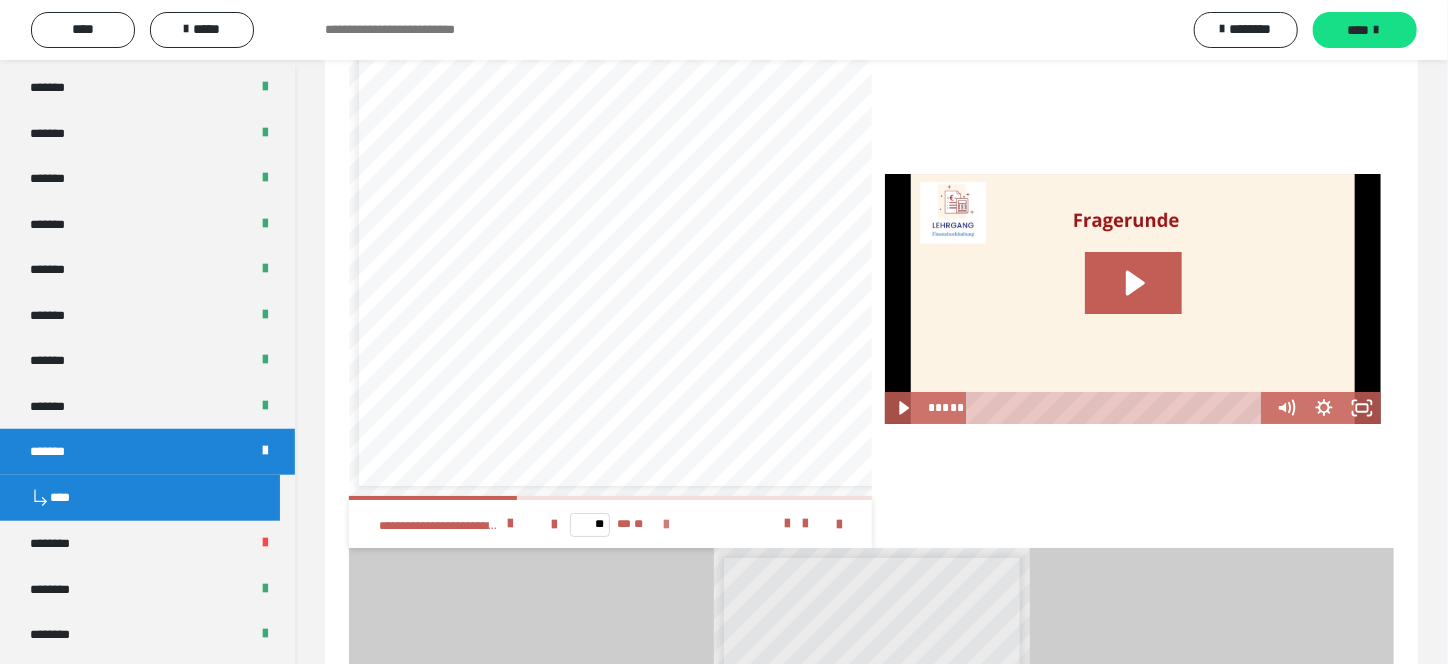 click at bounding box center (666, 525) 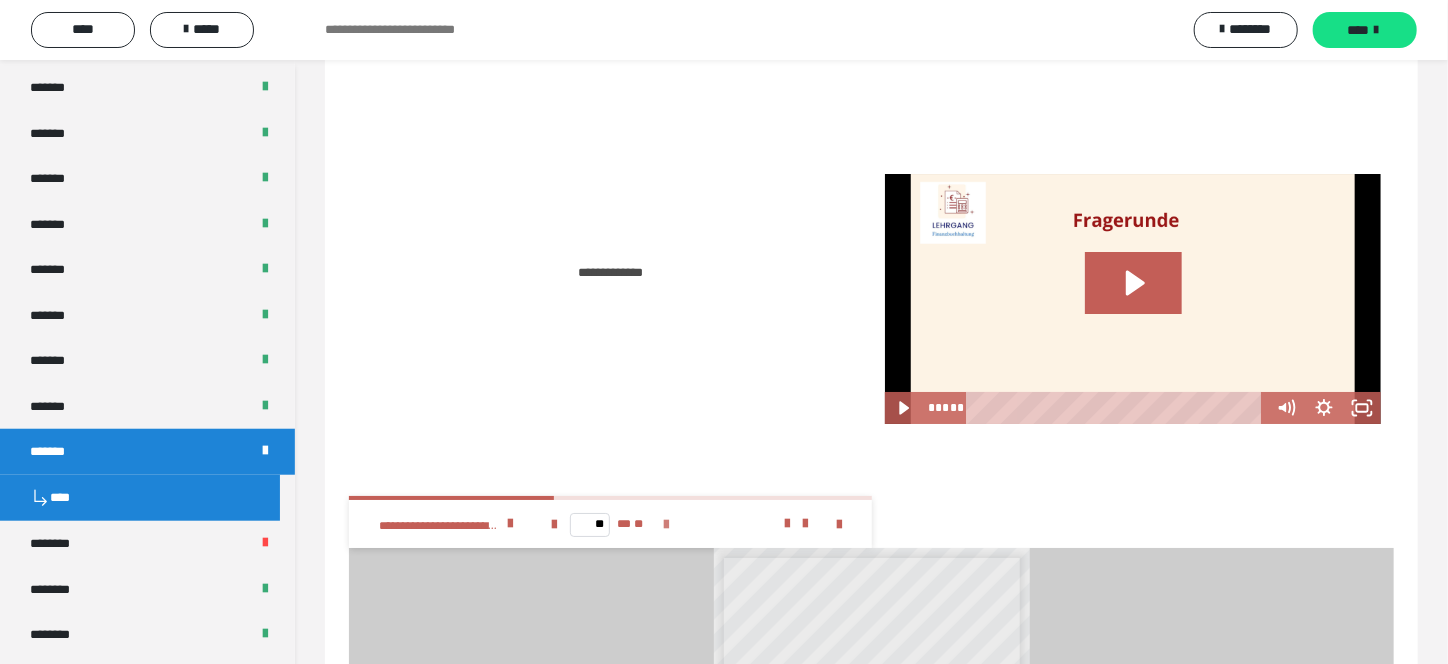 click at bounding box center (666, 525) 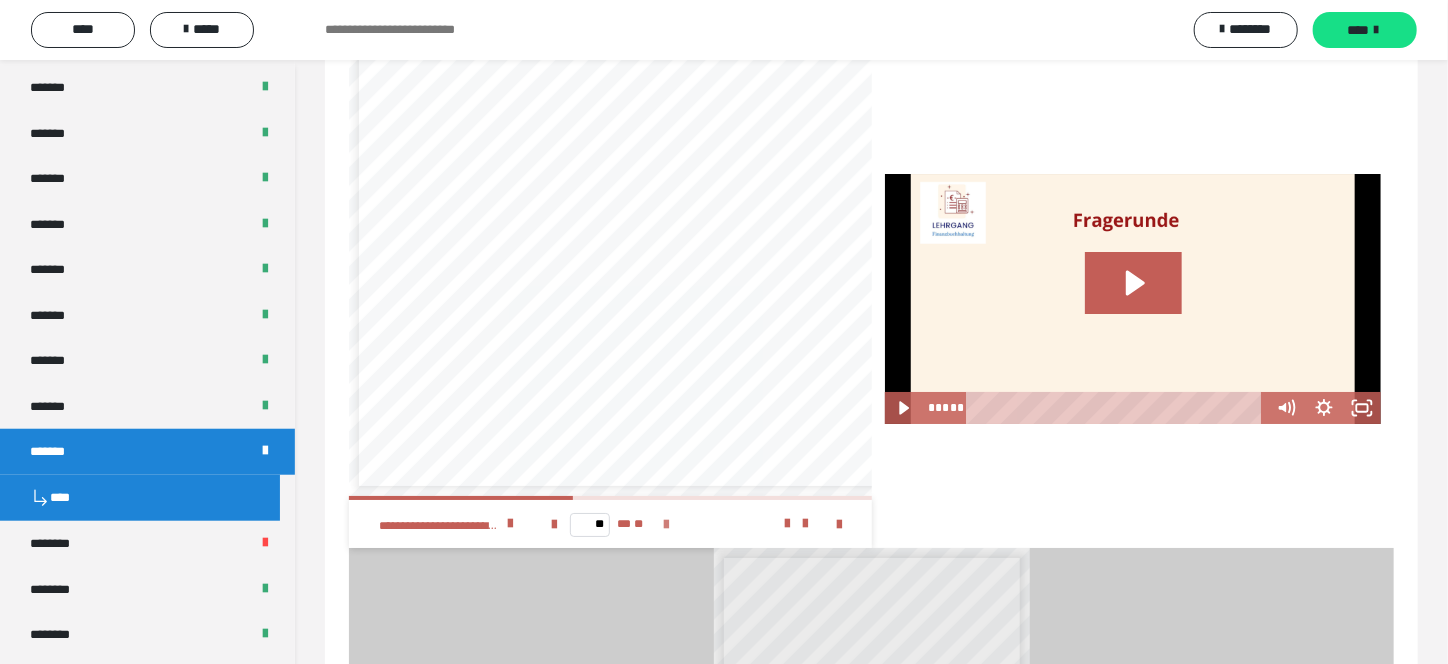 click at bounding box center [666, 525] 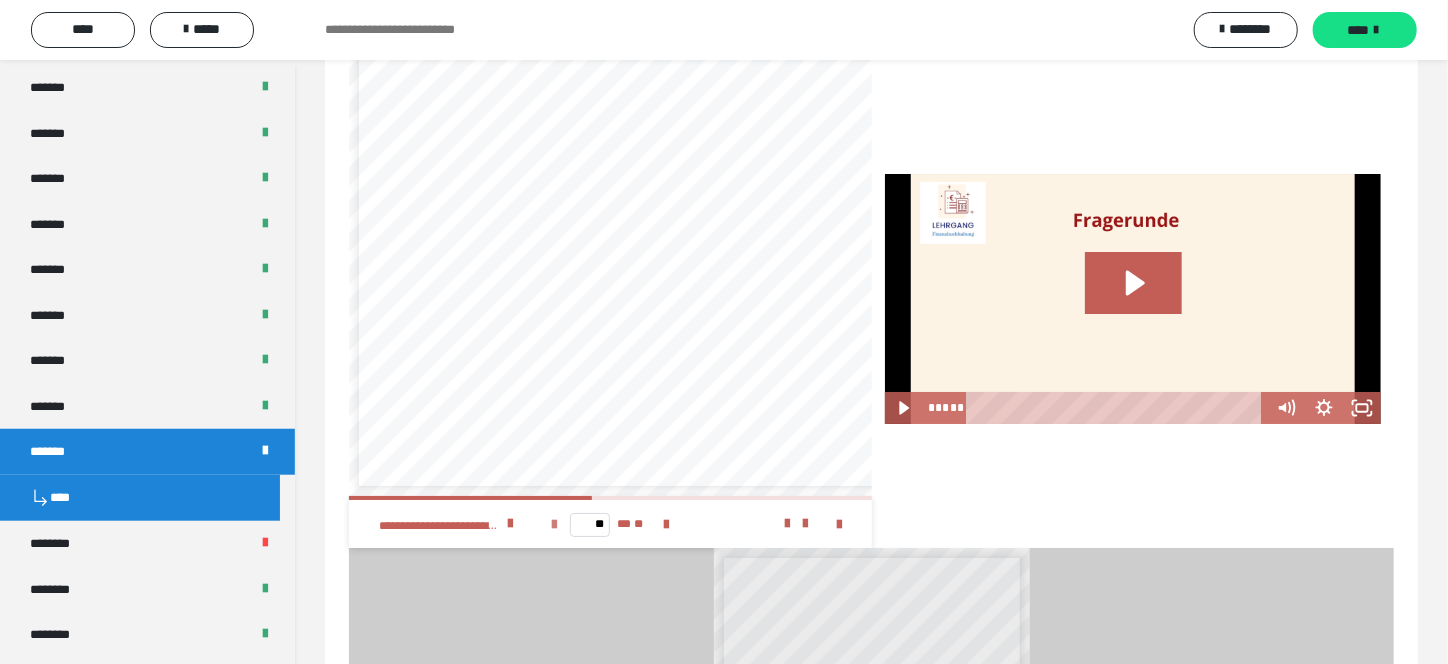 click at bounding box center [554, 525] 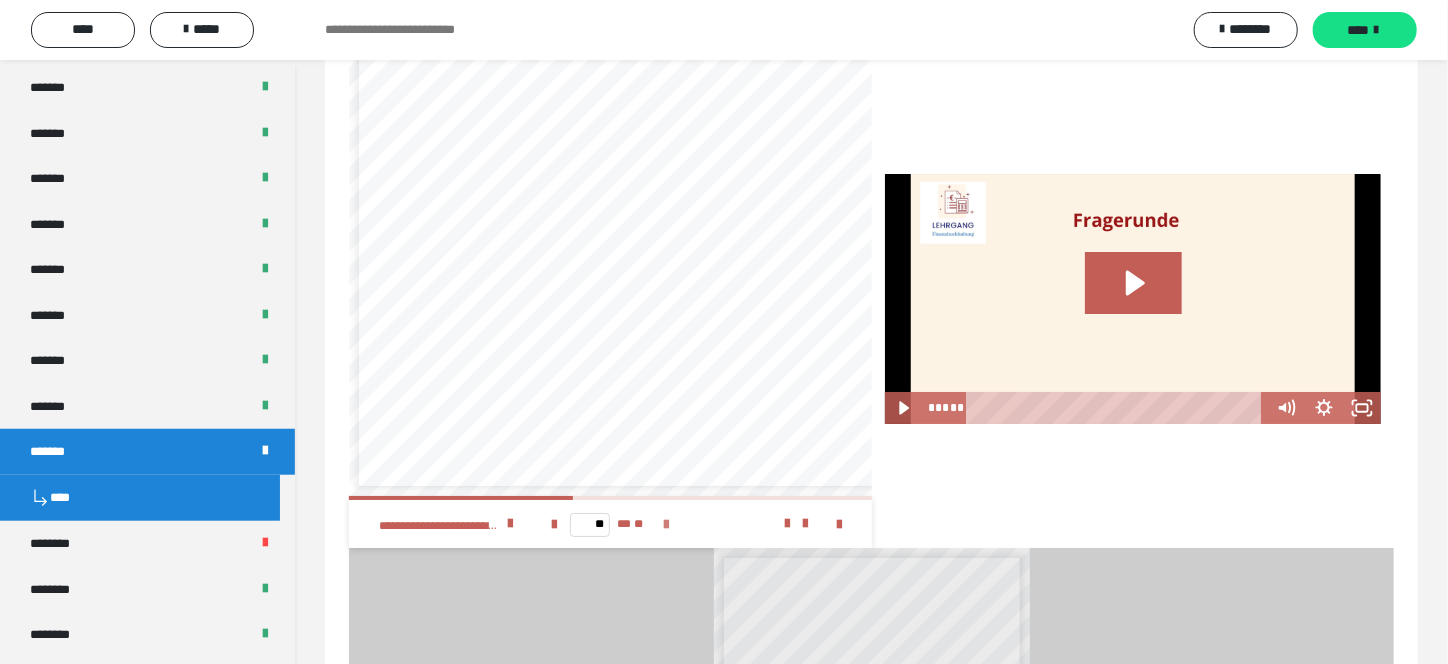 click at bounding box center (666, 525) 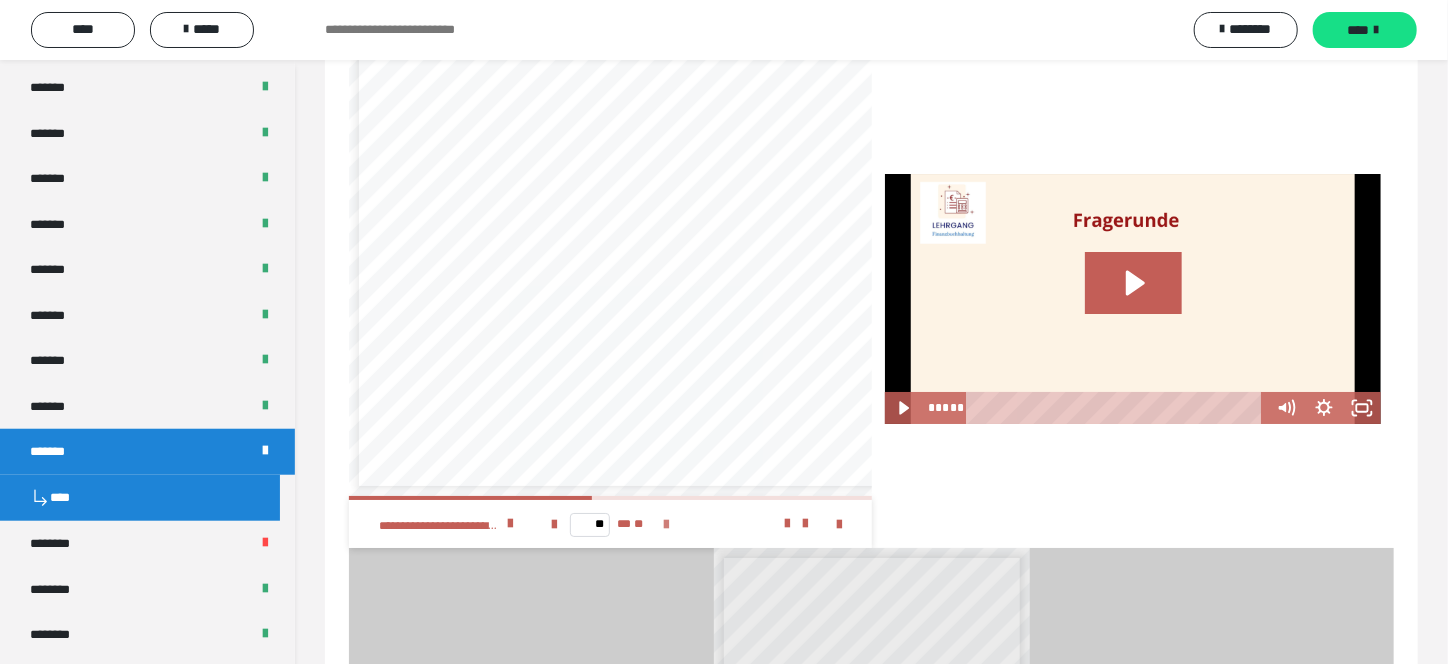 click at bounding box center (666, 525) 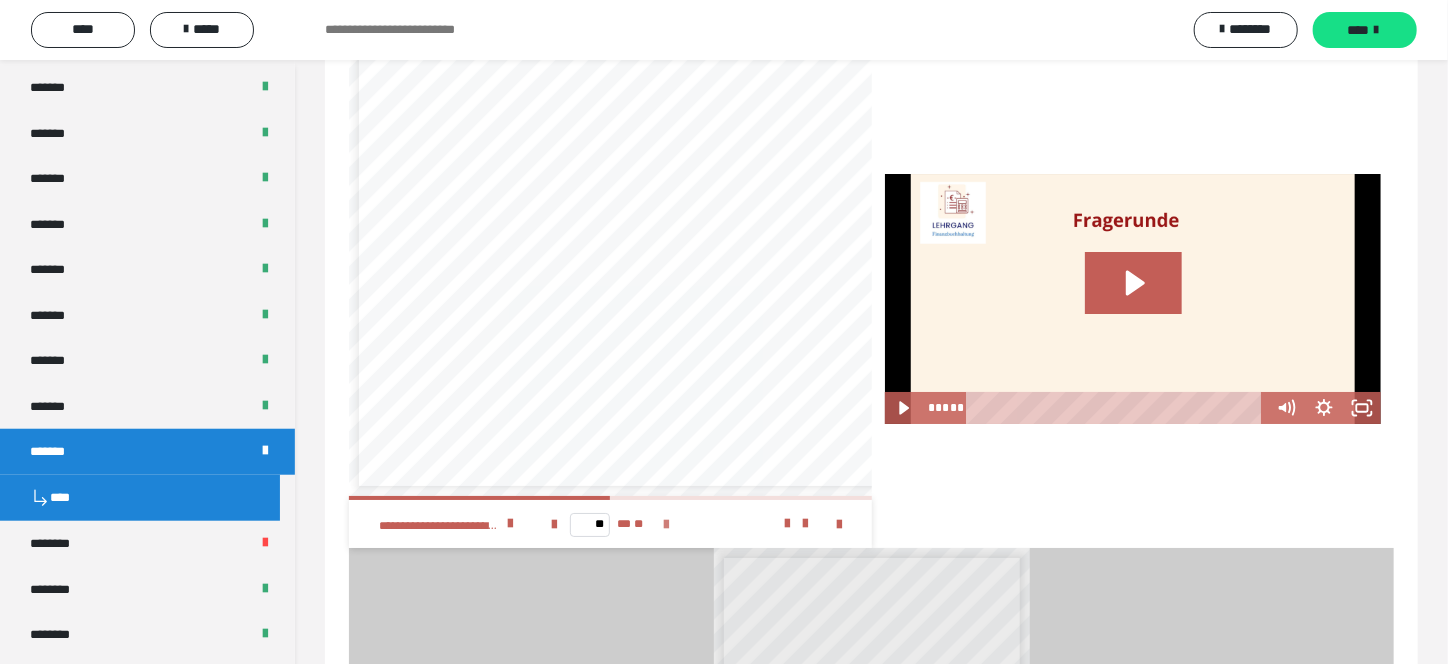 click at bounding box center [666, 525] 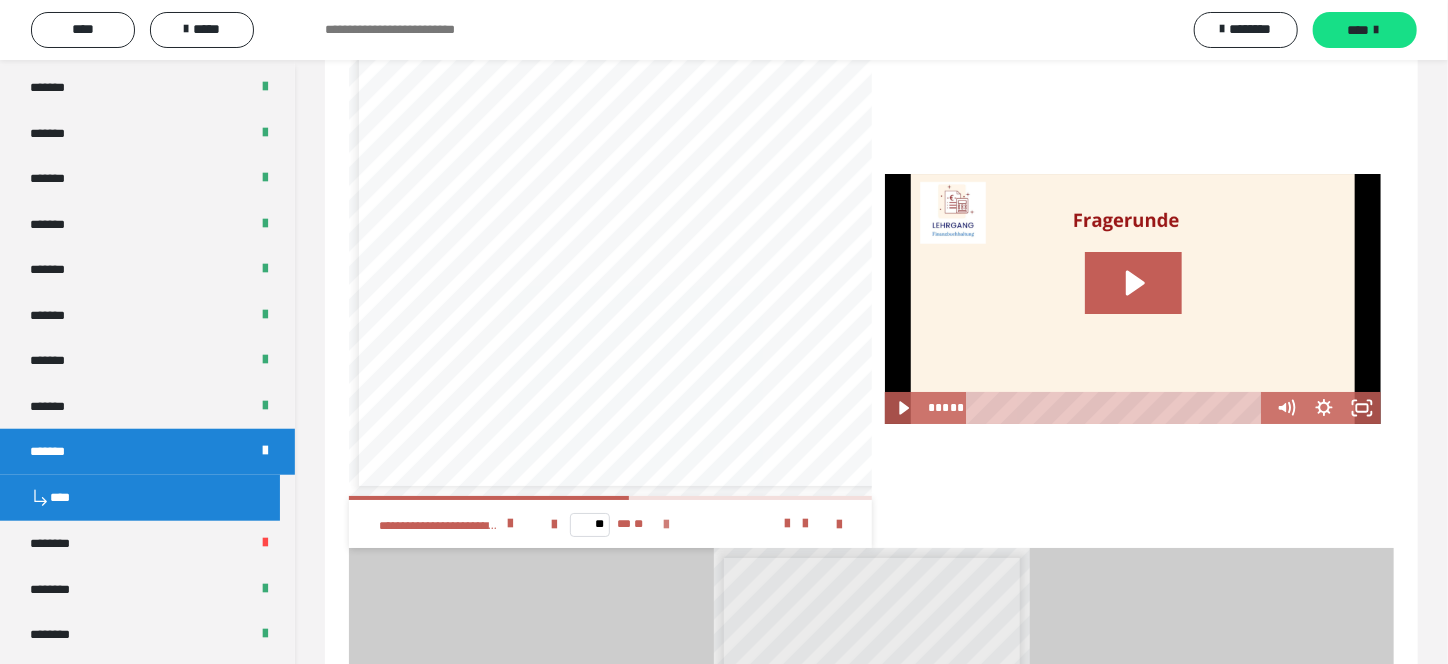 click at bounding box center (666, 525) 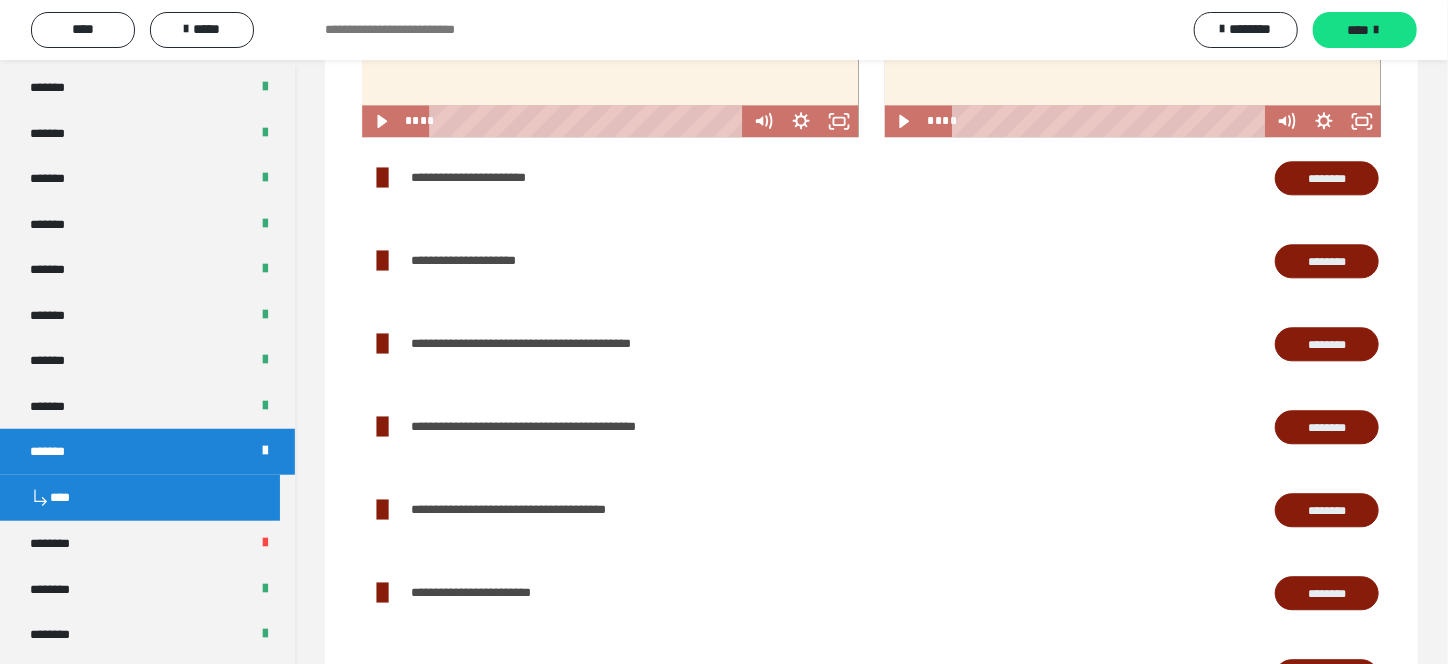 scroll, scrollTop: 2426, scrollLeft: 0, axis: vertical 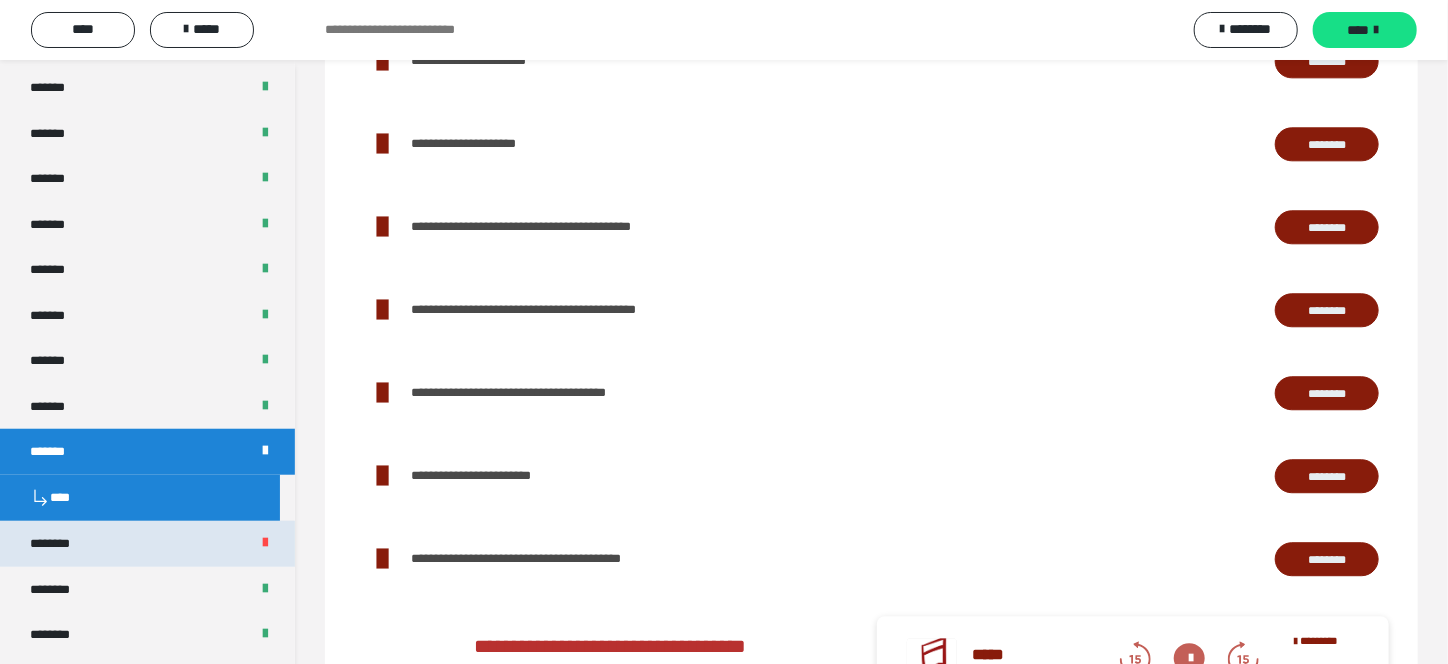 click on "********" at bounding box center [61, 544] 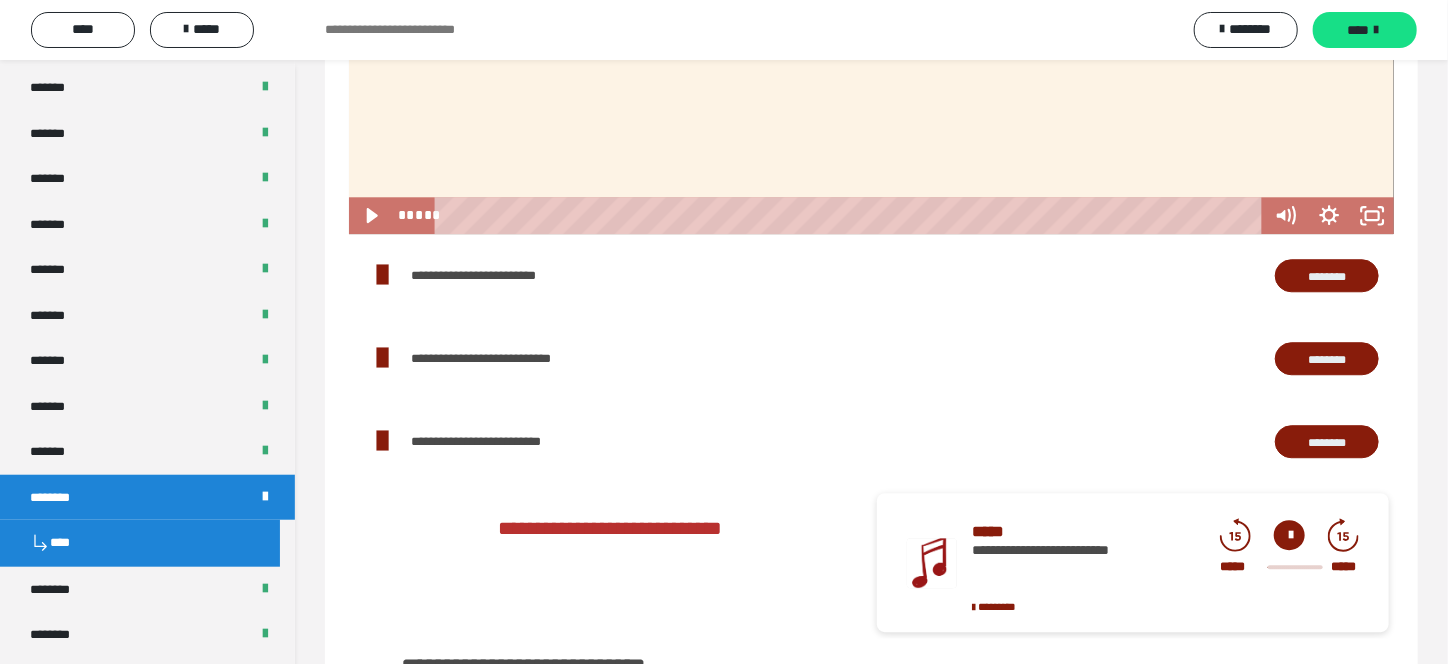 scroll, scrollTop: 2452, scrollLeft: 0, axis: vertical 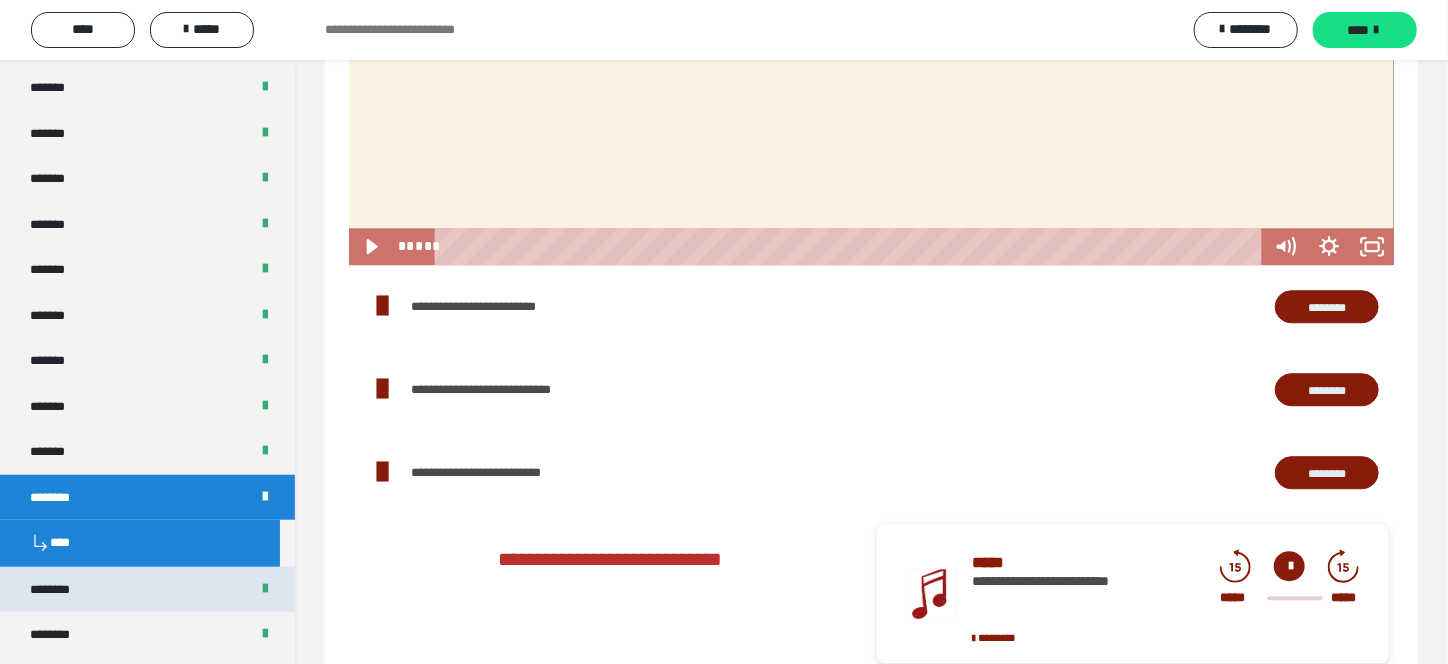 click on "********" at bounding box center (59, 590) 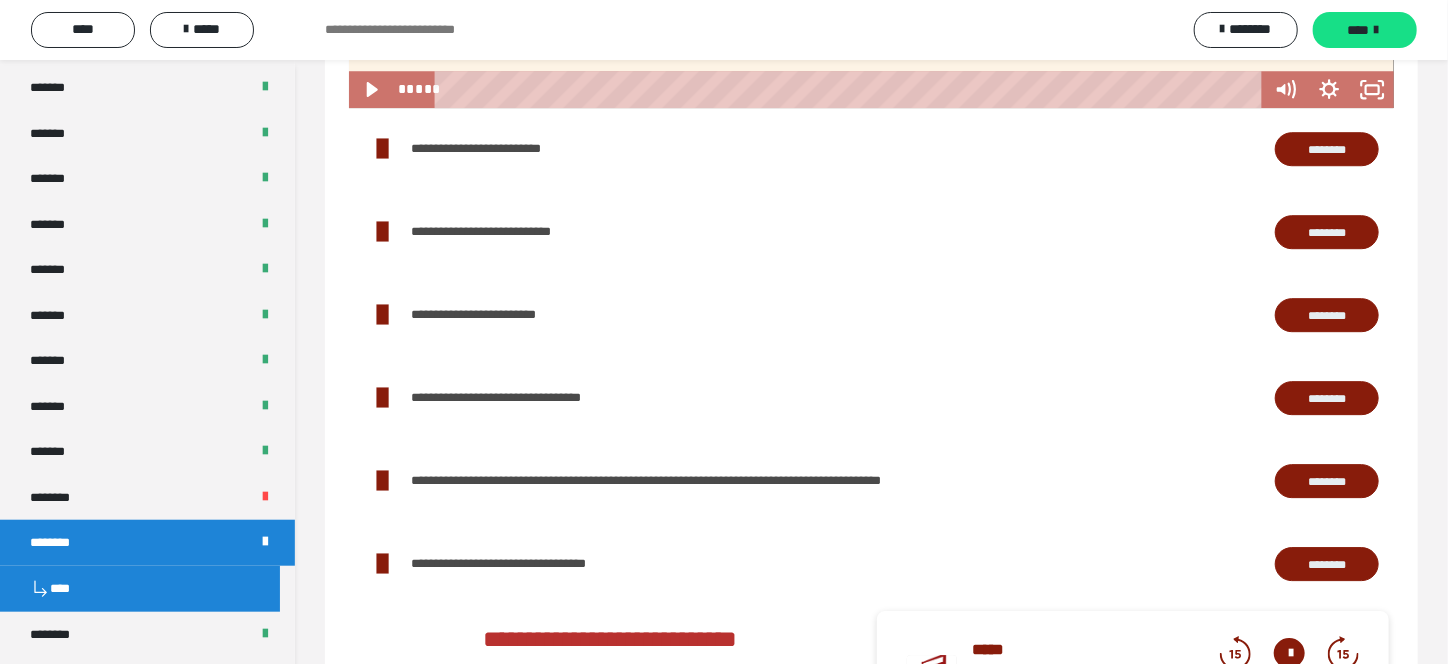 scroll, scrollTop: 2971, scrollLeft: 0, axis: vertical 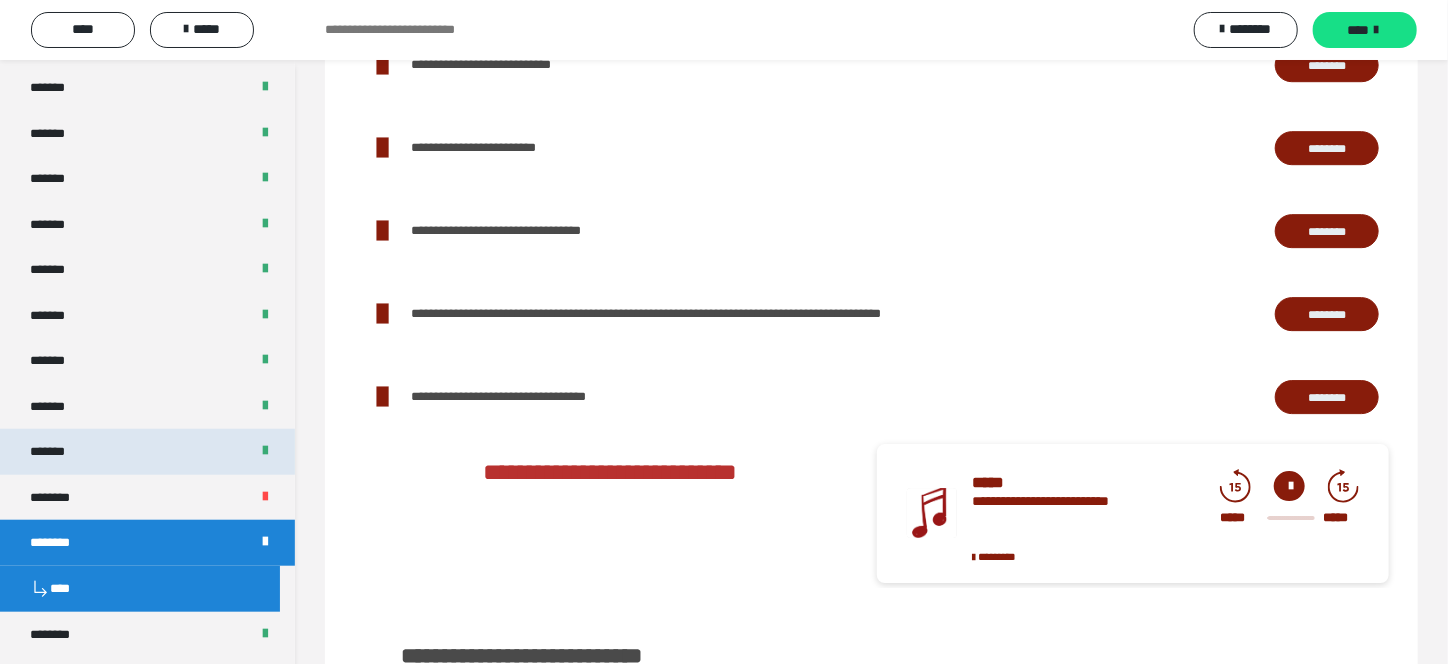 click on "*******" at bounding box center (147, 452) 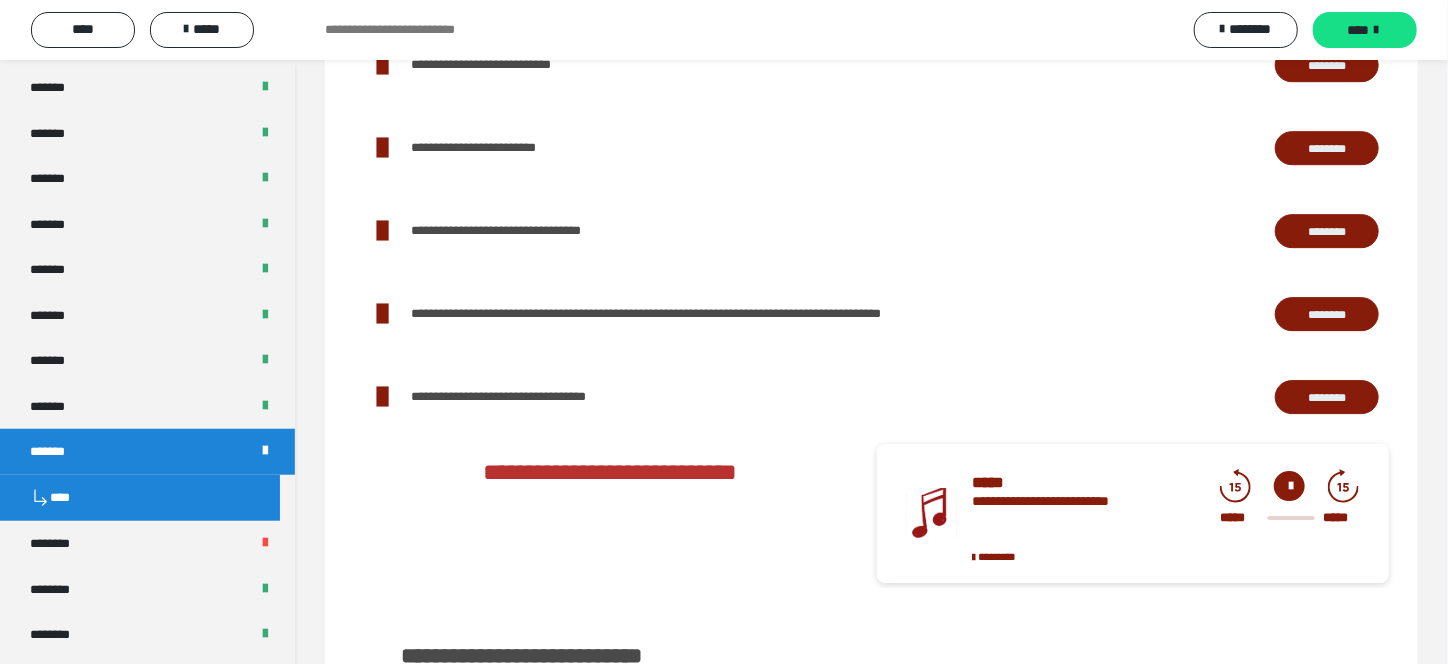 scroll, scrollTop: 3014, scrollLeft: 0, axis: vertical 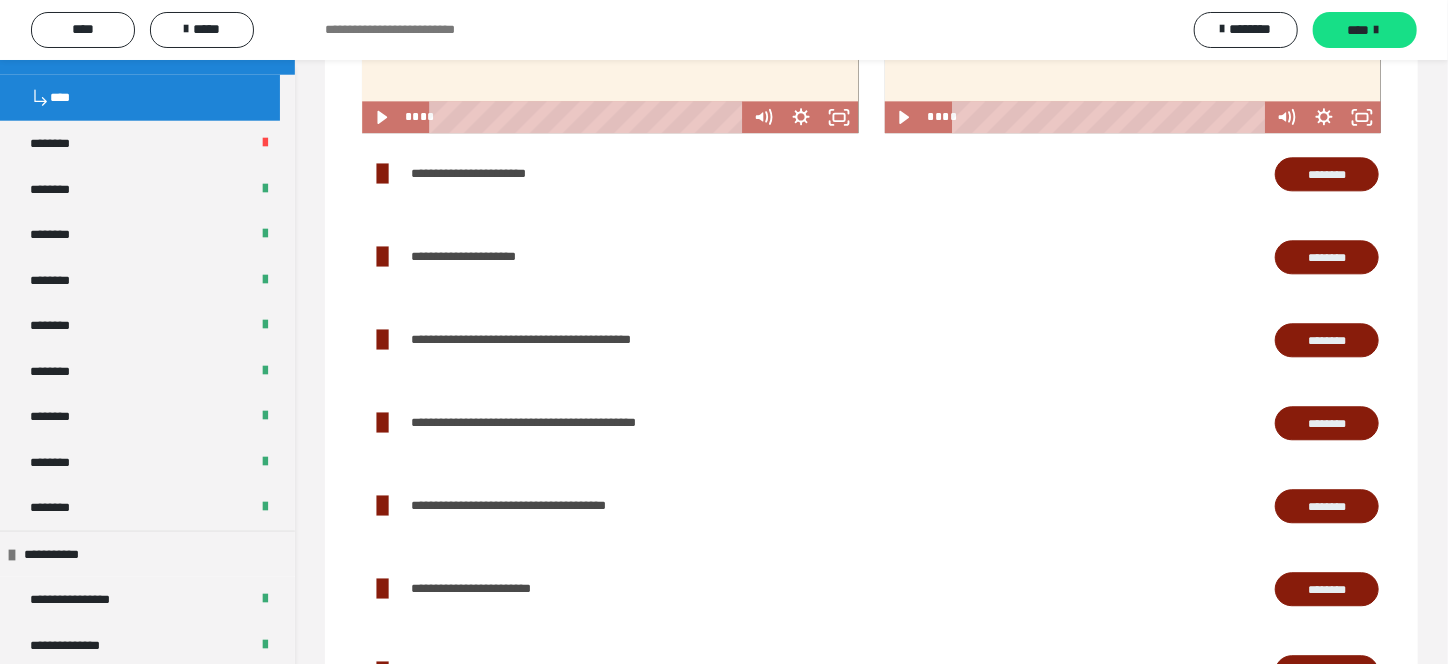 click on "********" at bounding box center [1327, 340] 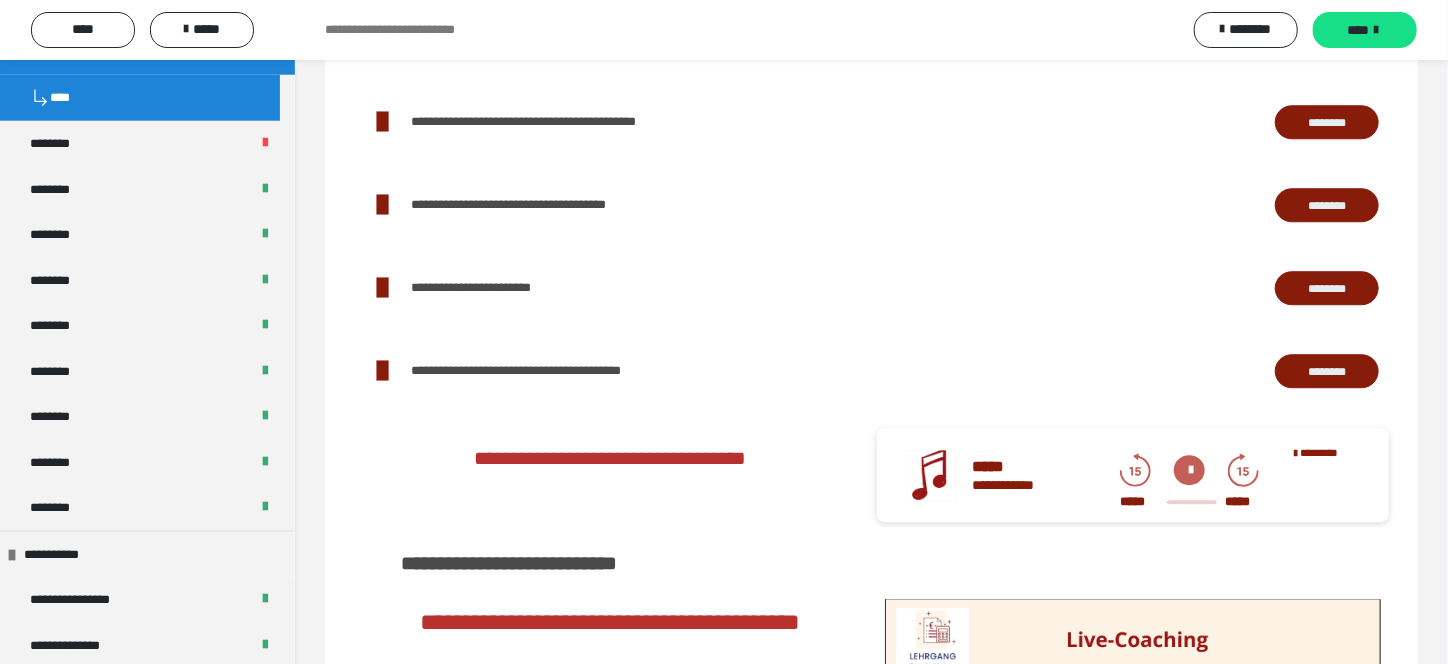 click on "********" at bounding box center (1327, 288) 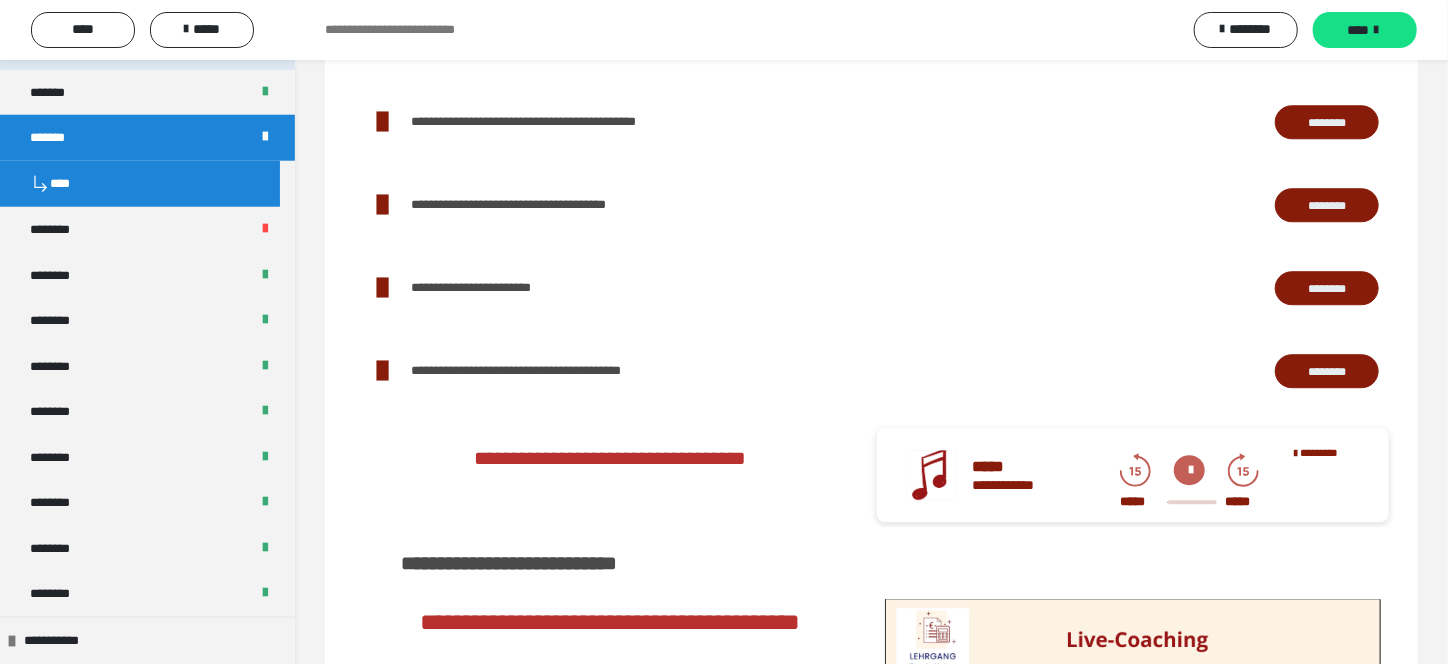scroll, scrollTop: 800, scrollLeft: 0, axis: vertical 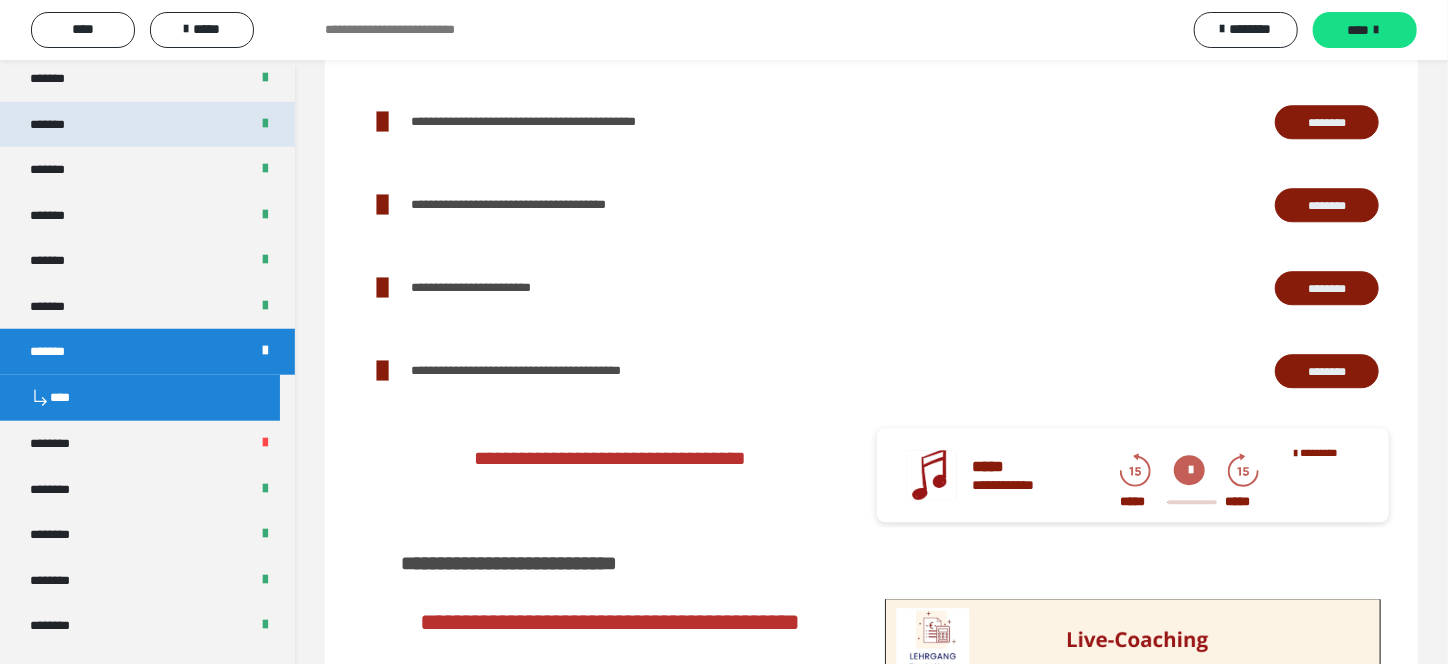 click on "*******" at bounding box center (59, 125) 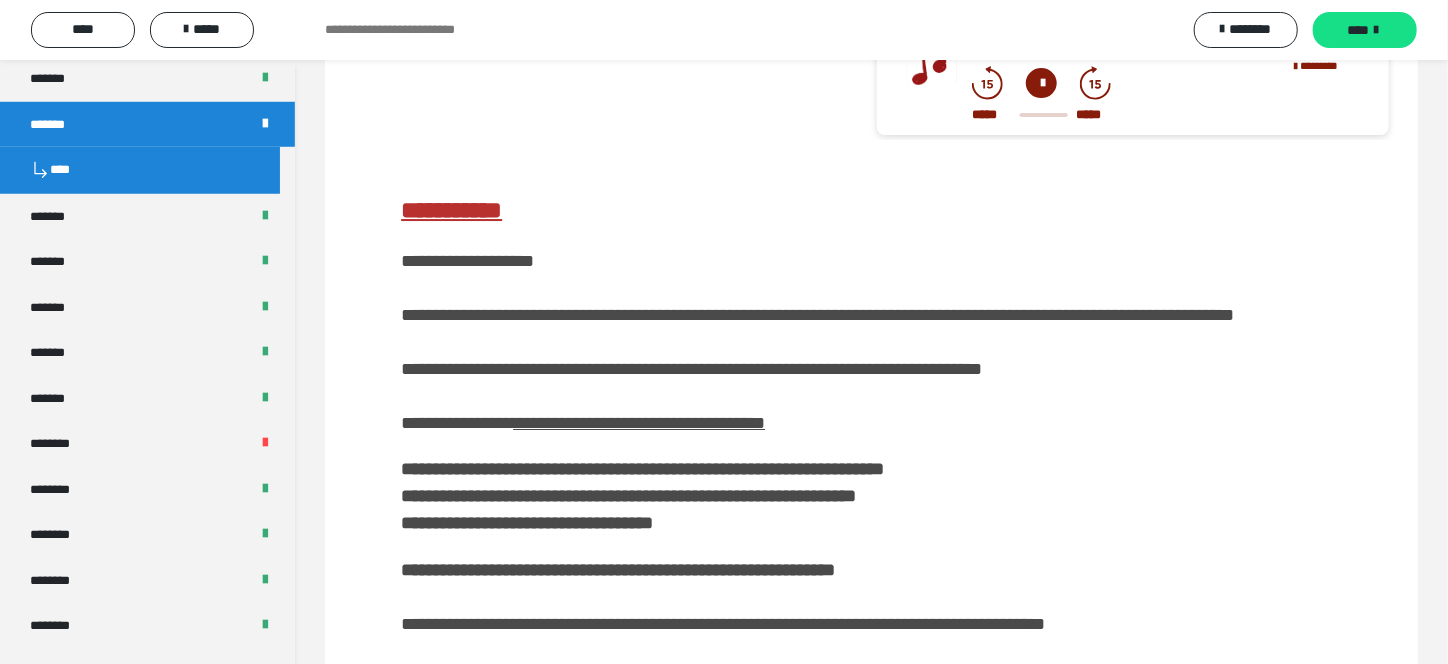 scroll, scrollTop: 3296, scrollLeft: 0, axis: vertical 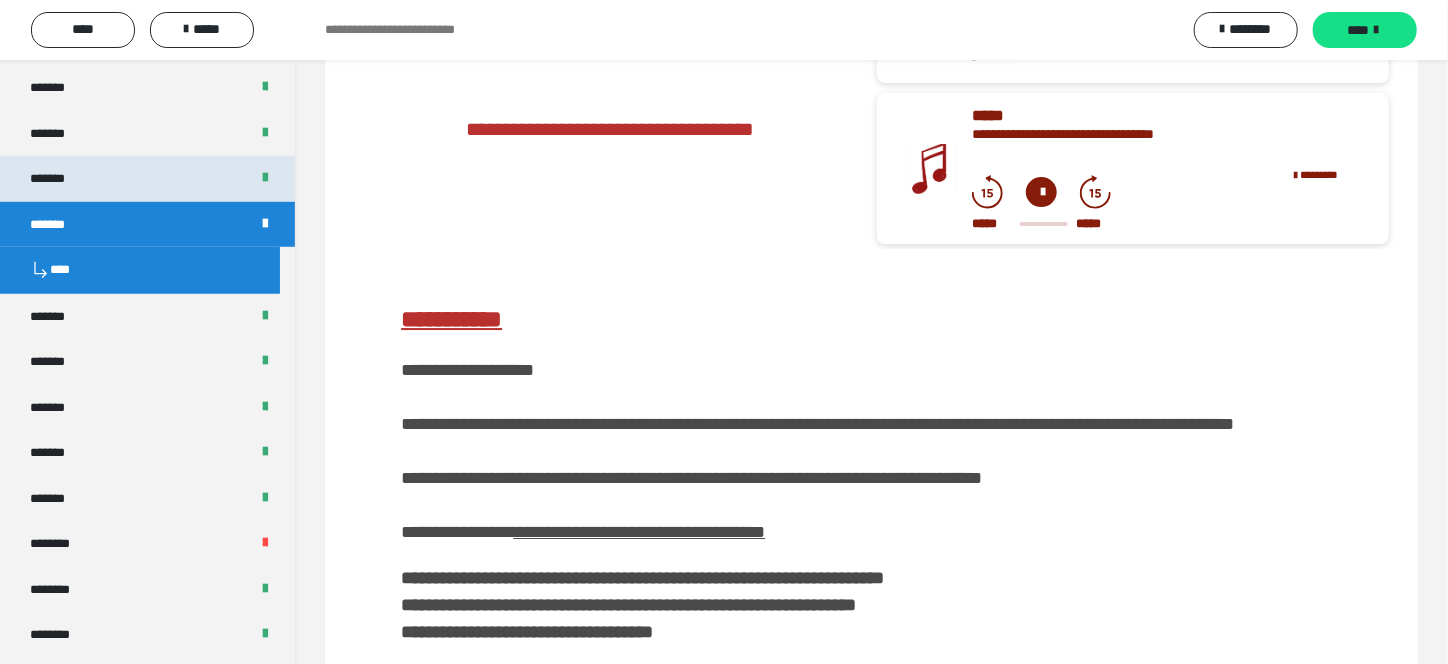 click on "*******" at bounding box center [58, 179] 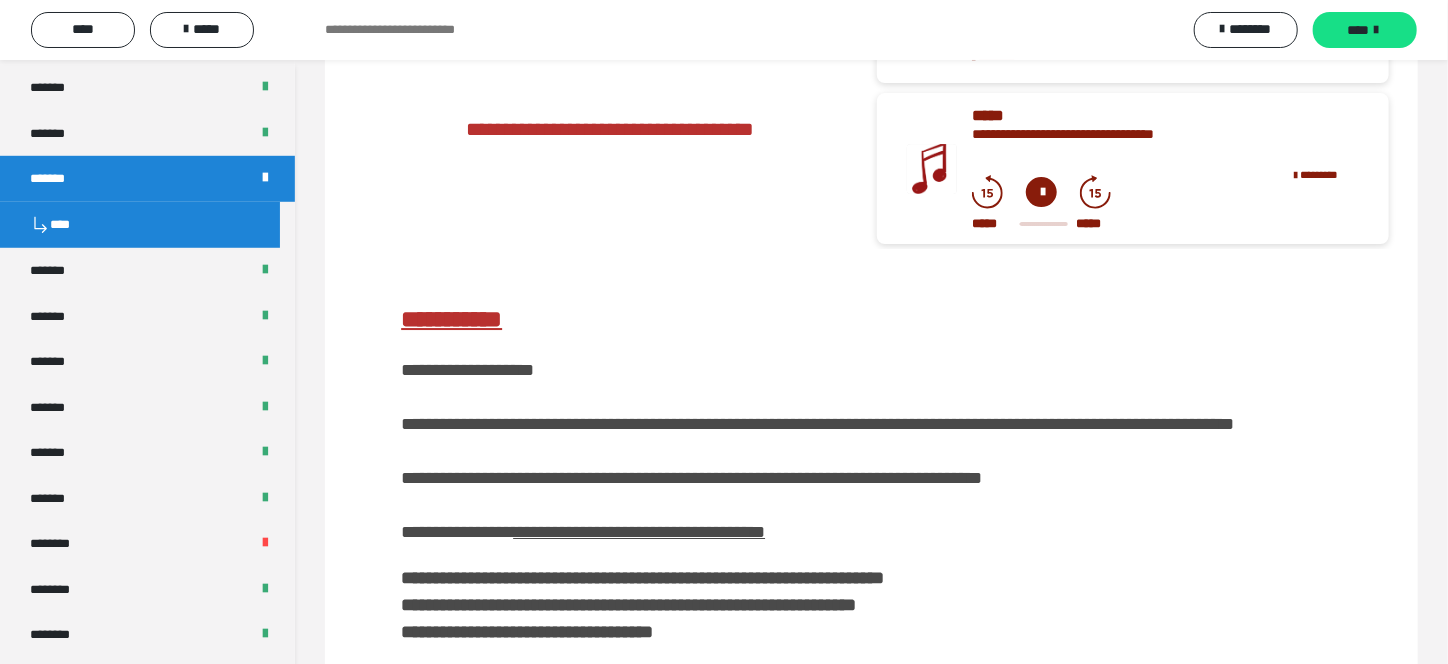 scroll, scrollTop: 3443, scrollLeft: 0, axis: vertical 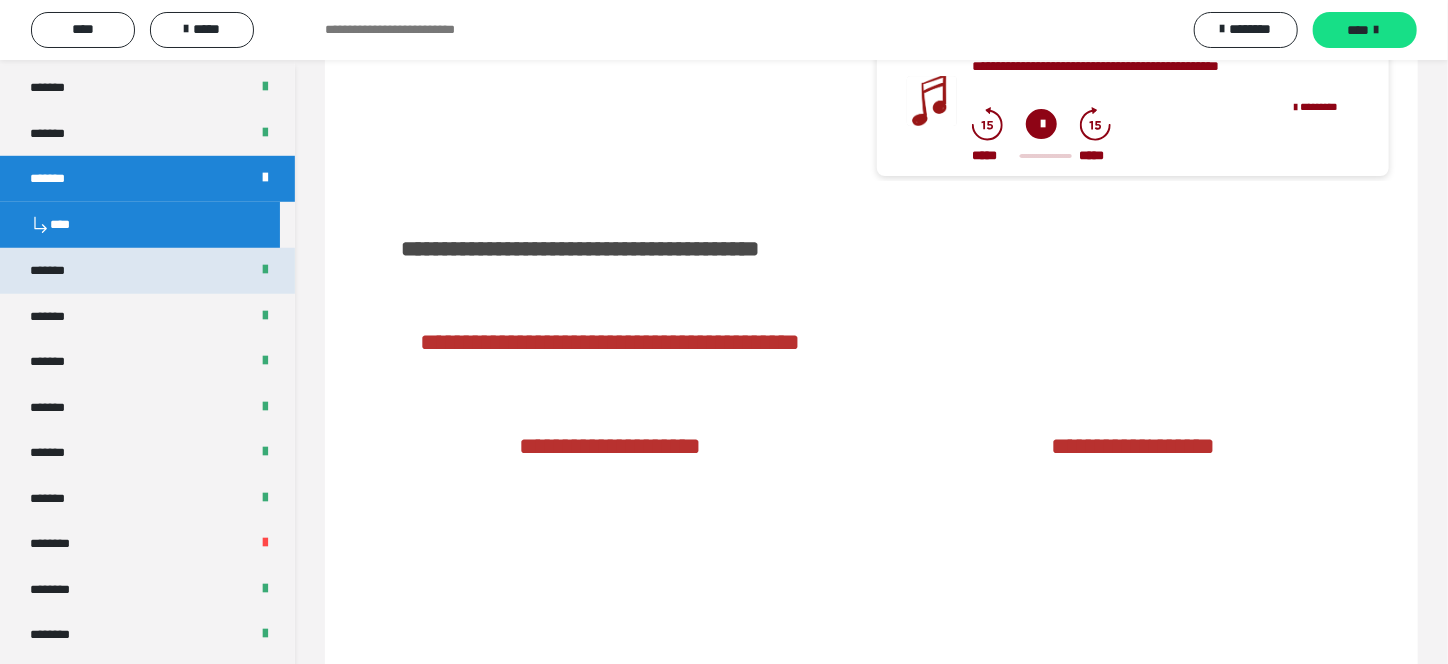 click on "*******" at bounding box center (59, 271) 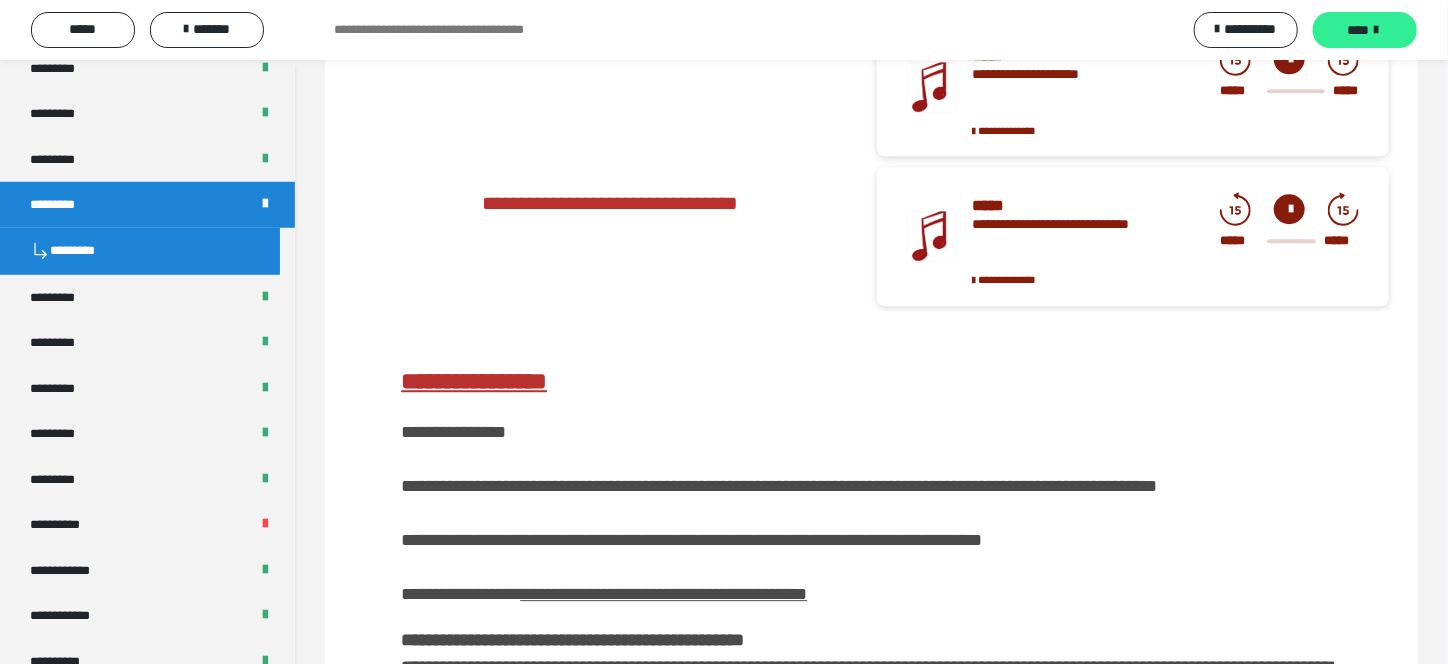 scroll, scrollTop: 2669, scrollLeft: 0, axis: vertical 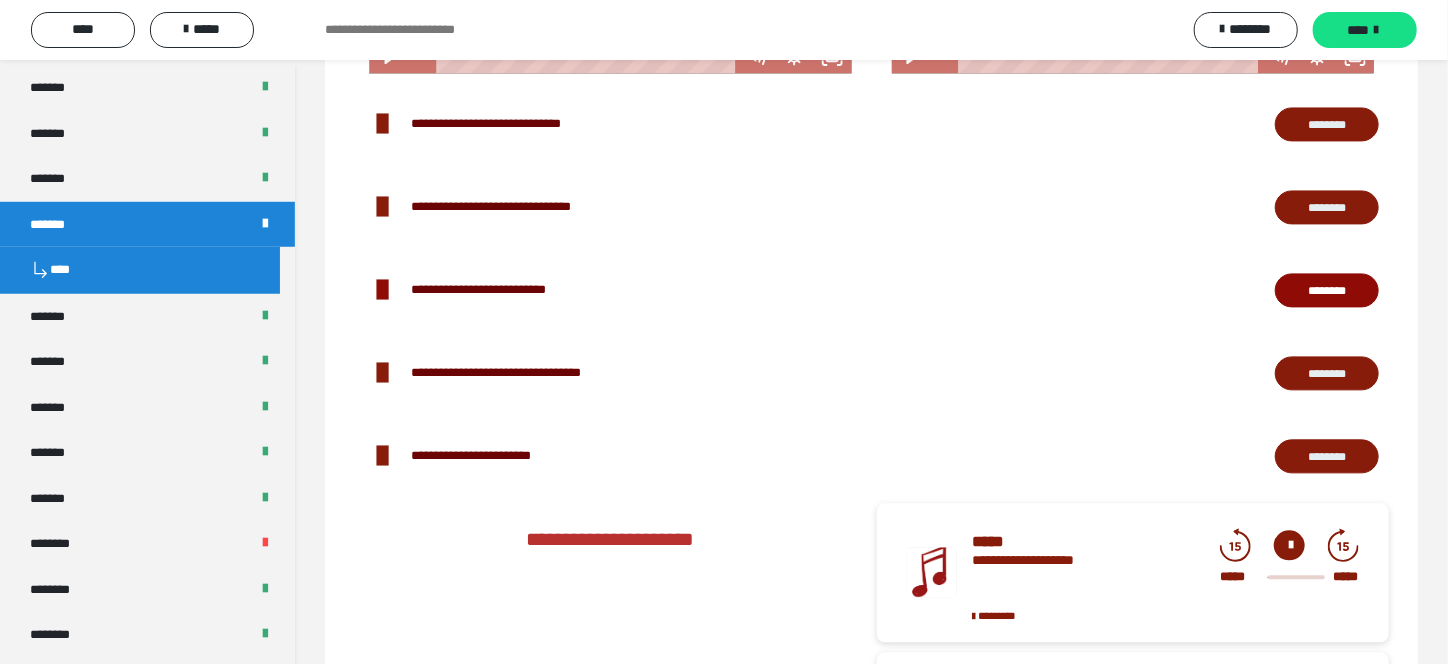 click on "********" at bounding box center (1327, 456) 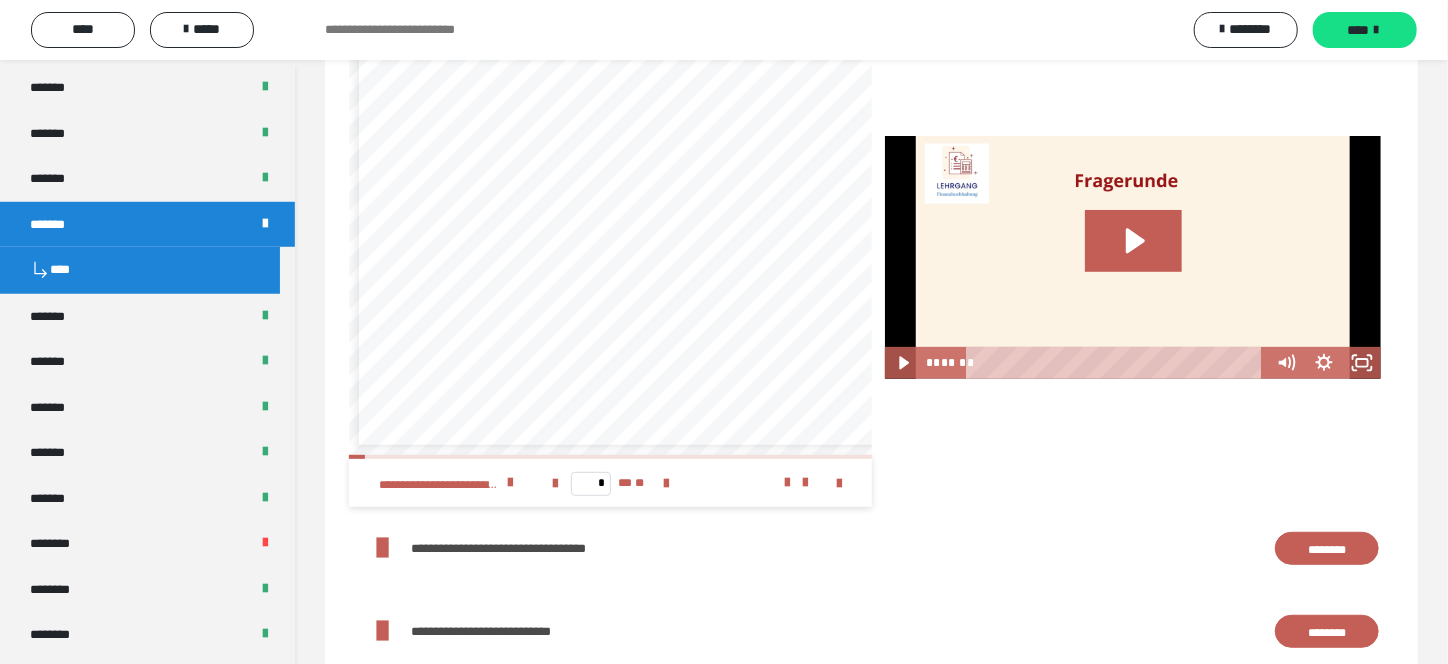 scroll, scrollTop: 4208, scrollLeft: 0, axis: vertical 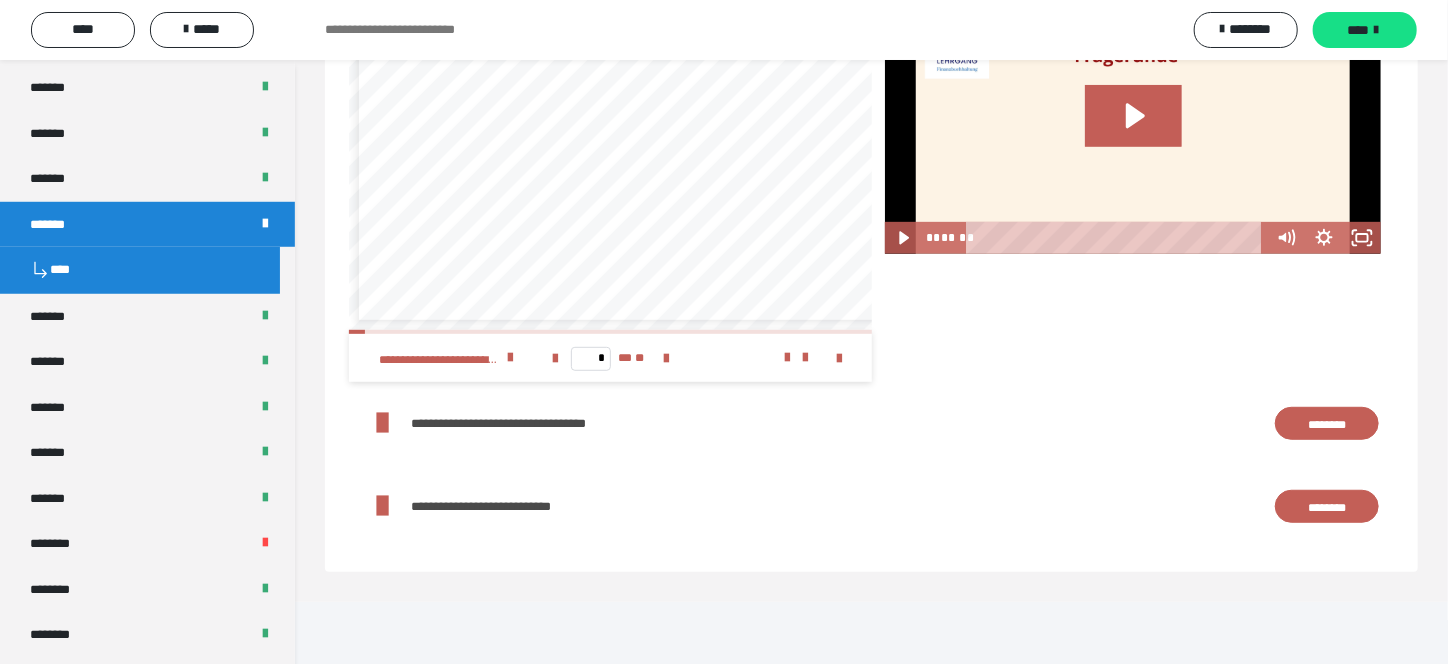 click on "********" at bounding box center (1327, 424) 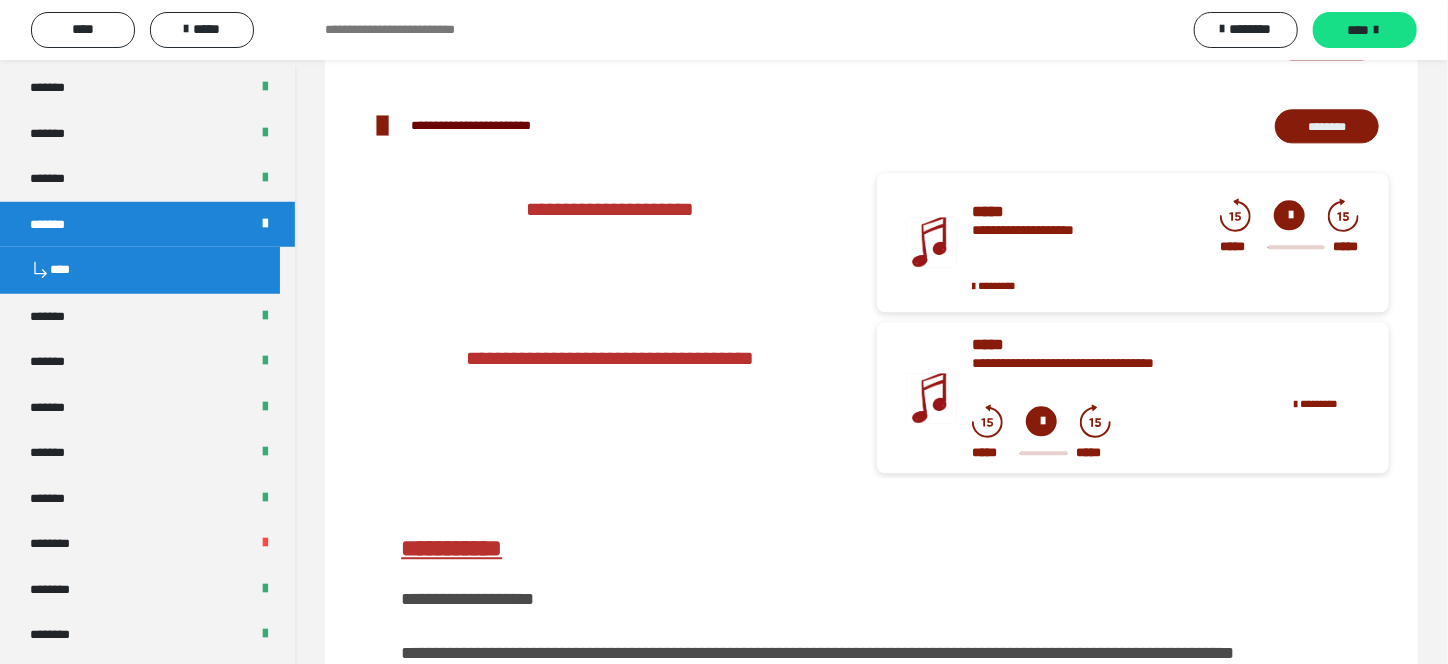 scroll, scrollTop: 2108, scrollLeft: 0, axis: vertical 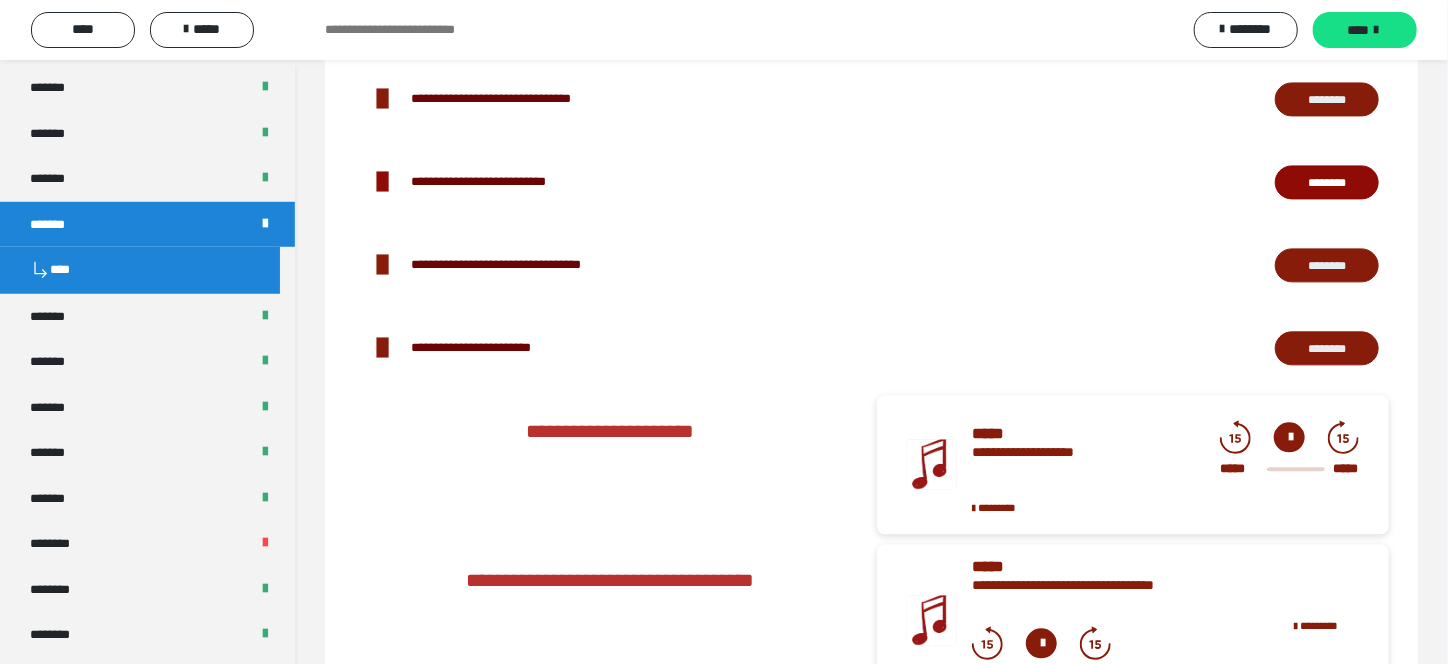 click on "********" at bounding box center (1327, 265) 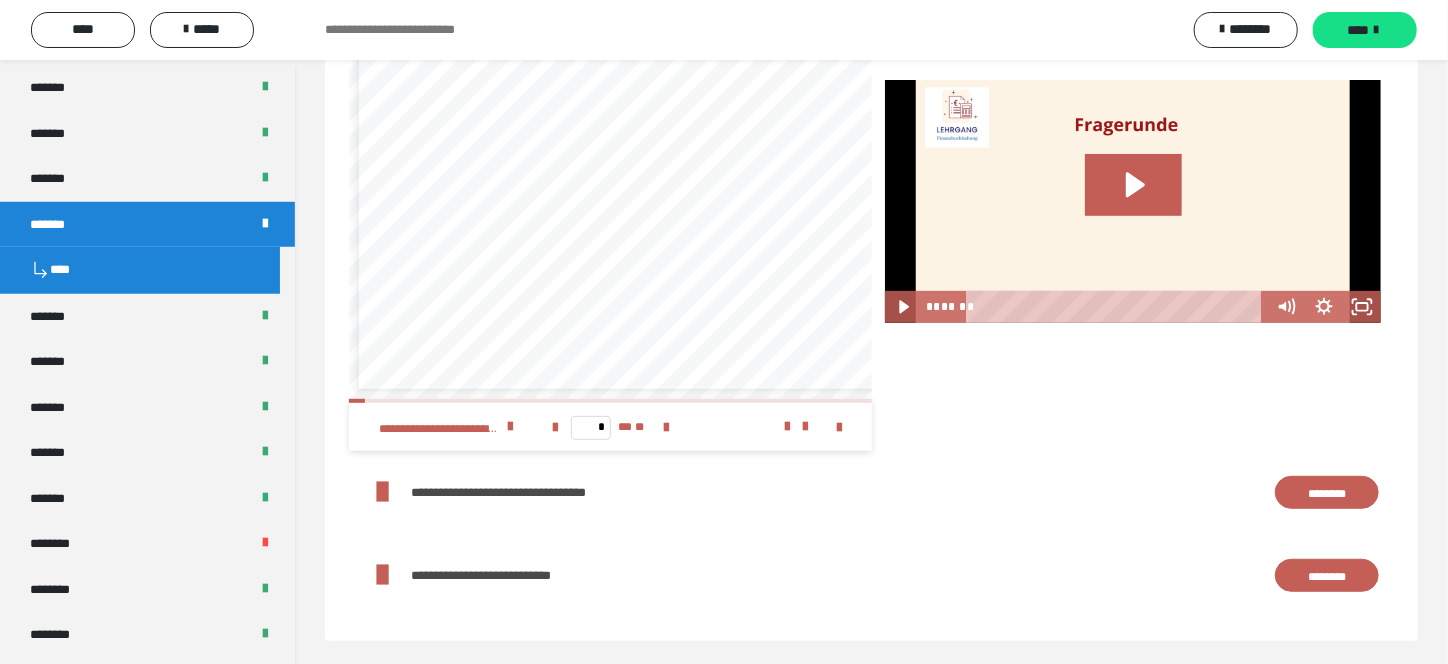 scroll, scrollTop: 4208, scrollLeft: 0, axis: vertical 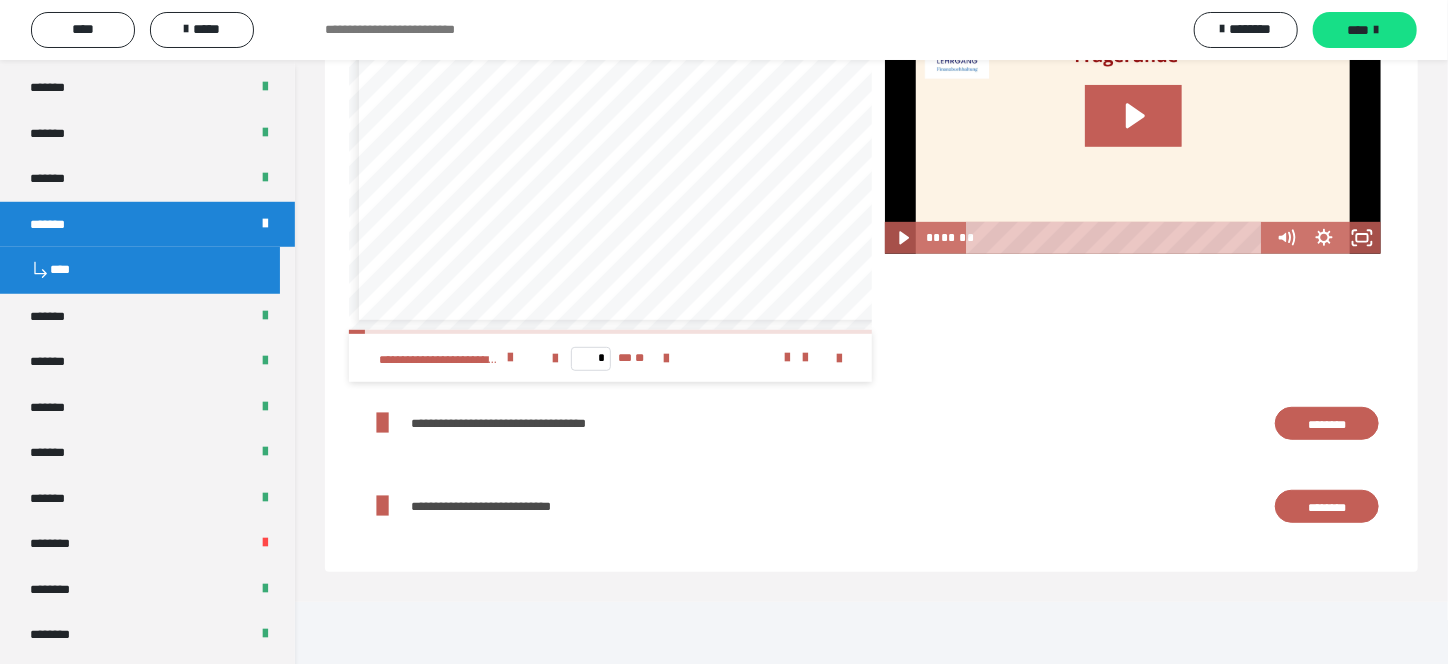 click on "********" at bounding box center (1327, 507) 